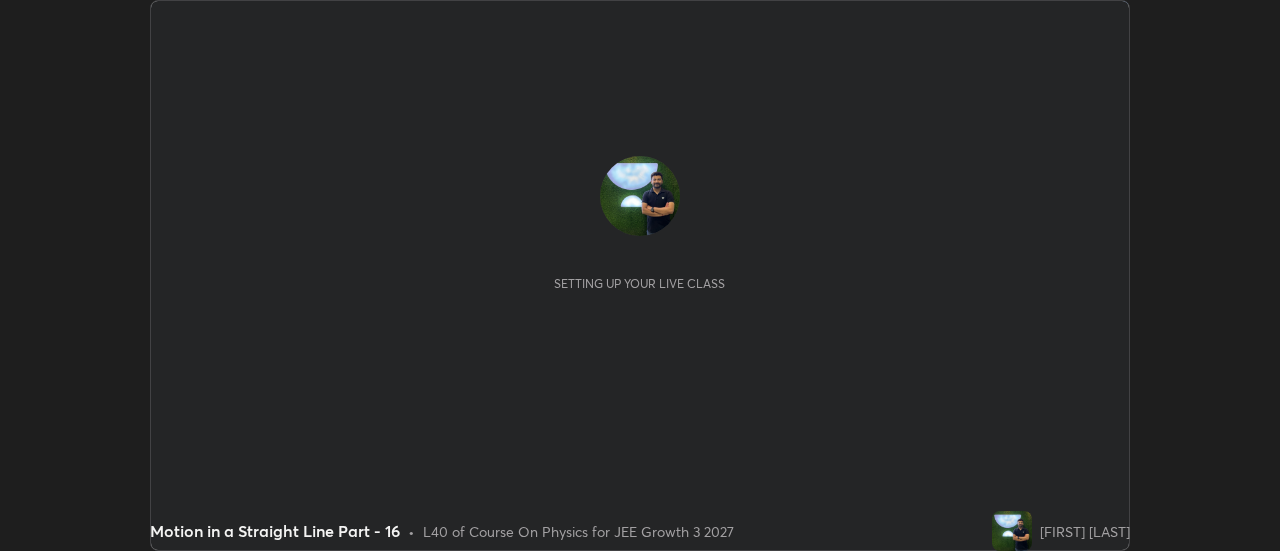 scroll, scrollTop: 0, scrollLeft: 0, axis: both 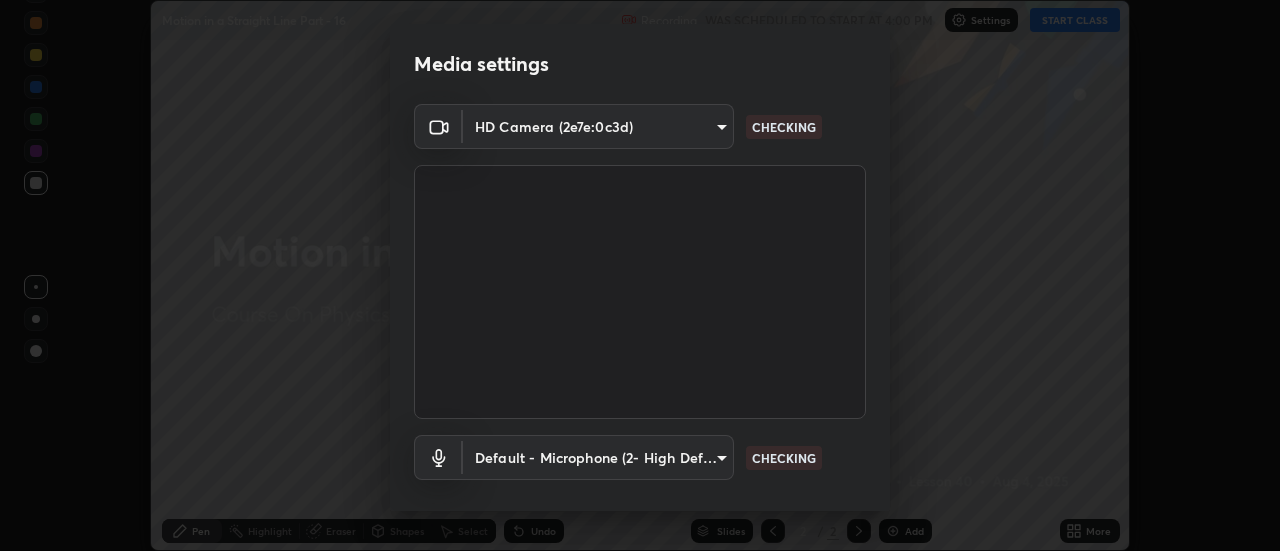 type on "0be616c92c2879d8fe19306c4b8383fc9b13f77197a30f876870ce6c7906effd" 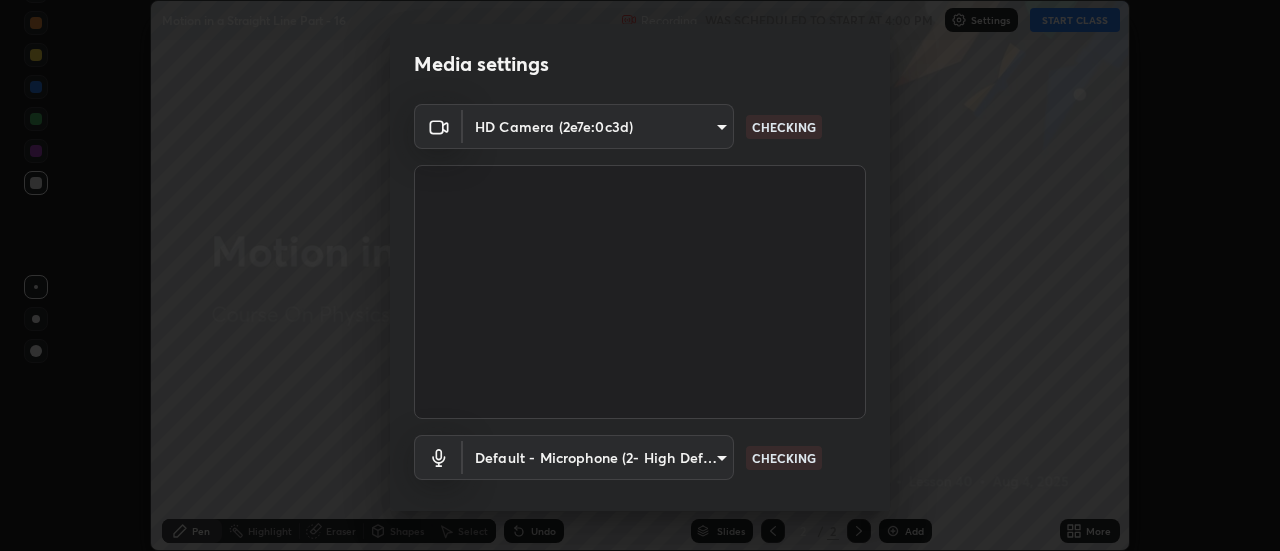 click on "Erase all Motion in a Straight Line Part - 16 Recording WAS SCHEDULED TO START AT  4:00 PM Settings START CLASS Setting up your live class Motion in a Straight Line Part - 16 • L40 of Course On Physics for JEE Growth 3 2027 [FIRST] [LAST] Pen Highlight Eraser Shapes Select Undo Slides 2 / 2 Add More No doubts shared Encourage your learners to ask a doubt for better clarity Report an issue Reason for reporting Buffering Chat not working Audio - Video sync issue Educator video quality low ​ Attach an image Report Media settings HD Camera (2e7e:0c3d) 0be616c92c2879d8fe19306c4b8383fc9b13f77197a30f876870ce6c7906effd CHECKING Default - Microphone (2- High Definition Audio Device) default CHECKING 1 / 5 Next" at bounding box center (640, 275) 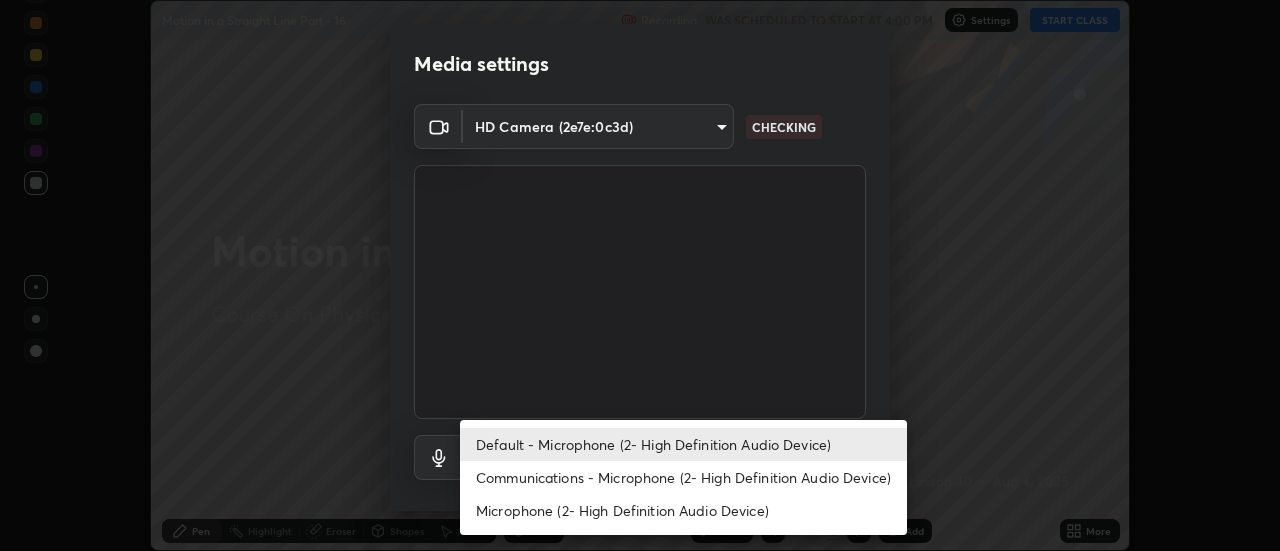 click on "Communications - Microphone (2- High Definition Audio Device)" at bounding box center [683, 477] 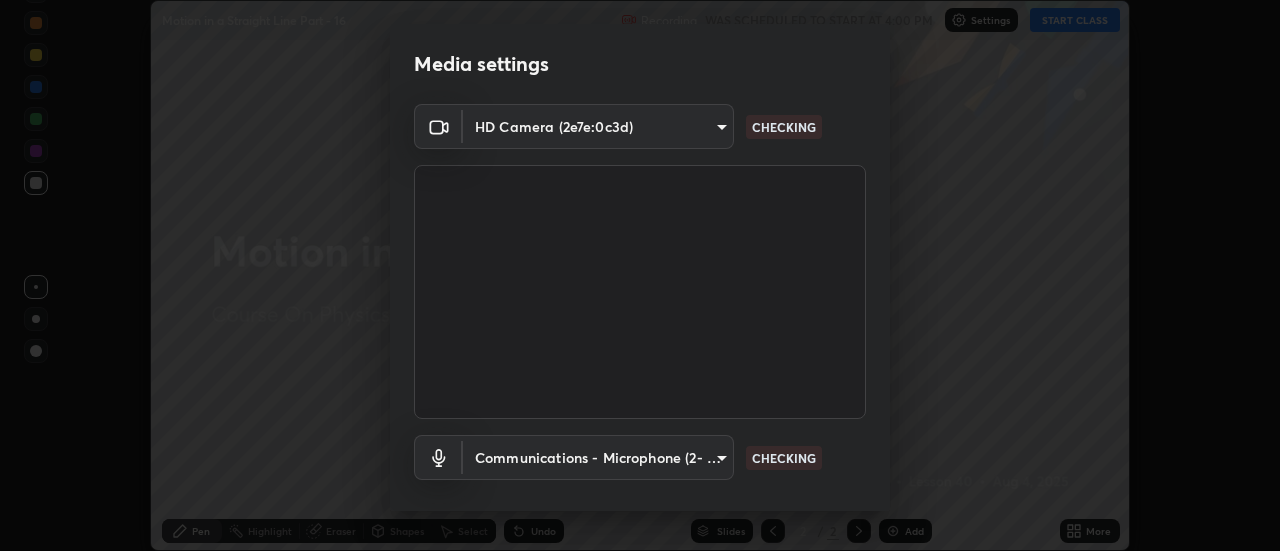 click on "Erase all Motion in a Straight Line Part - 16 Recording WAS SCHEDULED TO START AT  4:00 PM Settings START CLASS Setting up your live class Motion in a Straight Line Part - 16 • L40 of Course On Physics for JEE Growth 3 2027 [FIRST] [LAST] Pen Highlight Eraser Shapes Select Undo Slides 2 / 2 Add More No doubts shared Encourage your learners to ask a doubt for better clarity Report an issue Reason for reporting Buffering Chat not working Audio - Video sync issue Educator video quality low ​ Attach an image Report Media settings HD Camera (2e7e:0c3d) 0be616c92c2879d8fe19306c4b8383fc9b13f77197a30f876870ce6c7906effd CHECKING Communications - Microphone (2- High Definition Audio Device) communications CHECKING 1 / 5 Next Default - Microphone (2- High Definition Audio Device) Communications - Microphone (2- High Definition Audio Device) Microphone (2- High Definition Audio Device)" at bounding box center [640, 275] 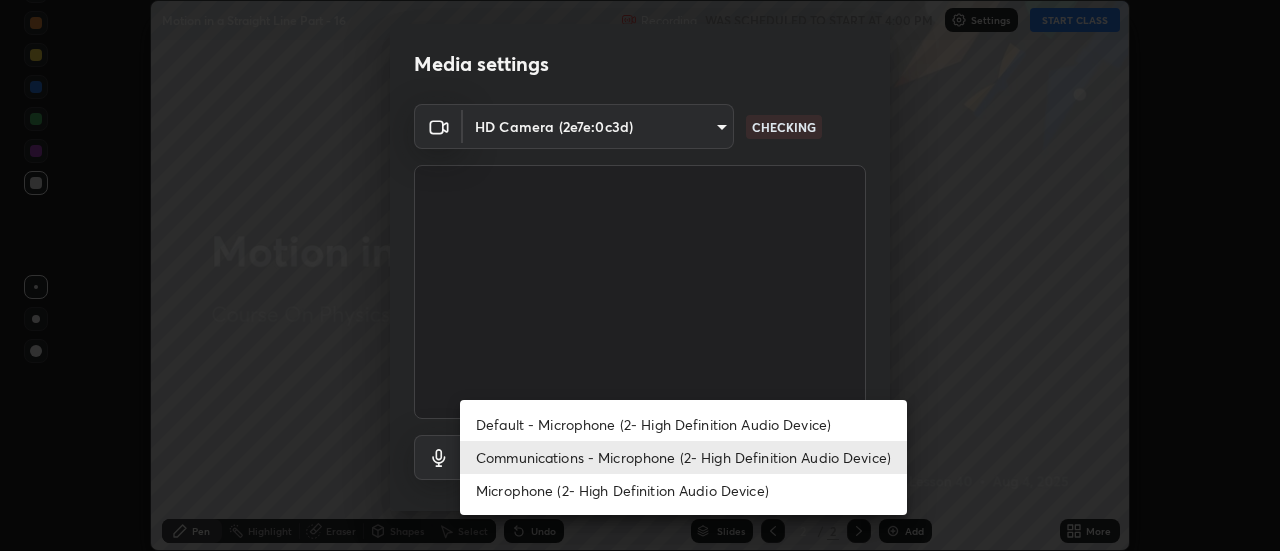 click on "Default - Microphone (2- High Definition Audio Device)" at bounding box center [683, 424] 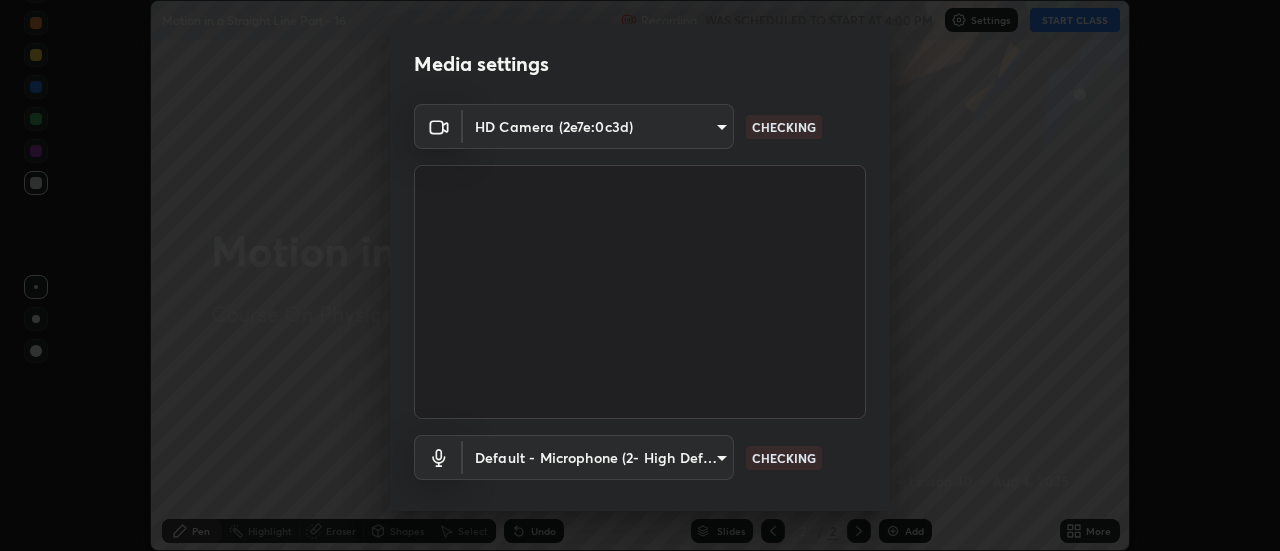 type on "default" 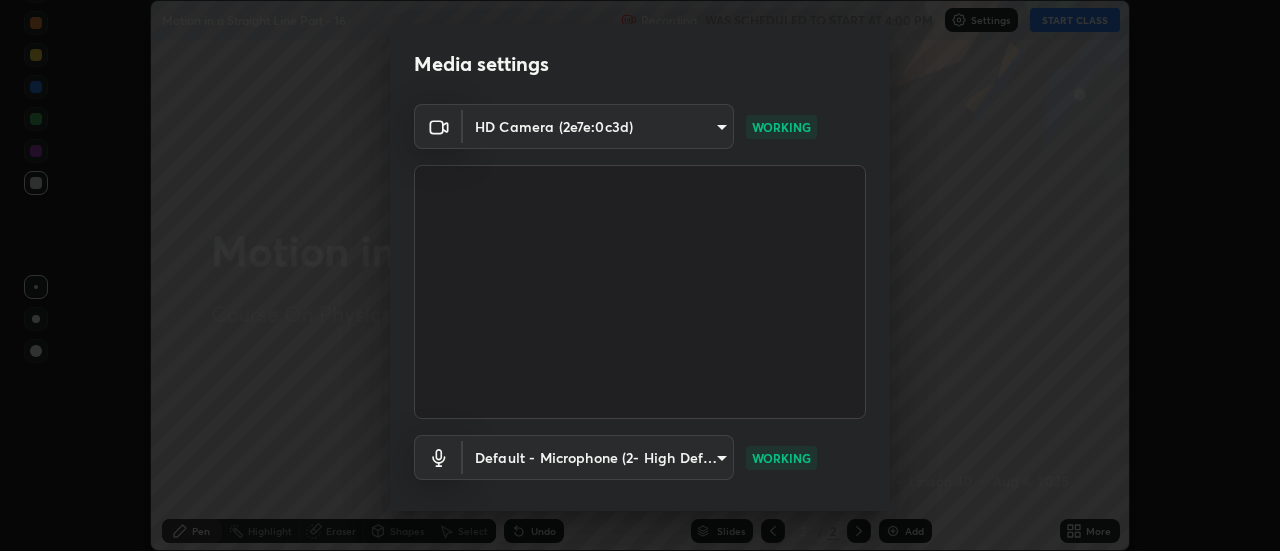 scroll, scrollTop: 105, scrollLeft: 0, axis: vertical 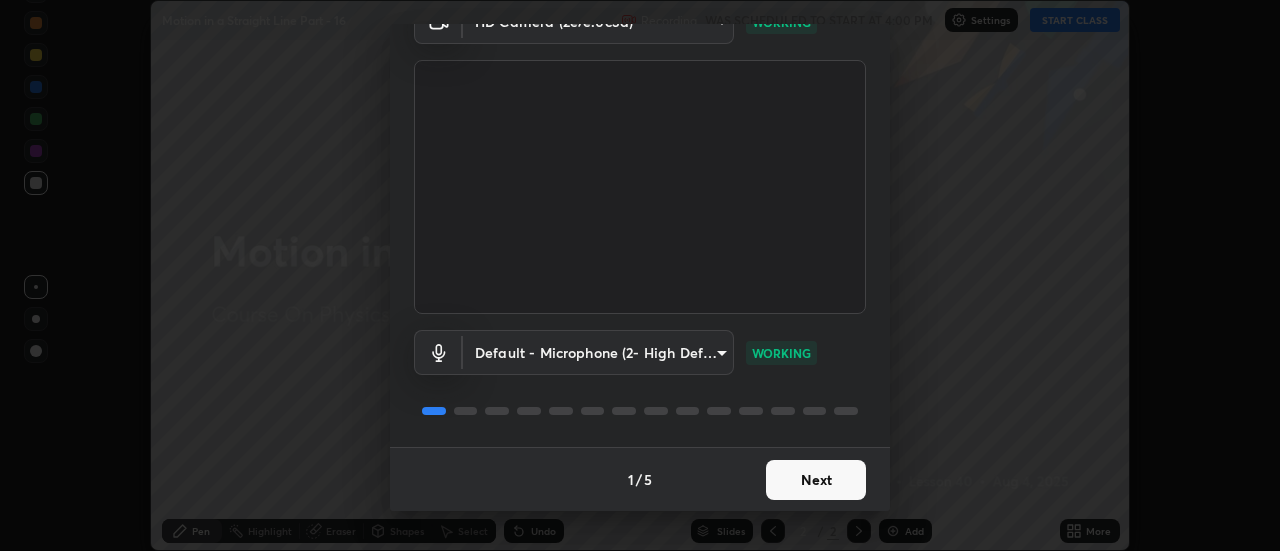 click on "Next" at bounding box center [816, 480] 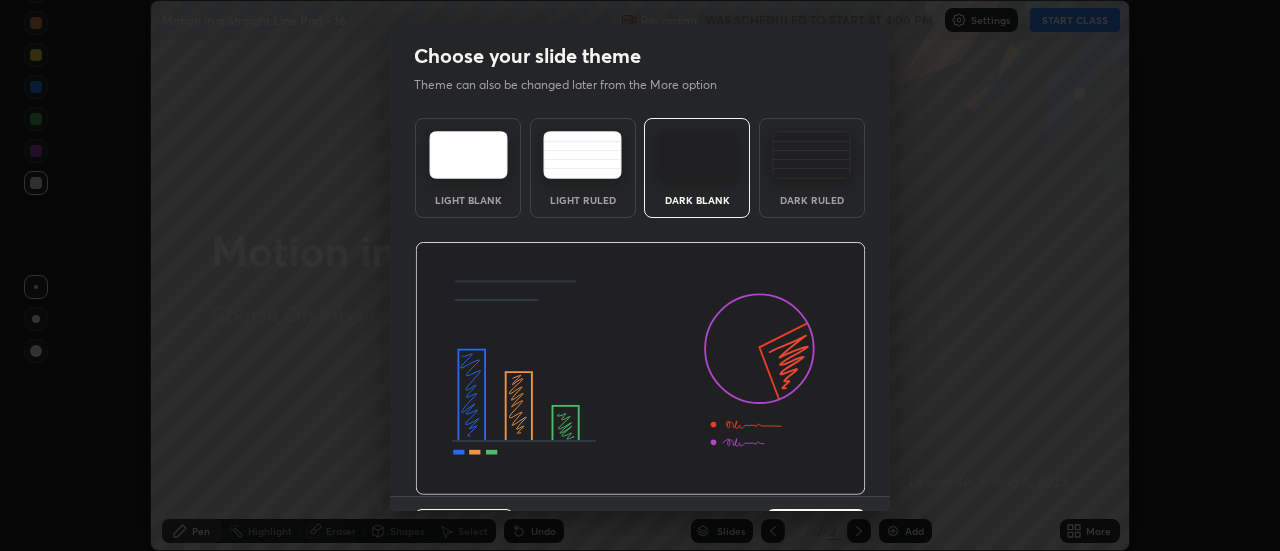 scroll, scrollTop: 49, scrollLeft: 0, axis: vertical 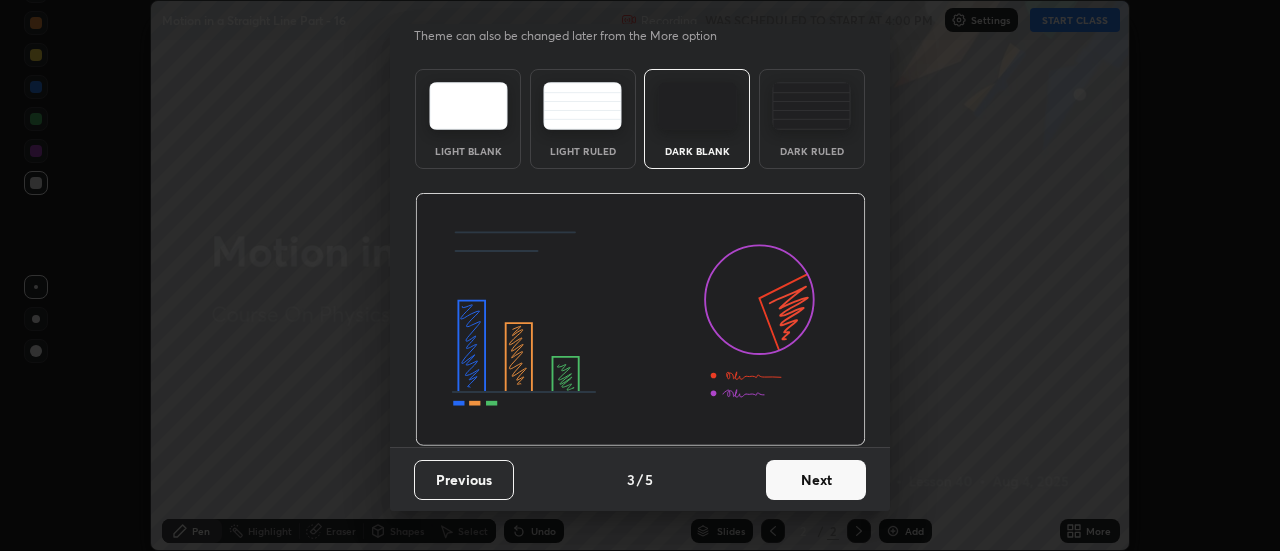 click on "Next" at bounding box center (816, 480) 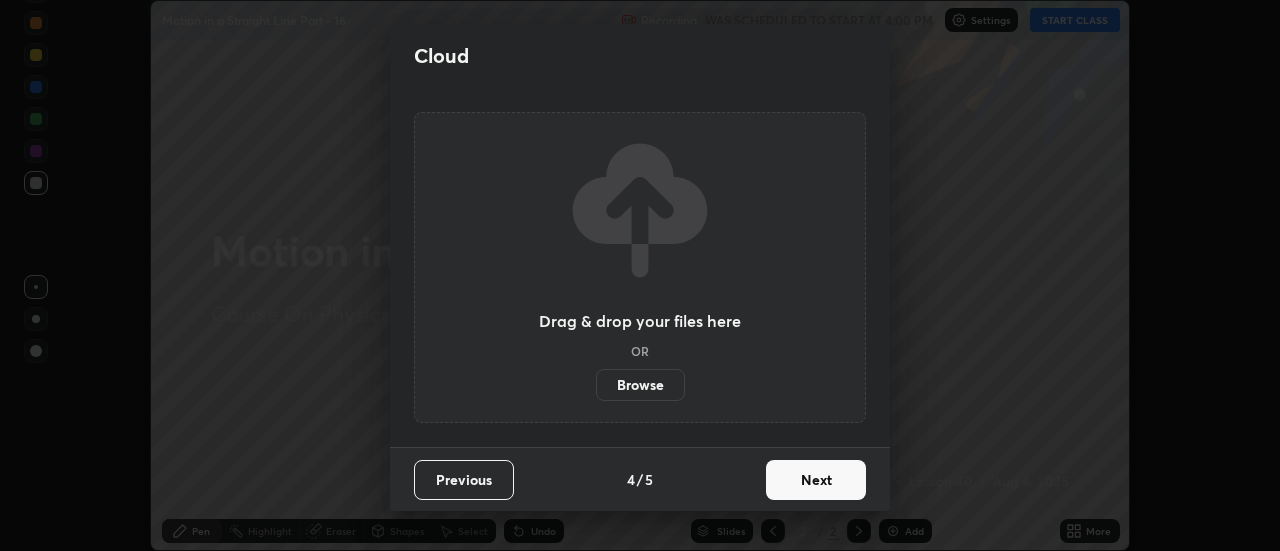 scroll, scrollTop: 0, scrollLeft: 0, axis: both 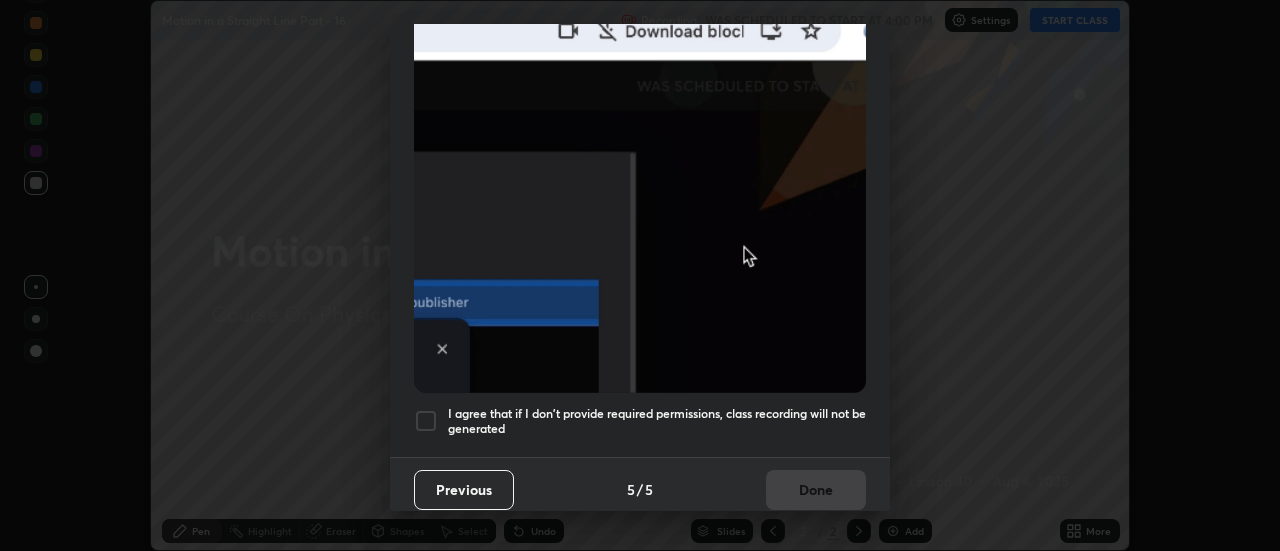 click on "I agree that if I don't provide required permissions, class recording will not be generated" at bounding box center (657, 421) 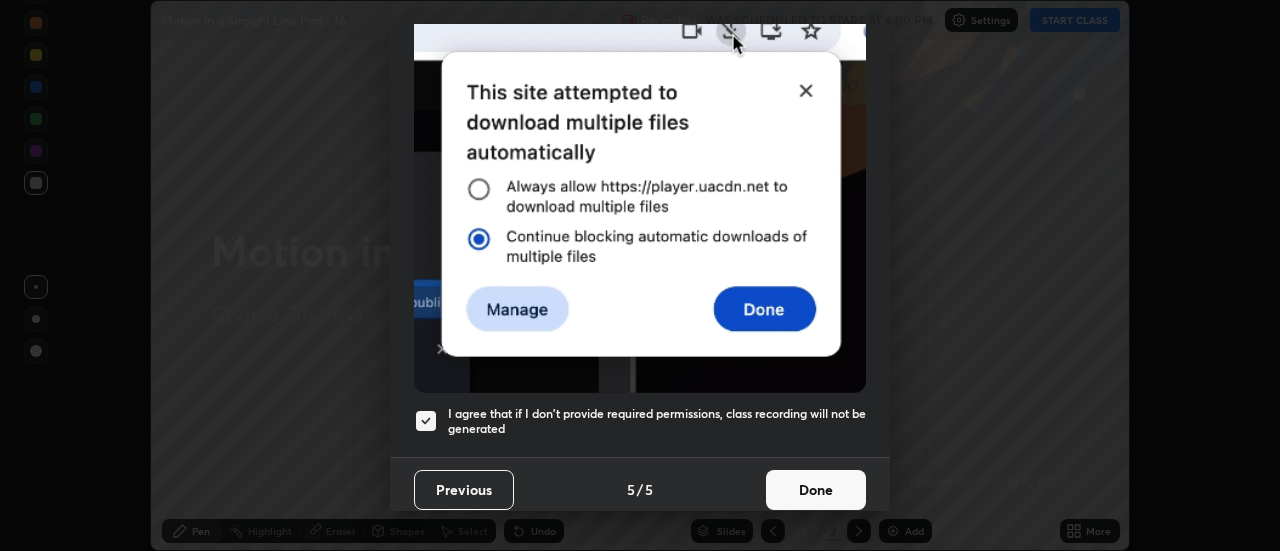 click on "Done" at bounding box center [816, 490] 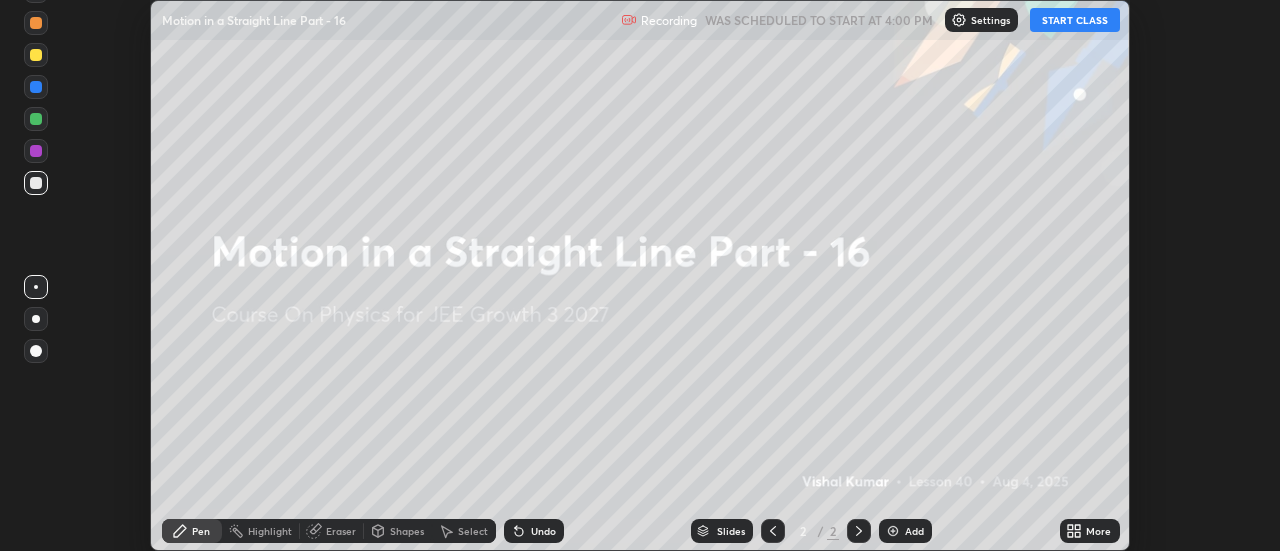 click on "More" at bounding box center [1090, 531] 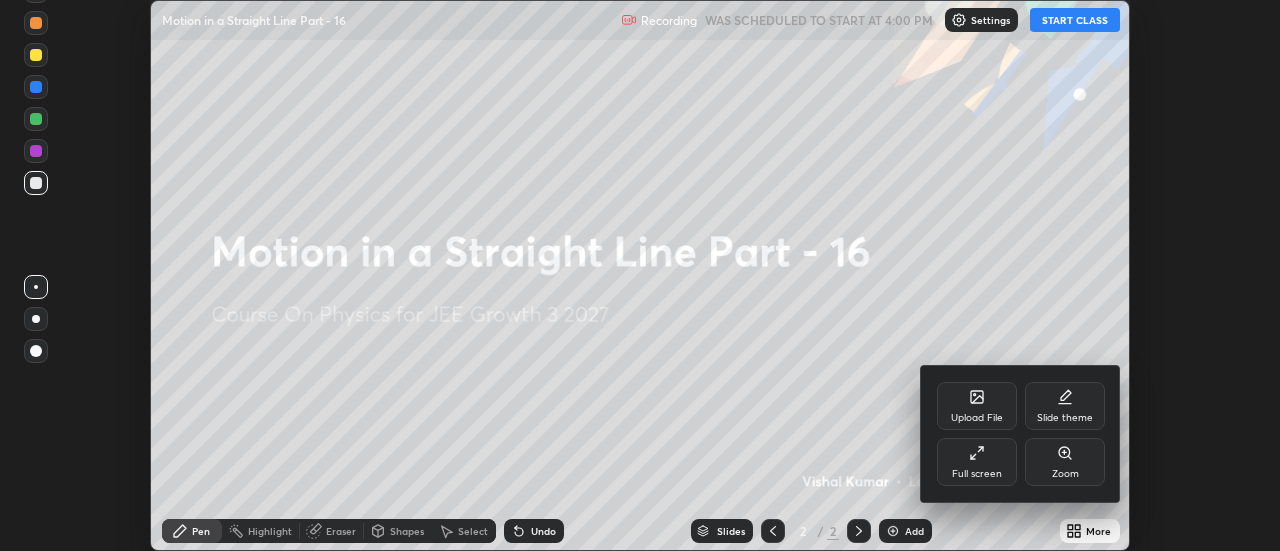 click on "Full screen" at bounding box center (977, 474) 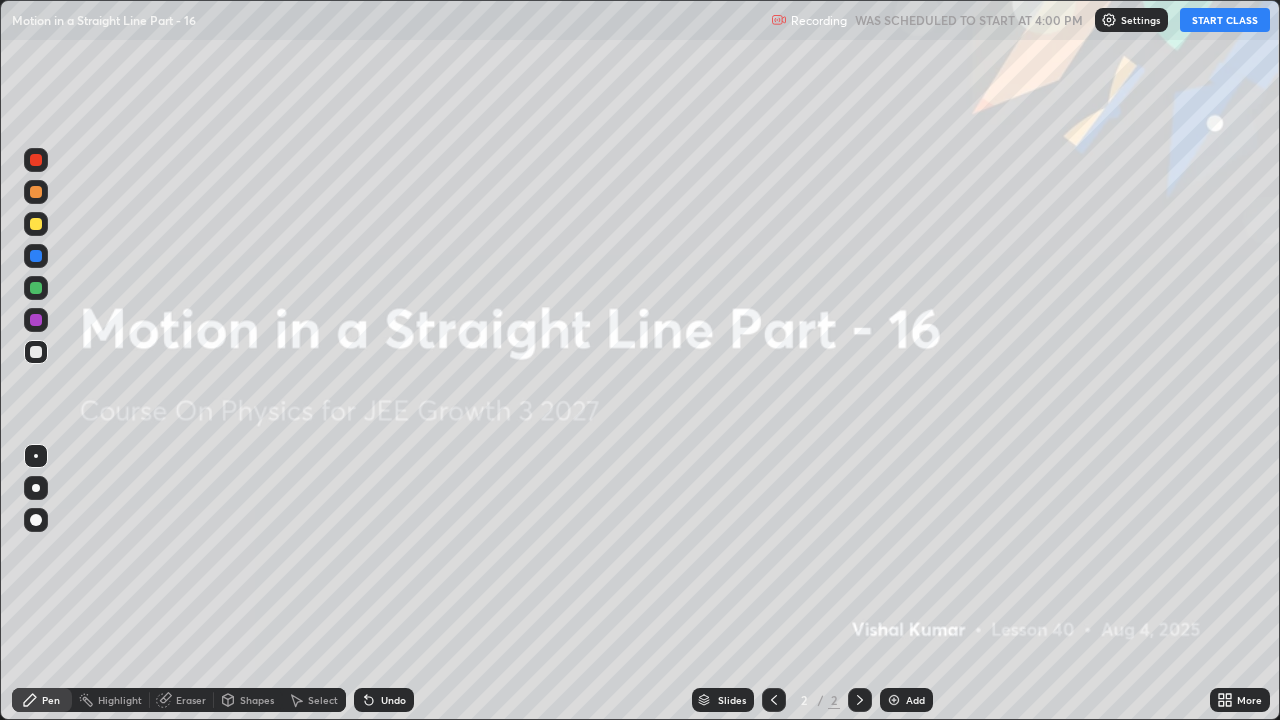 scroll, scrollTop: 99280, scrollLeft: 98720, axis: both 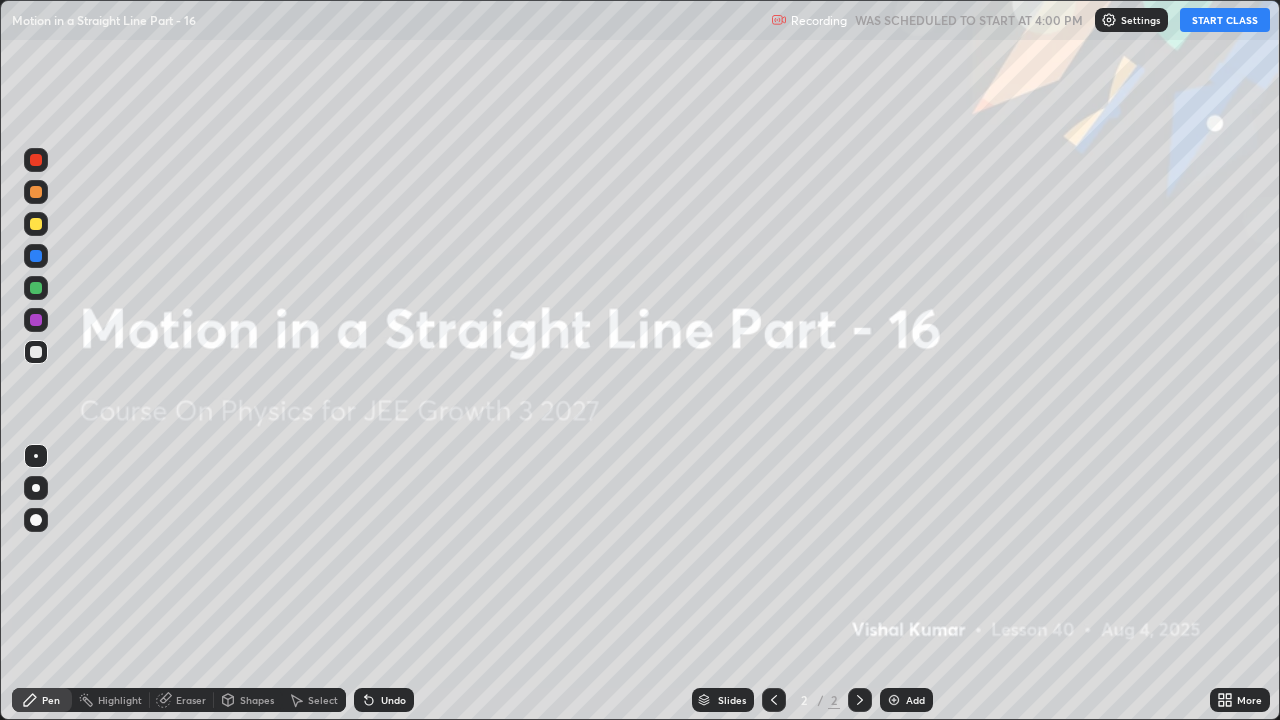 click on "START CLASS" at bounding box center (1225, 20) 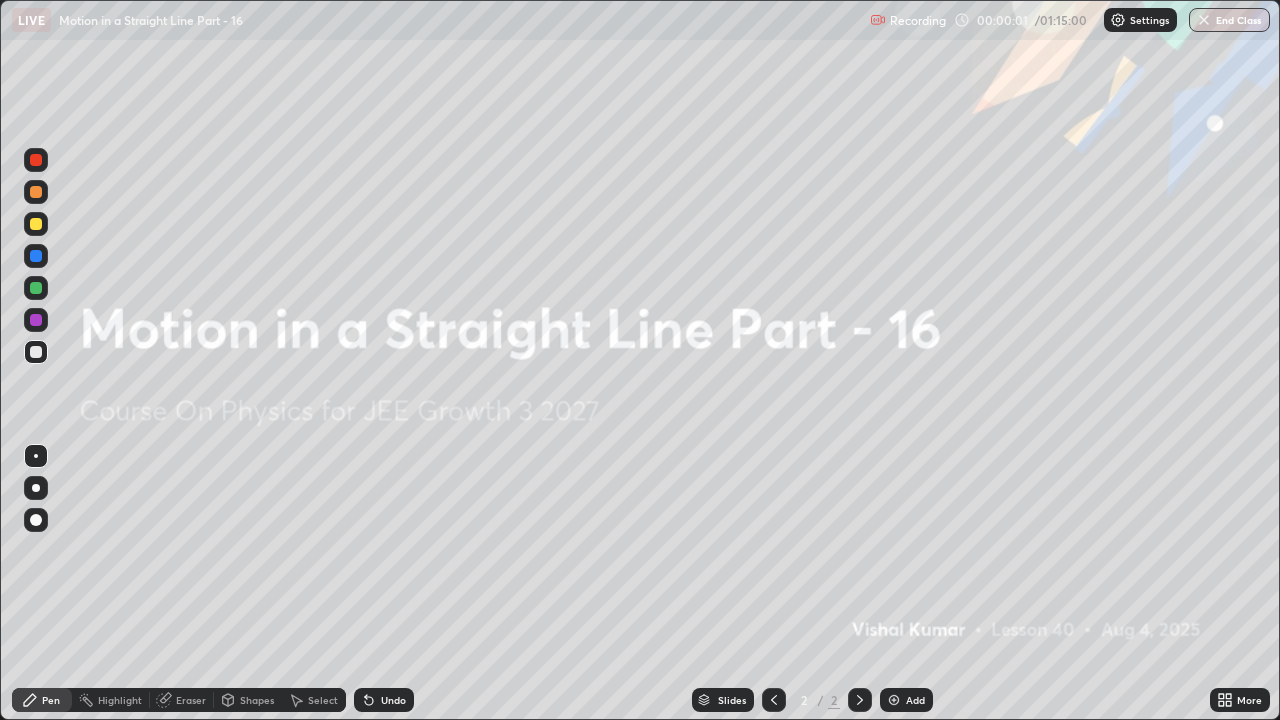 click on "Add" at bounding box center [906, 700] 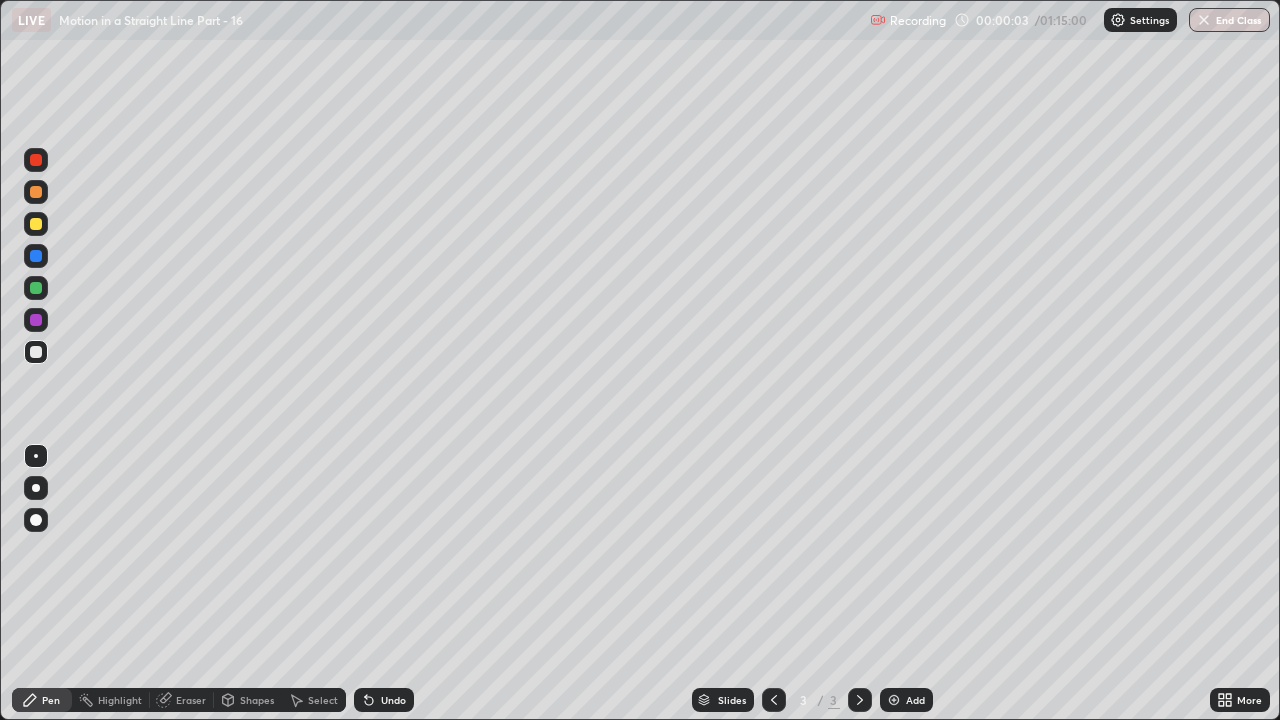 click at bounding box center (36, 224) 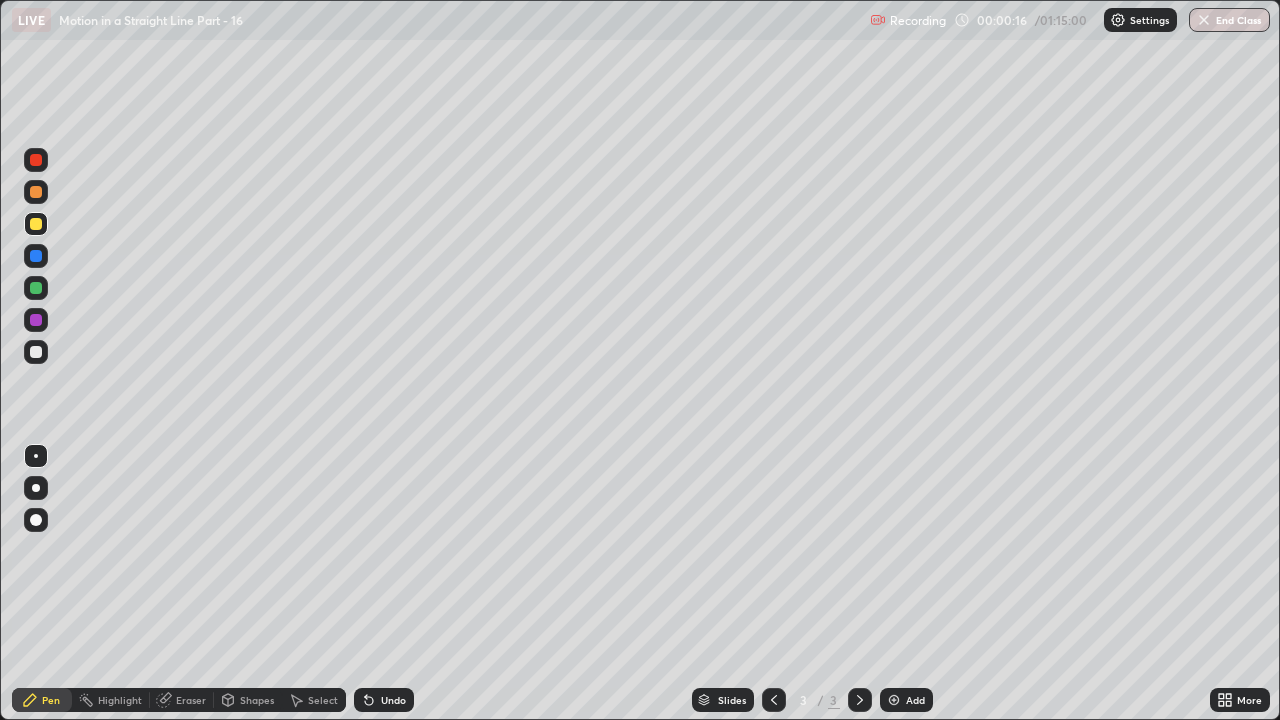 click at bounding box center (36, 488) 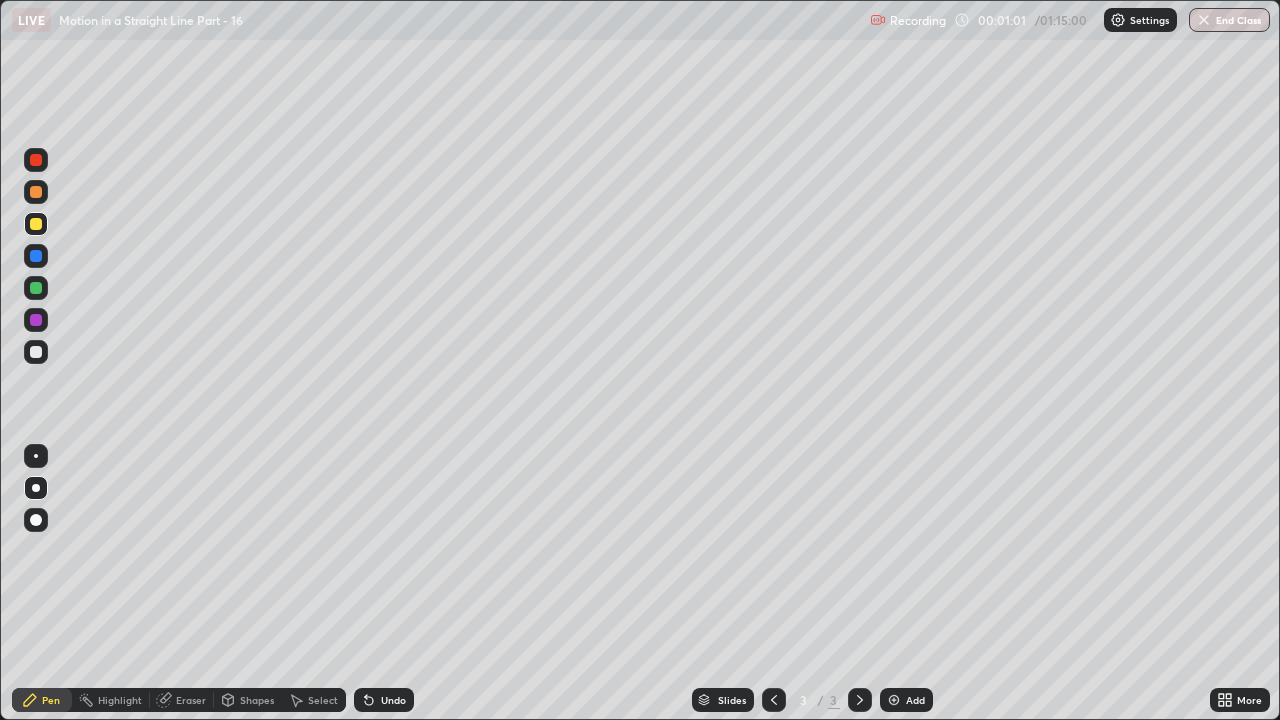 click on "Eraser" at bounding box center [191, 700] 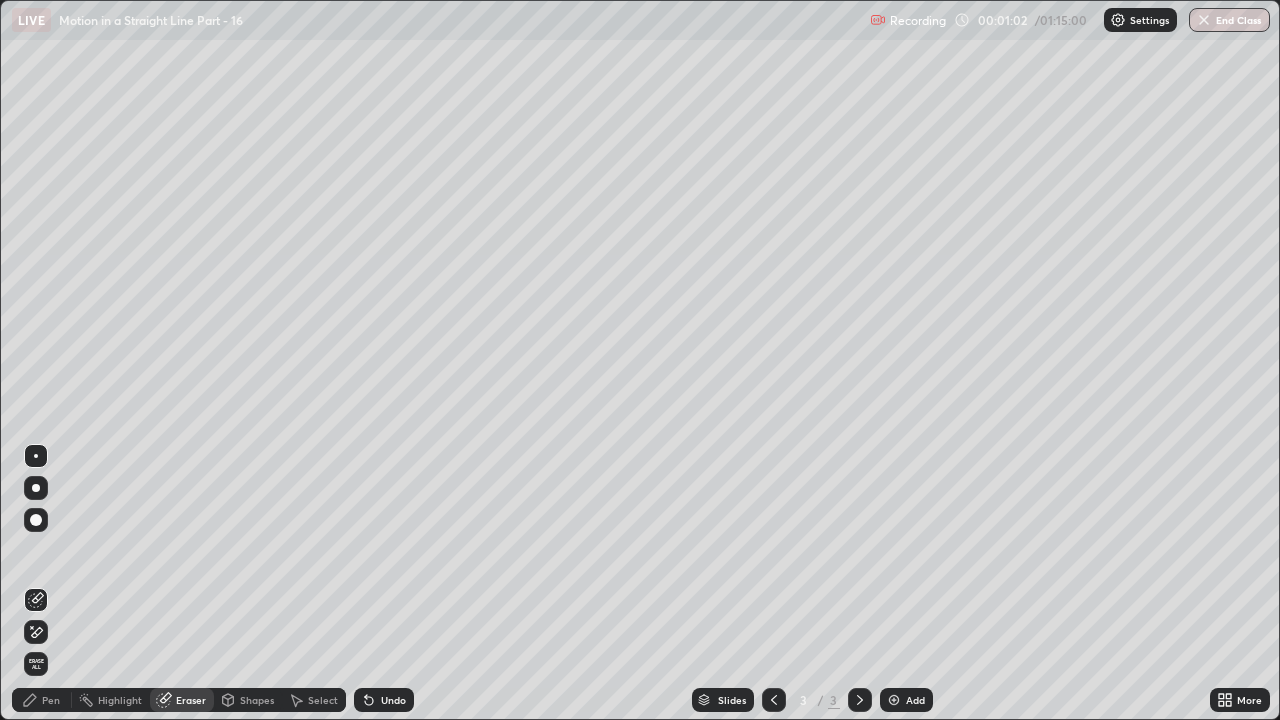 click on "Erase all" at bounding box center [36, 664] 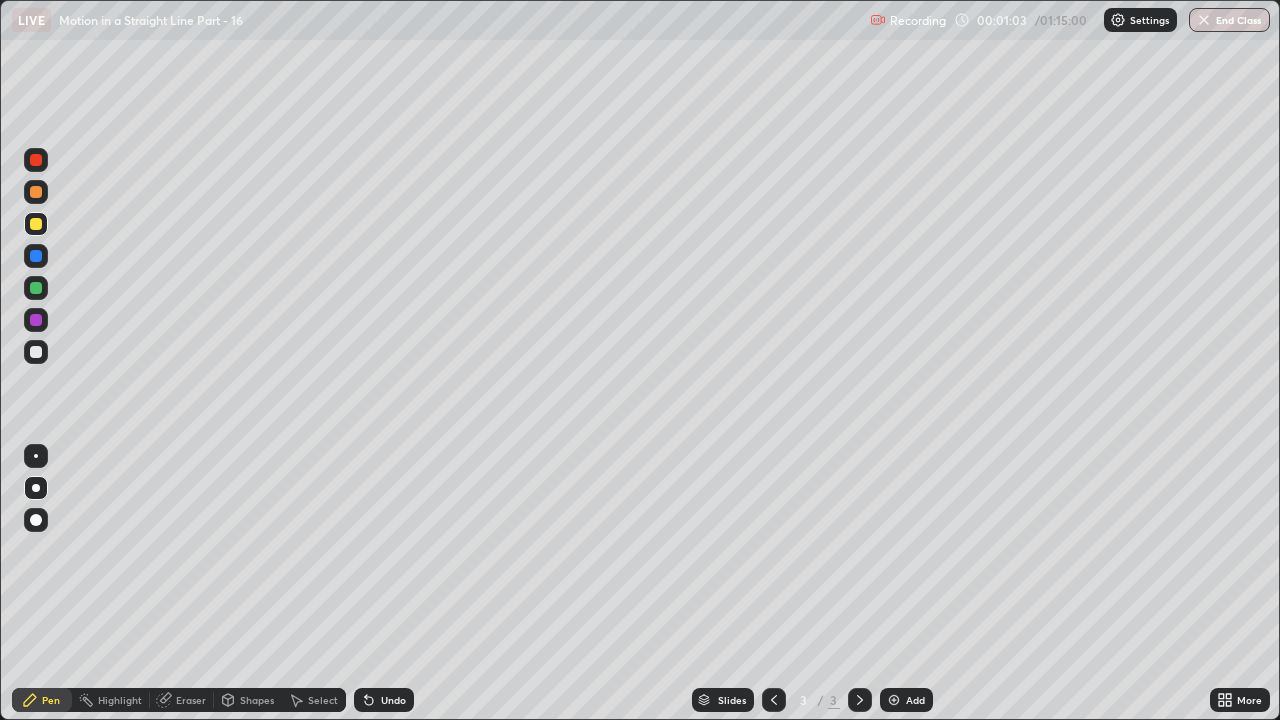 click on "Pen" at bounding box center [42, 700] 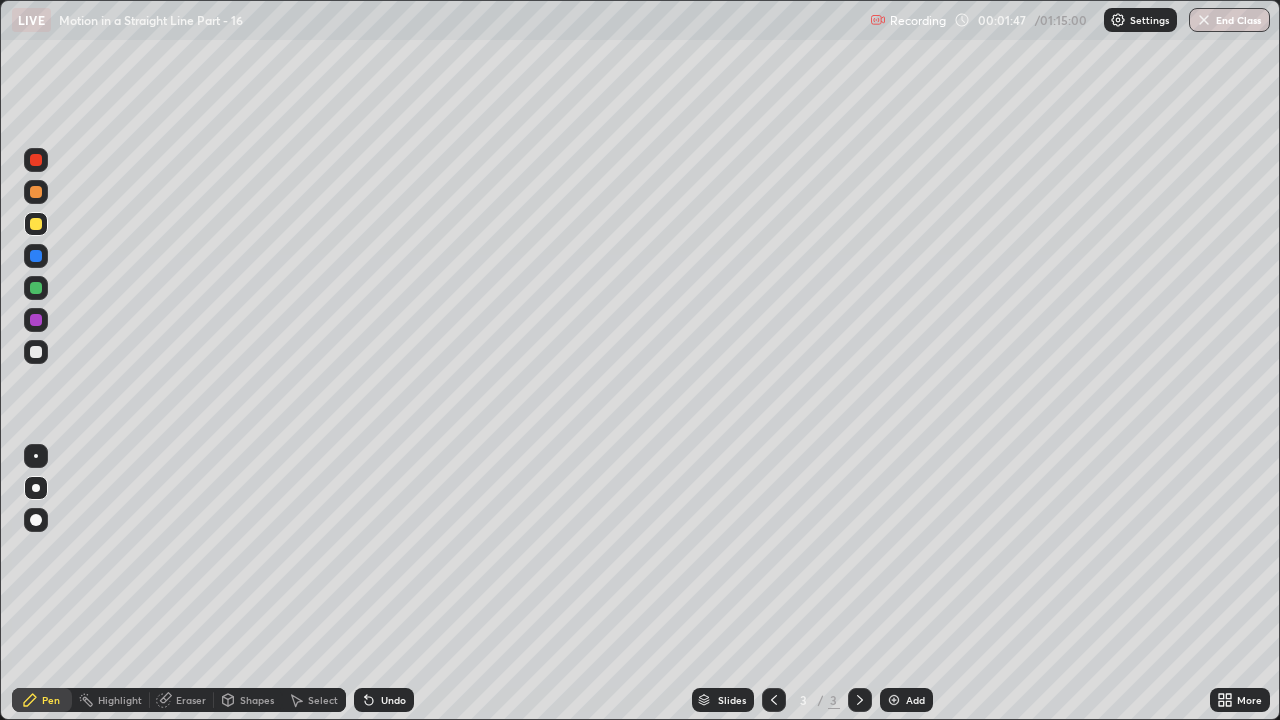 click on "Shapes" at bounding box center (257, 700) 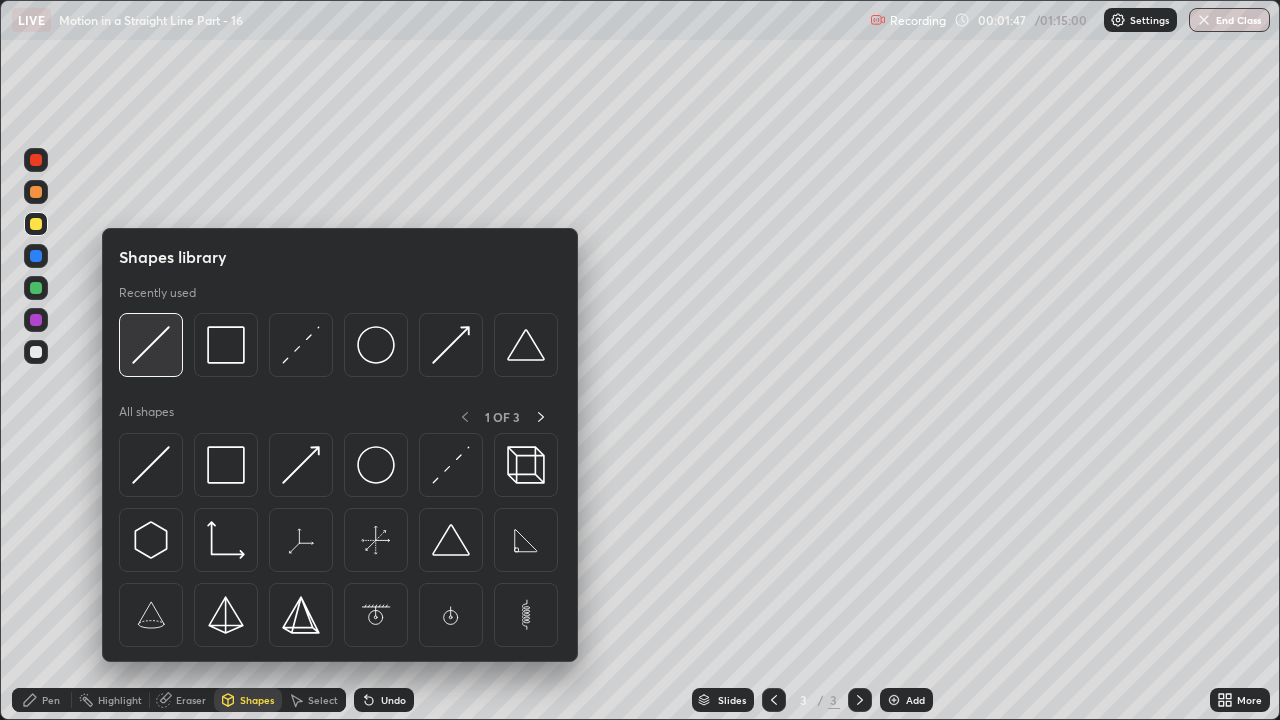 click at bounding box center [151, 345] 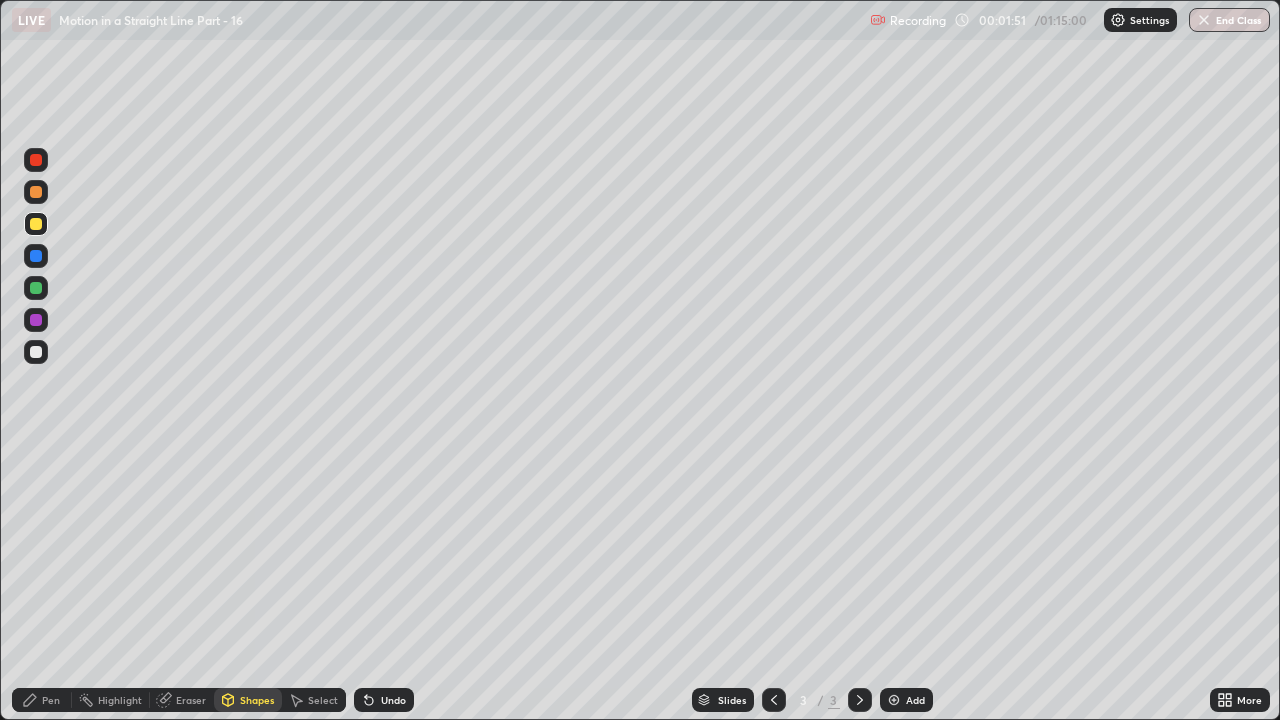 click at bounding box center [36, 288] 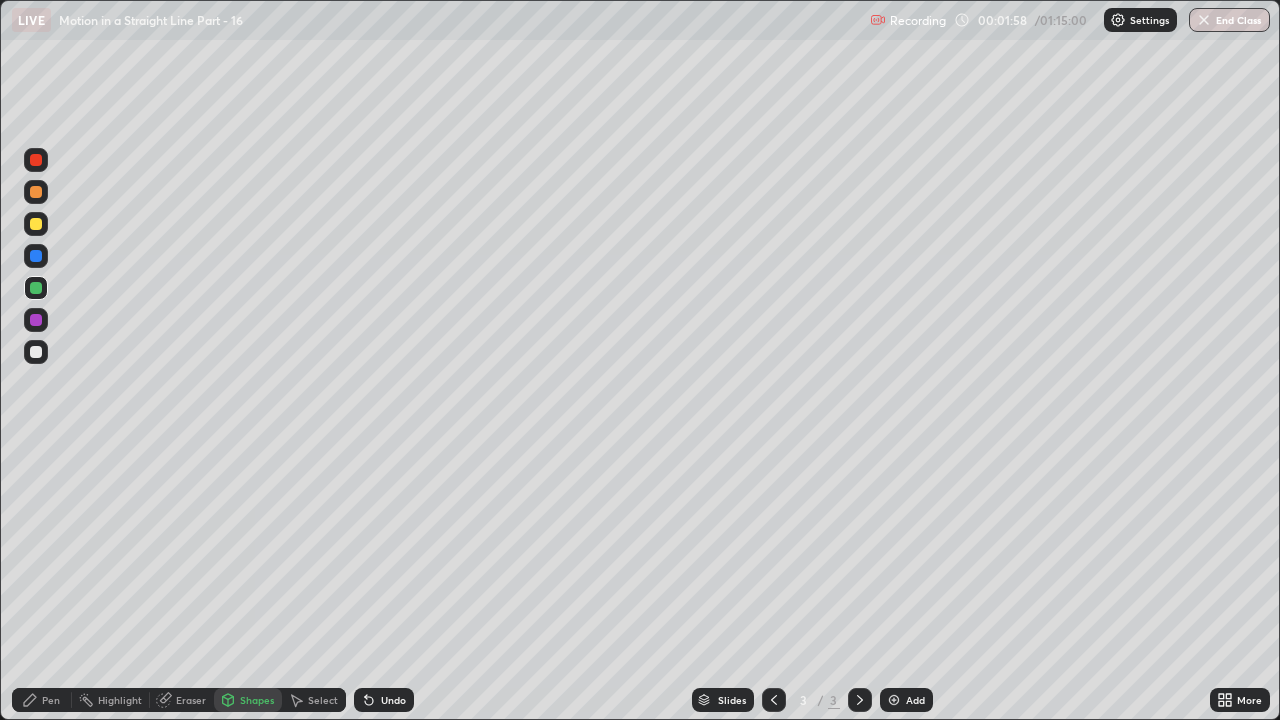 click on "Undo" at bounding box center (384, 700) 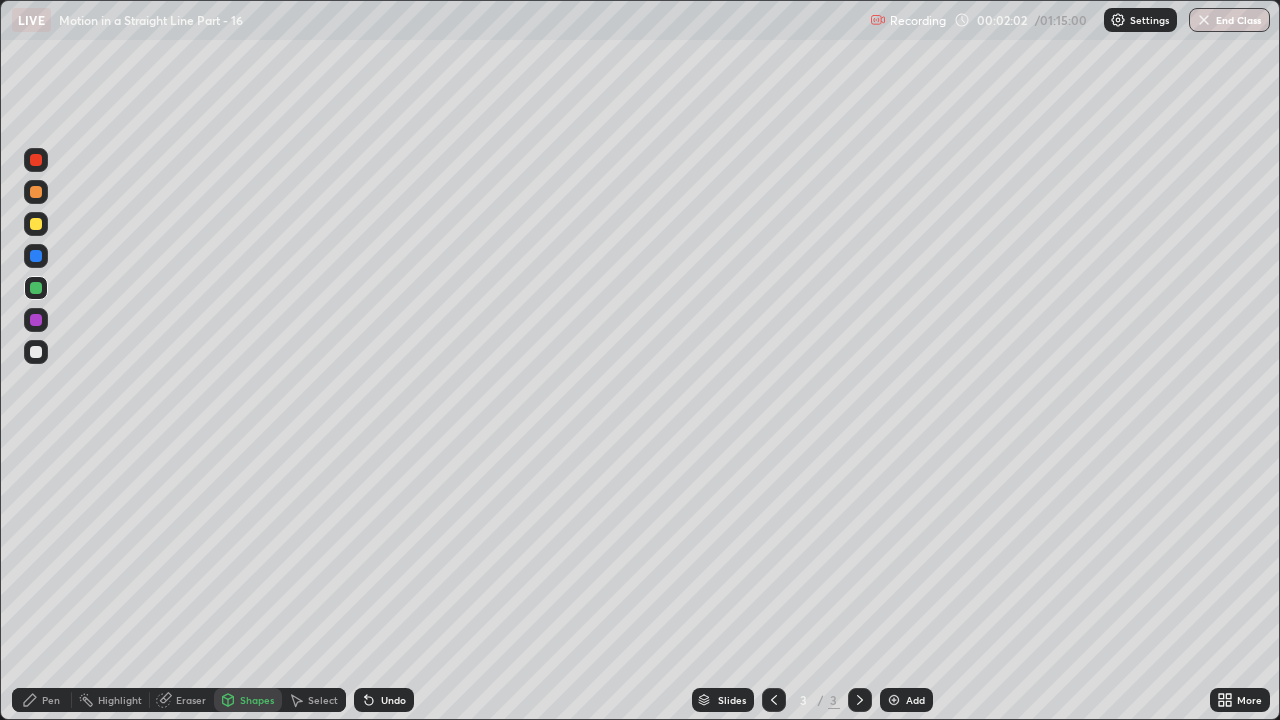 click at bounding box center [36, 352] 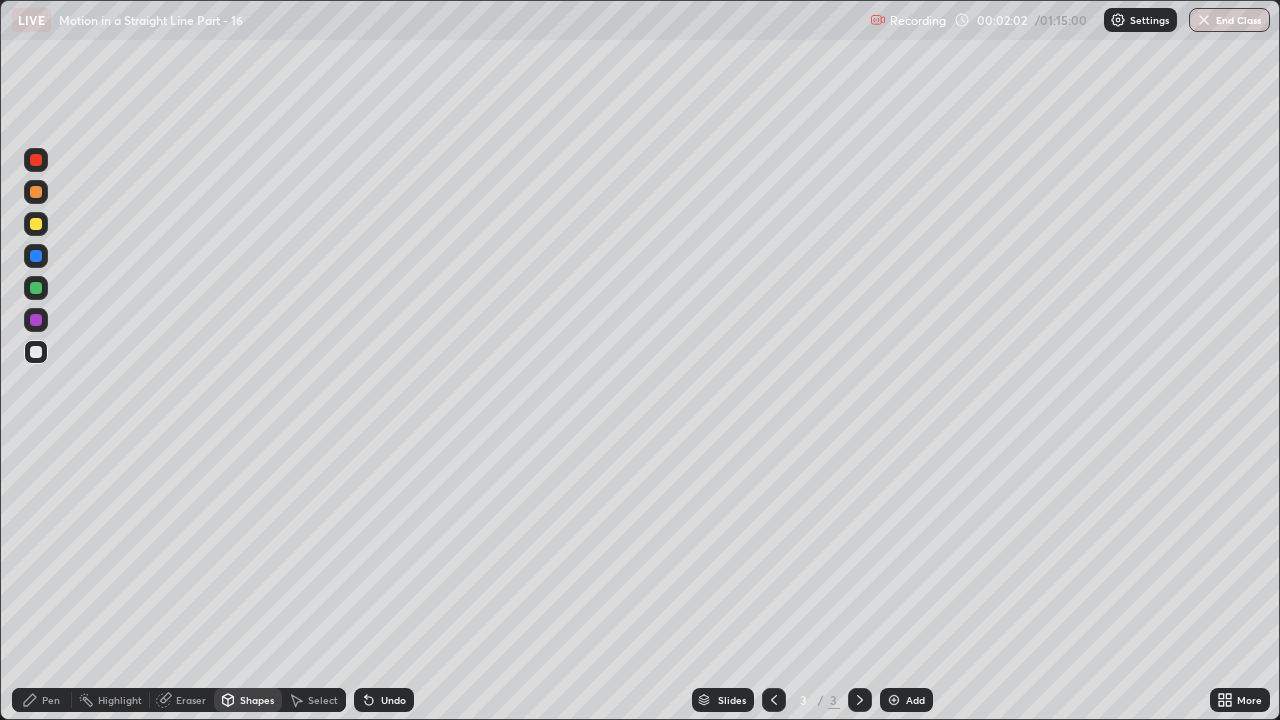 click on "Pen" at bounding box center (51, 700) 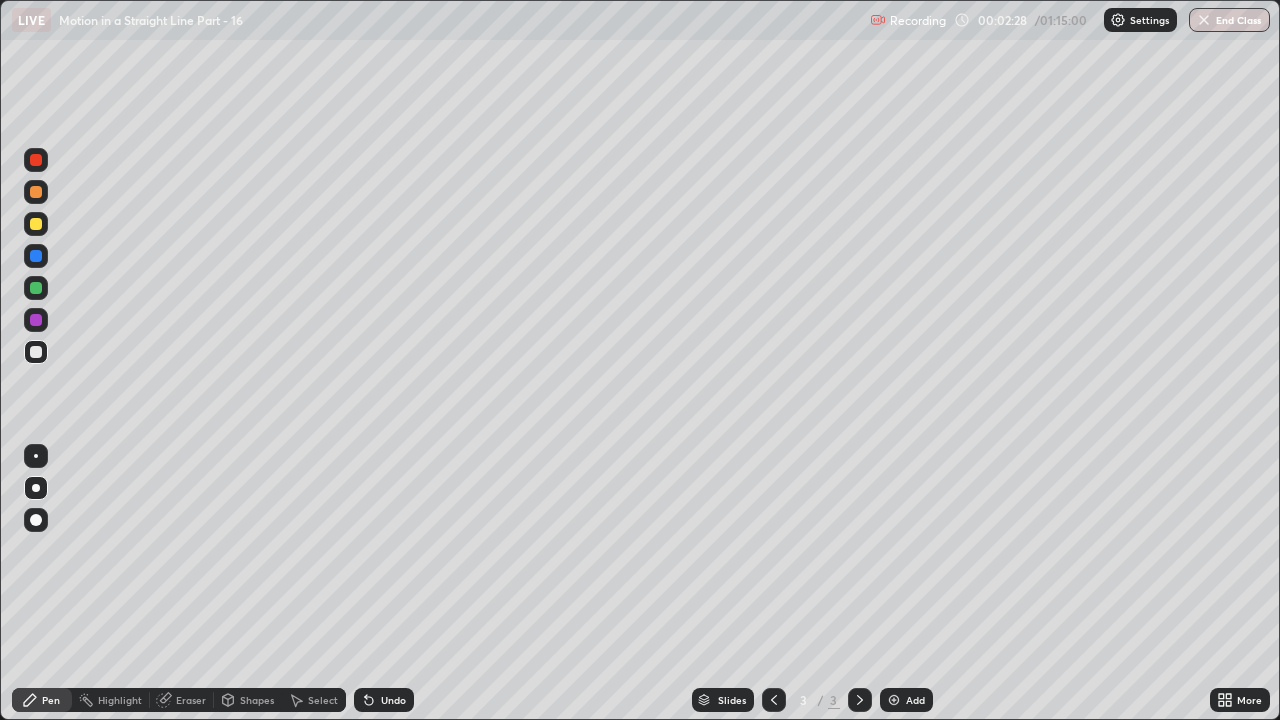 click on "Undo" at bounding box center [384, 700] 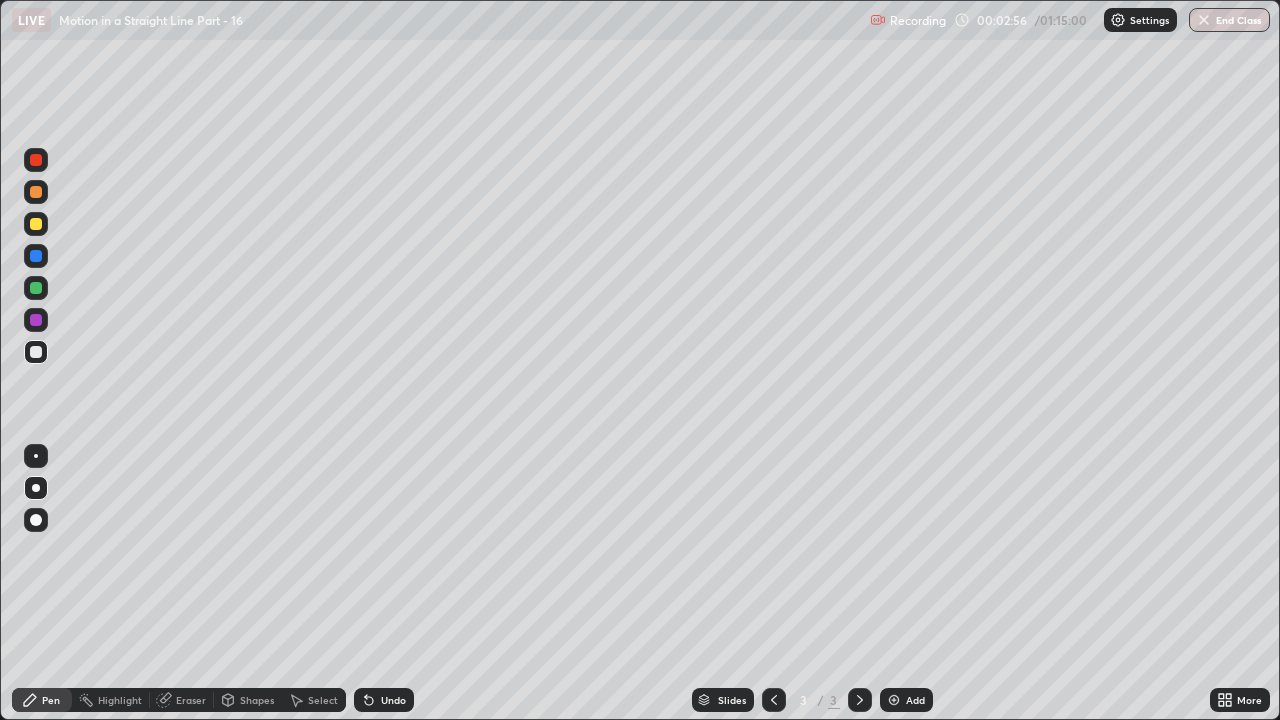 click on "Shapes" at bounding box center (257, 700) 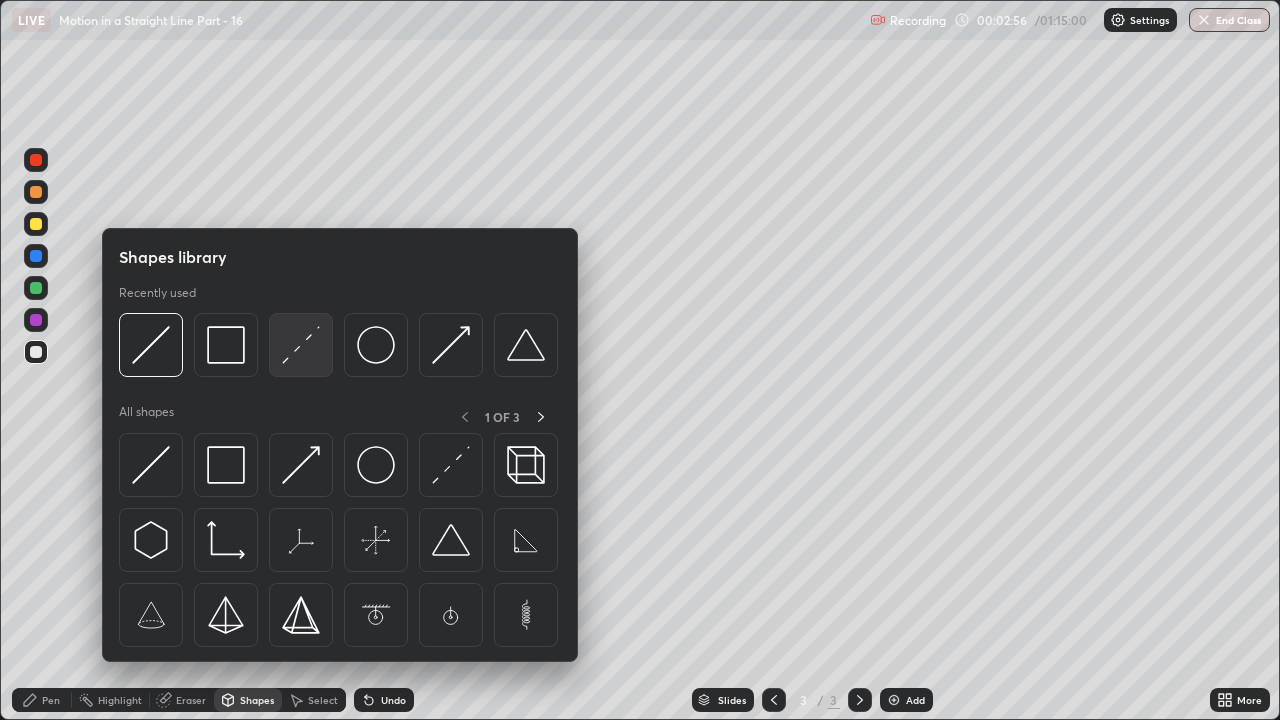 click at bounding box center [301, 345] 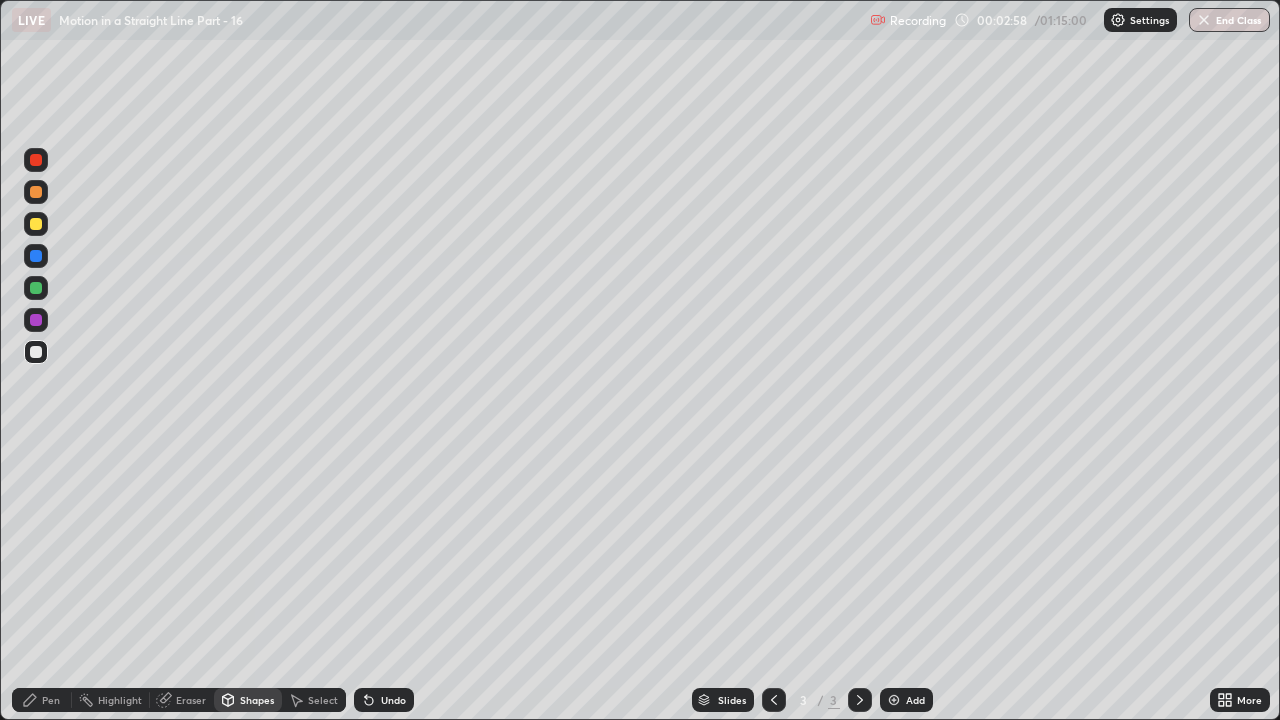 click on "Pen" at bounding box center [51, 700] 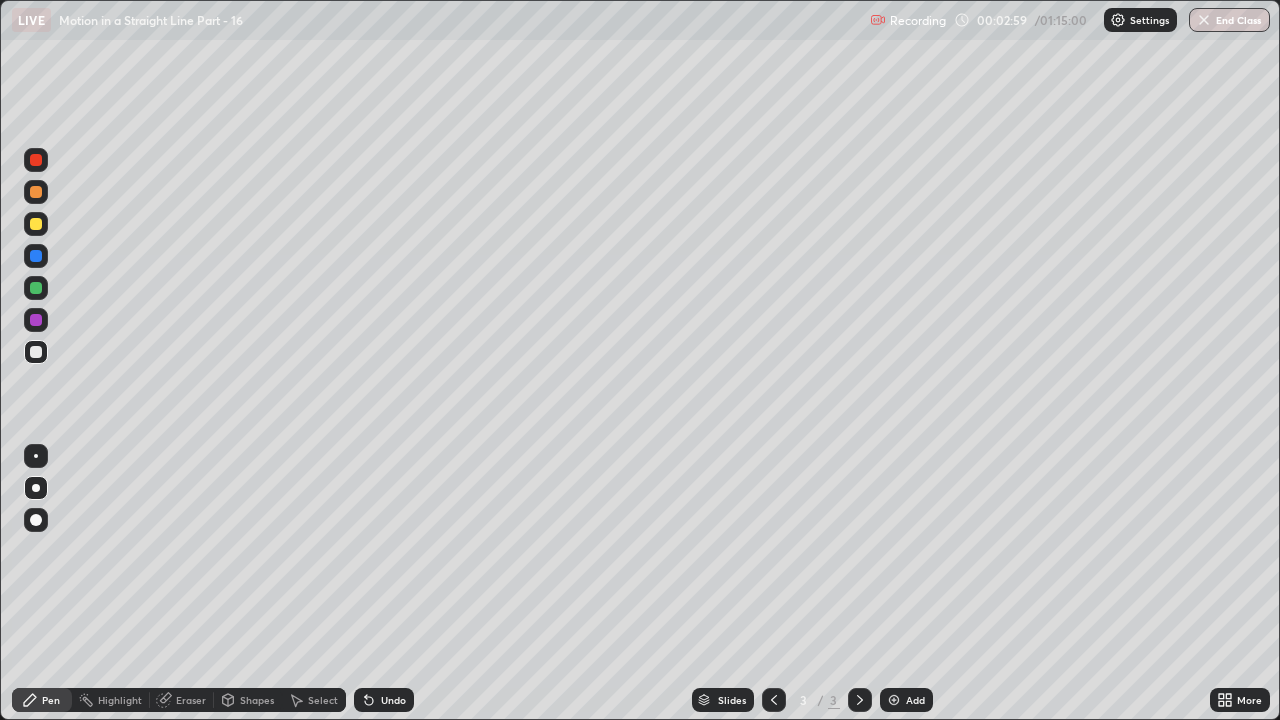 click at bounding box center (36, 256) 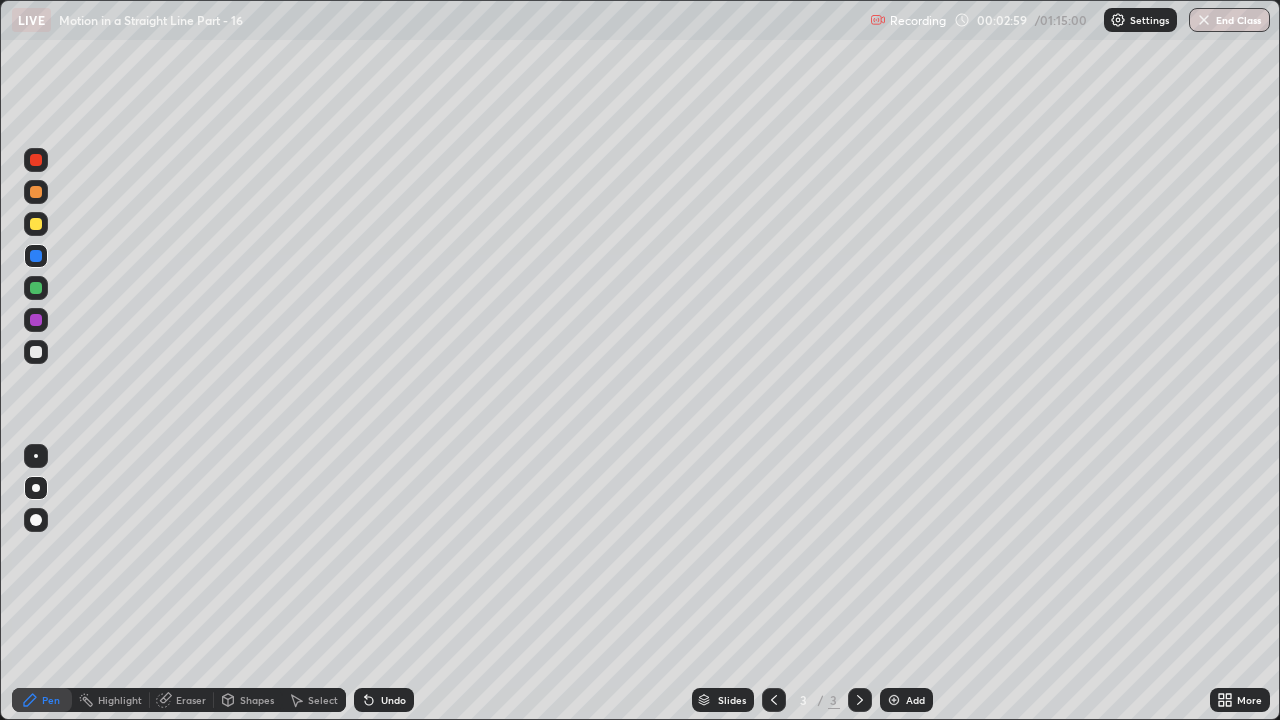 click at bounding box center [36, 224] 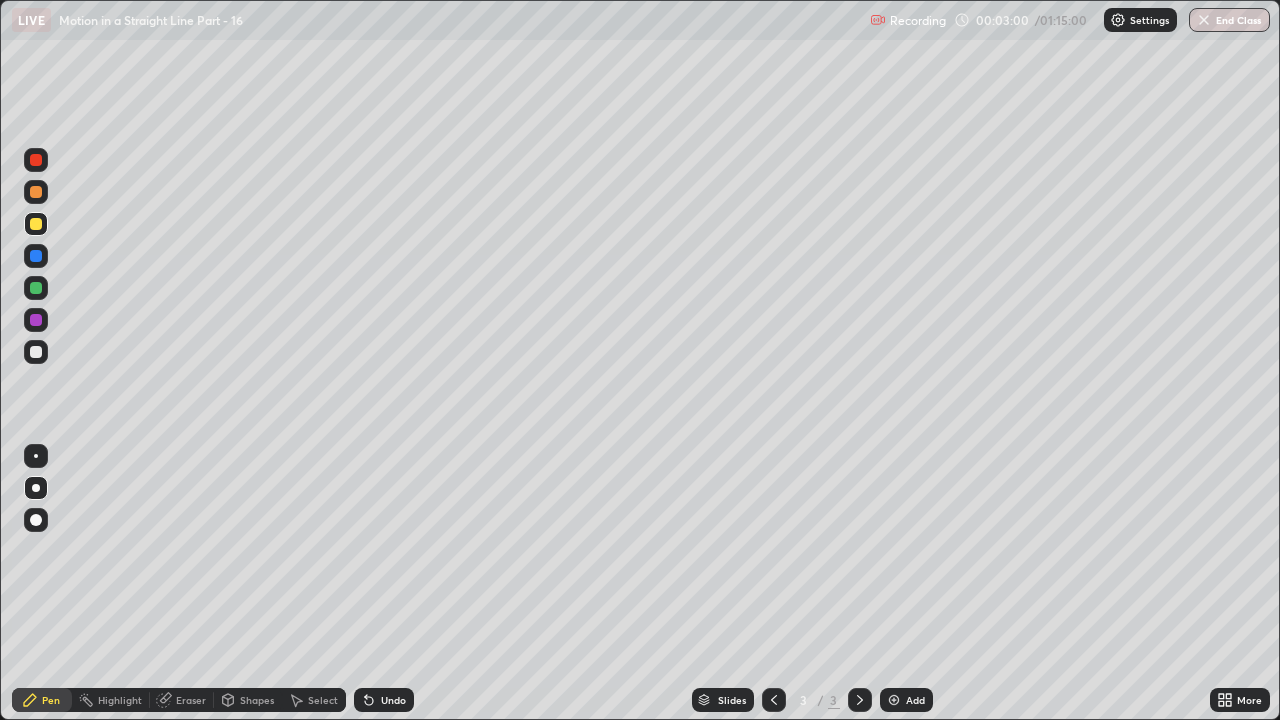 click on "Shapes" at bounding box center [257, 700] 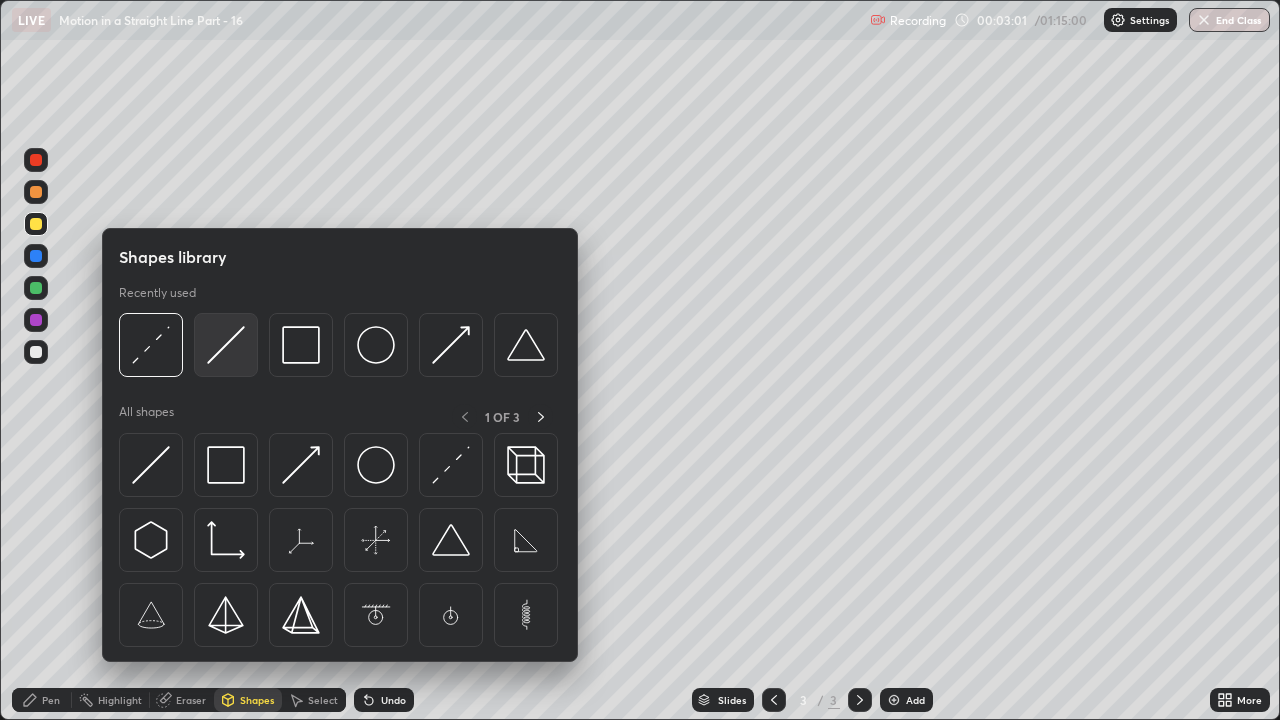 click at bounding box center [226, 345] 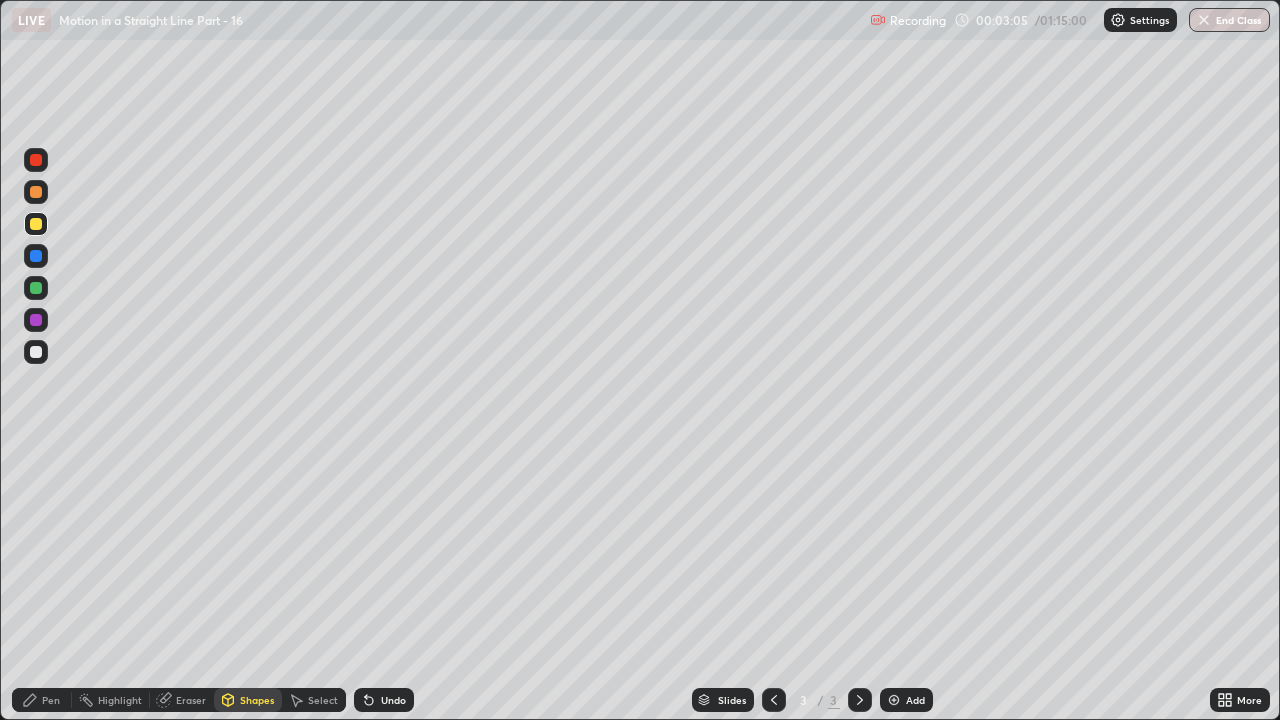 click at bounding box center [36, 288] 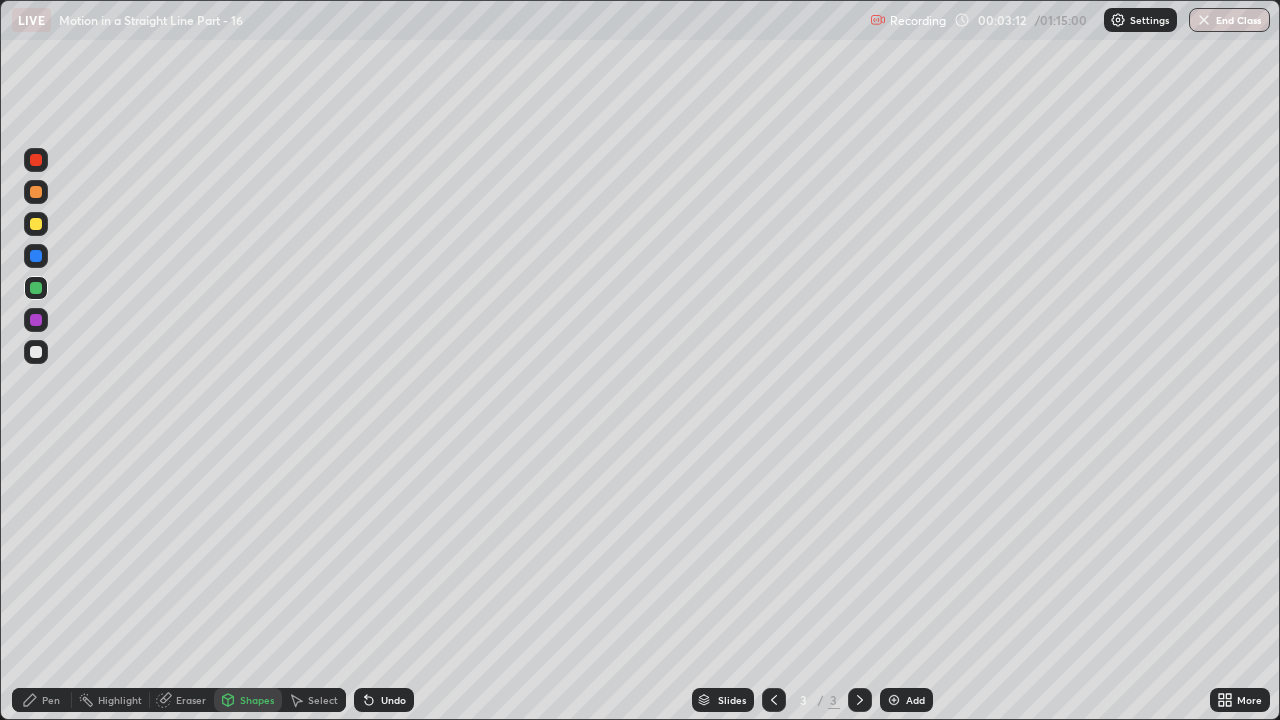 click on "Pen" at bounding box center (42, 700) 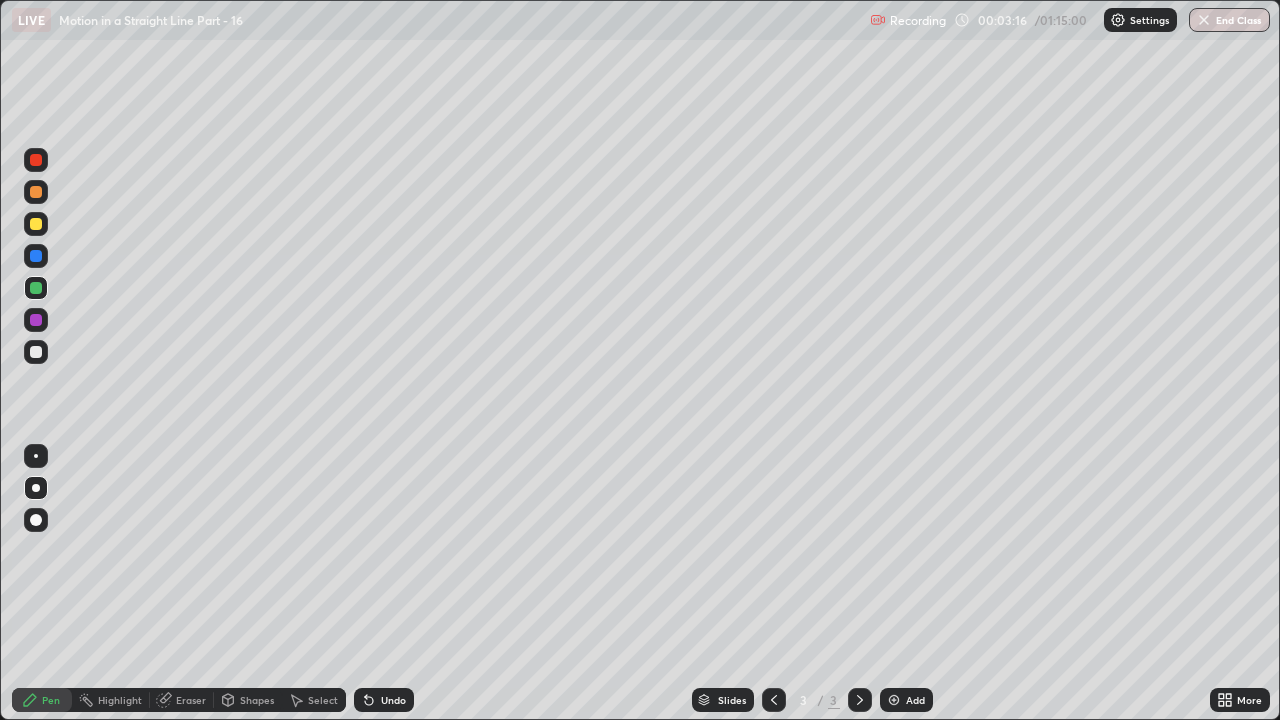 click at bounding box center (36, 224) 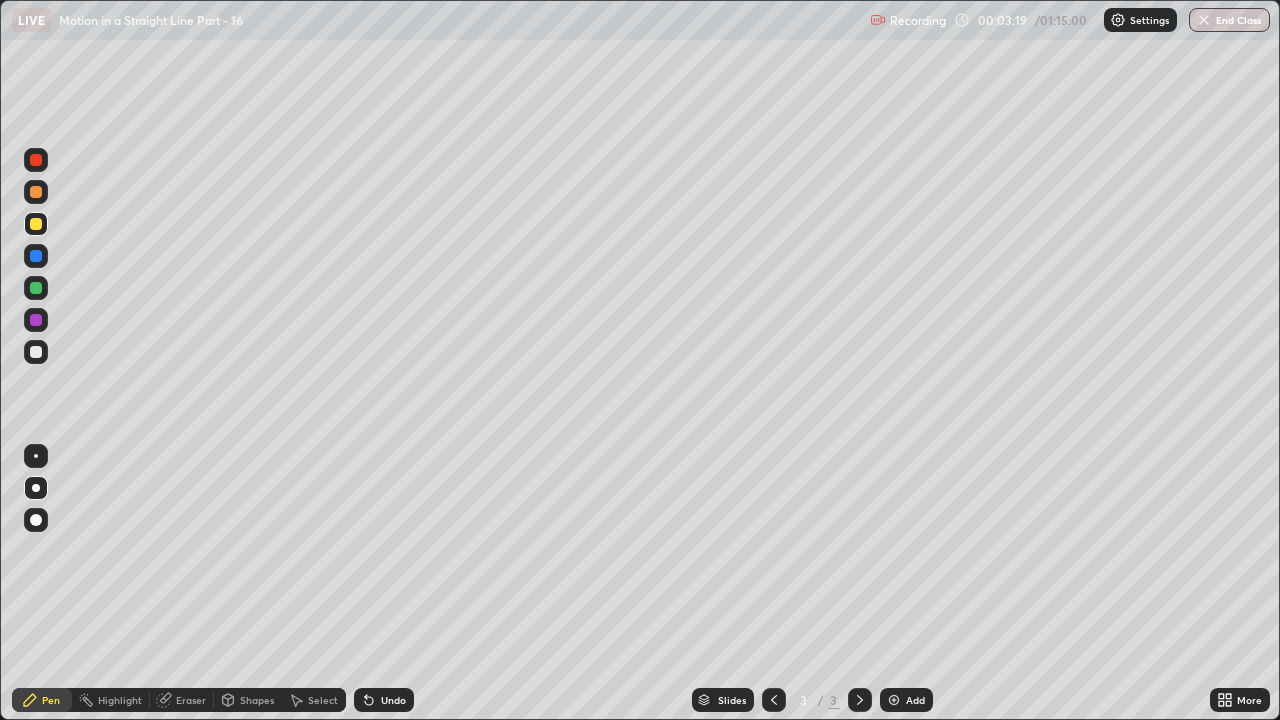 click at bounding box center [36, 352] 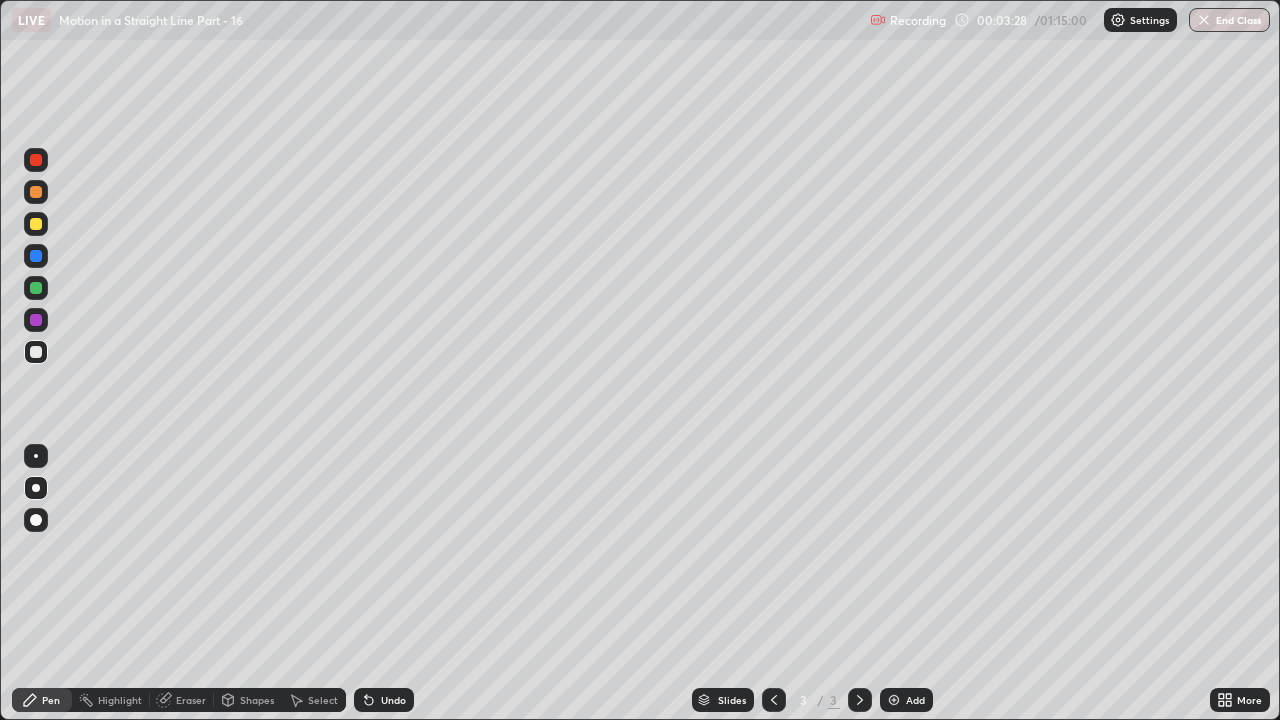 click on "Undo" at bounding box center [384, 700] 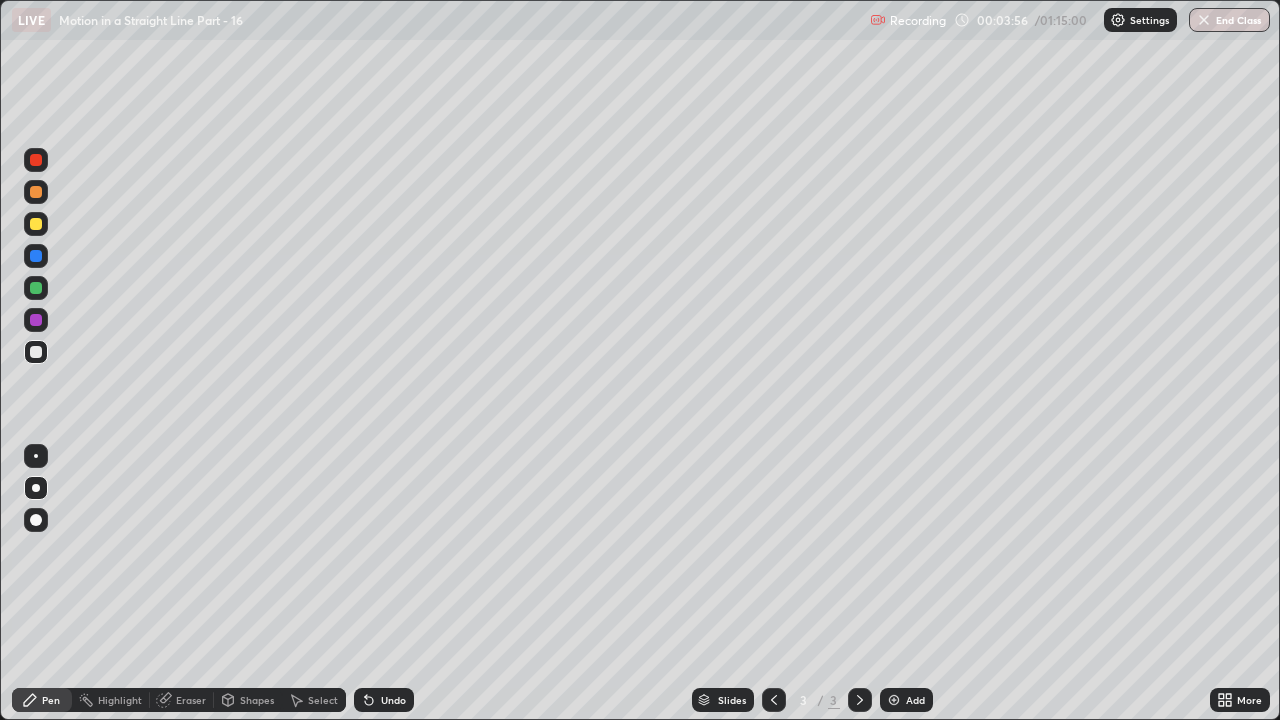 click on "Add" at bounding box center (906, 700) 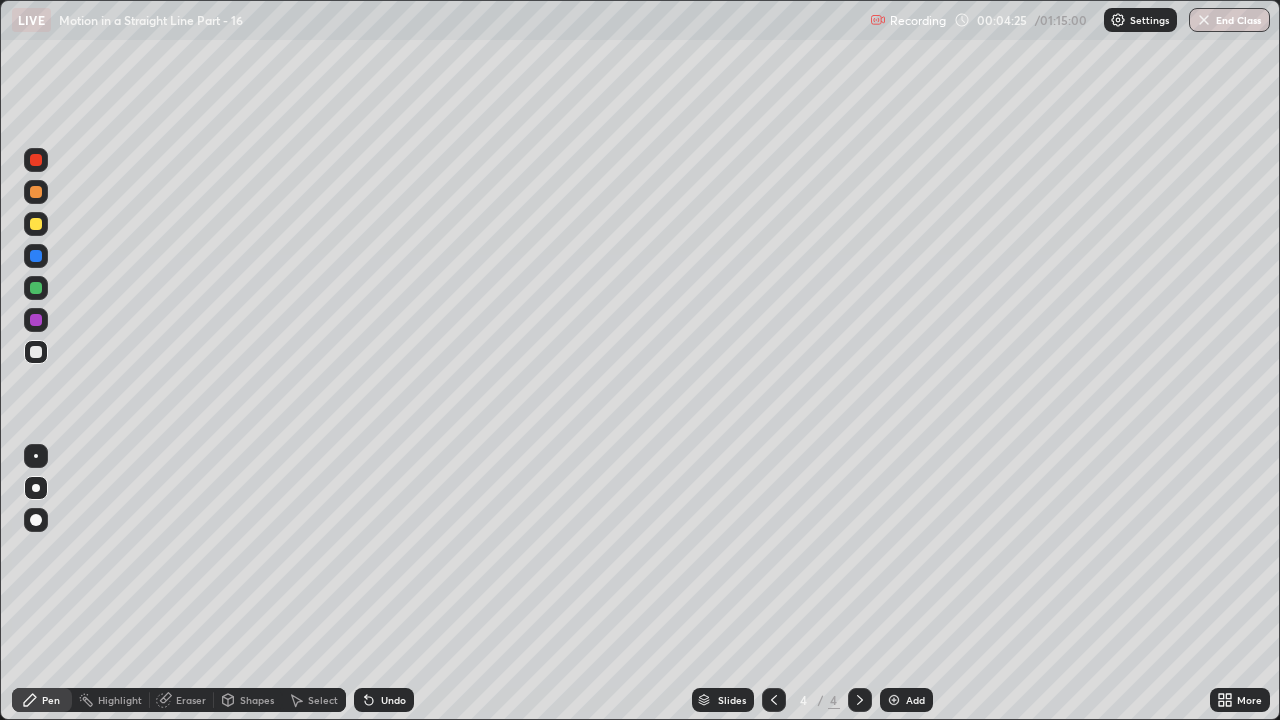 click at bounding box center (36, 224) 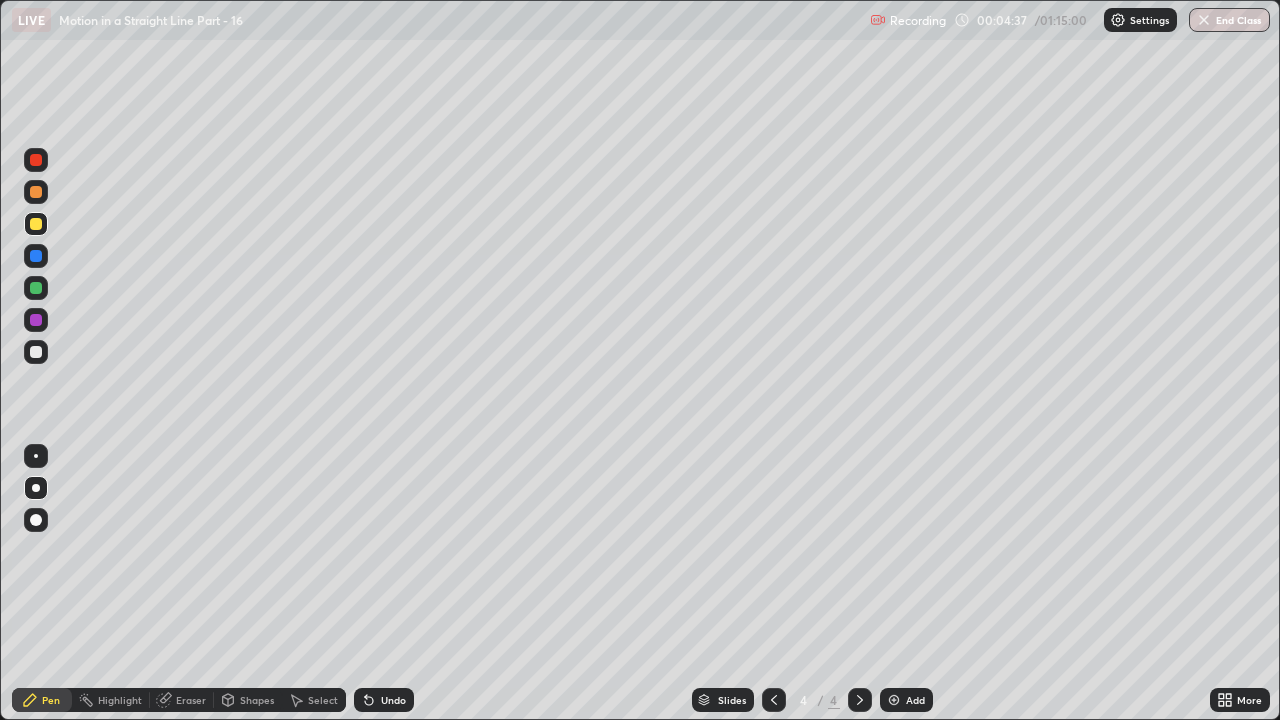 click on "Undo" at bounding box center [393, 700] 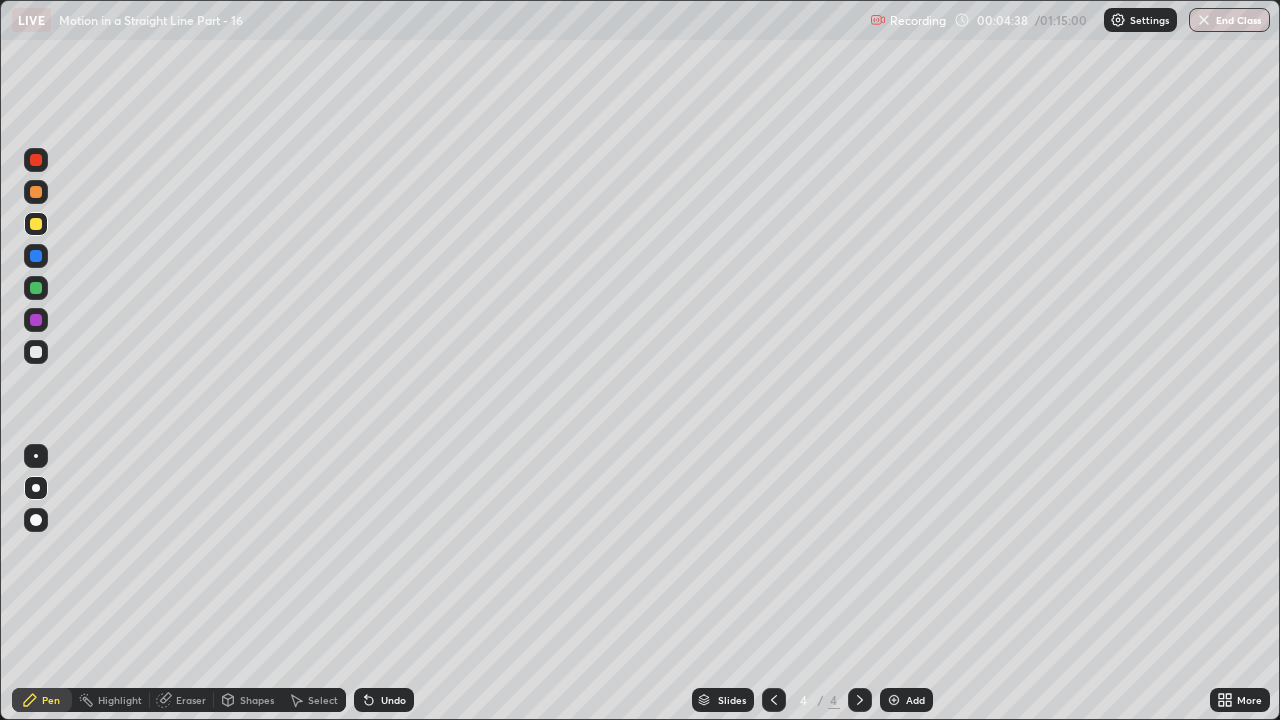 click on "Undo" at bounding box center [384, 700] 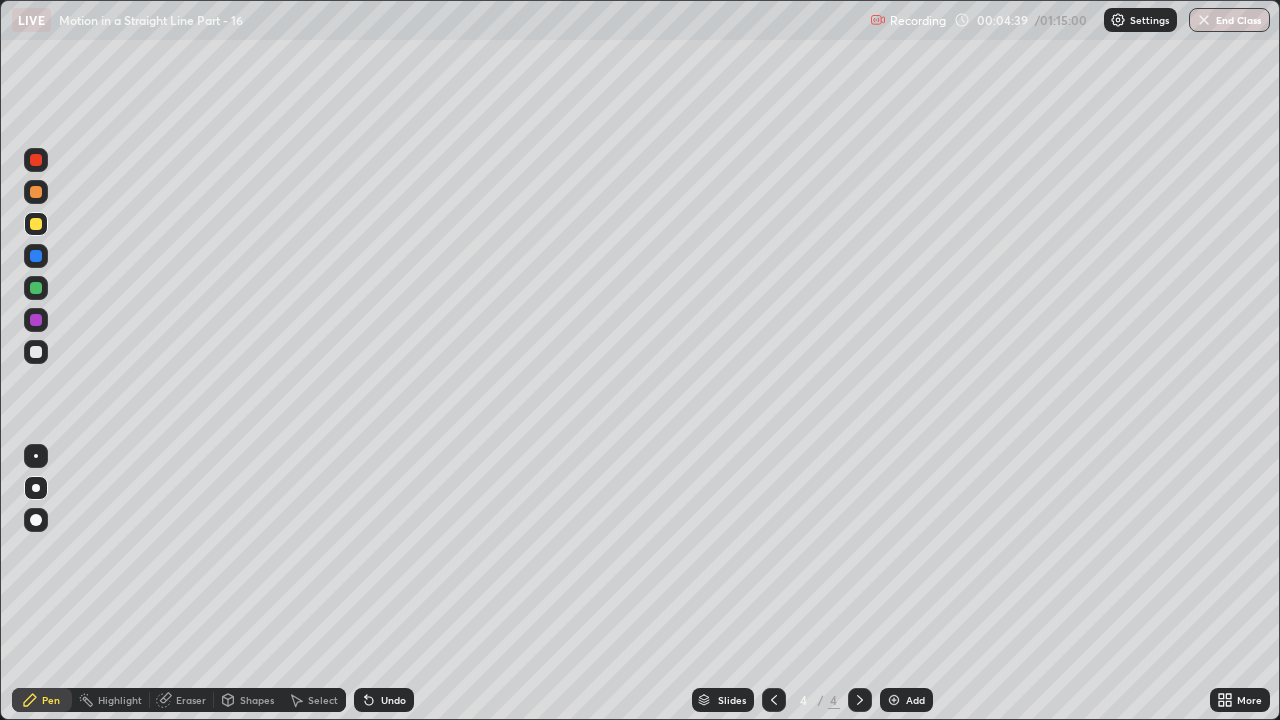 click on "Undo" at bounding box center [393, 700] 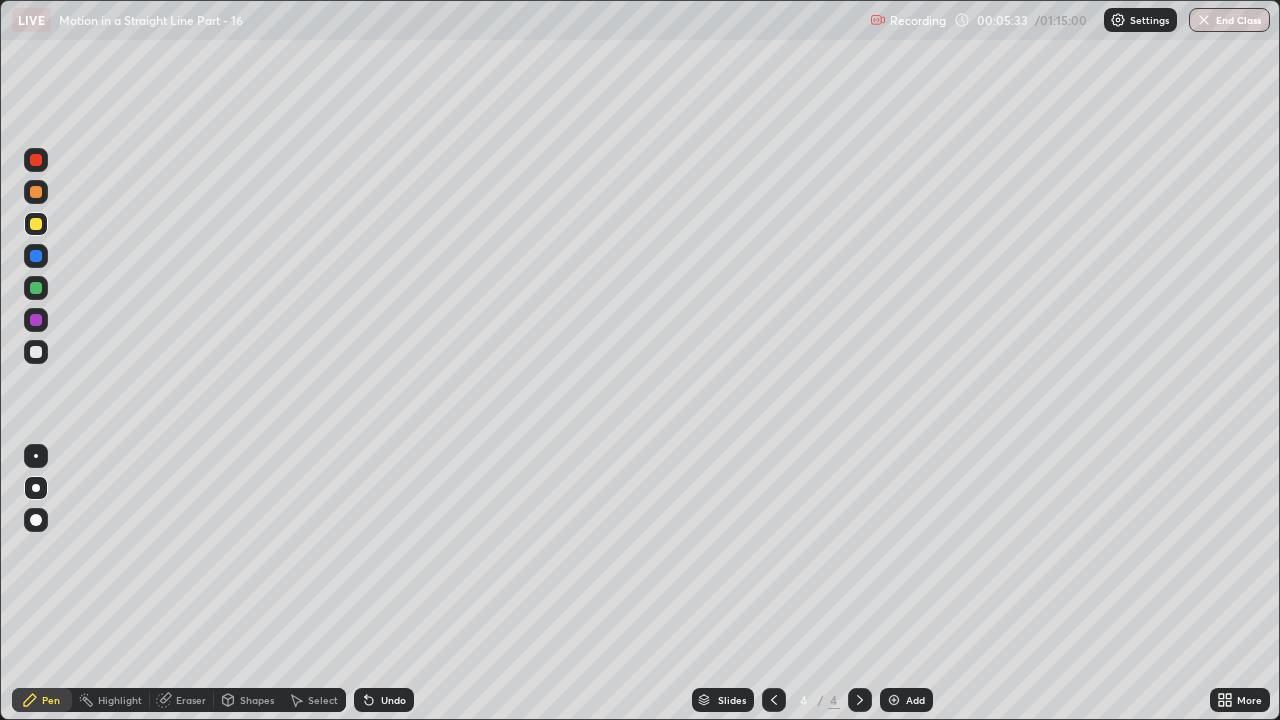 click at bounding box center (36, 192) 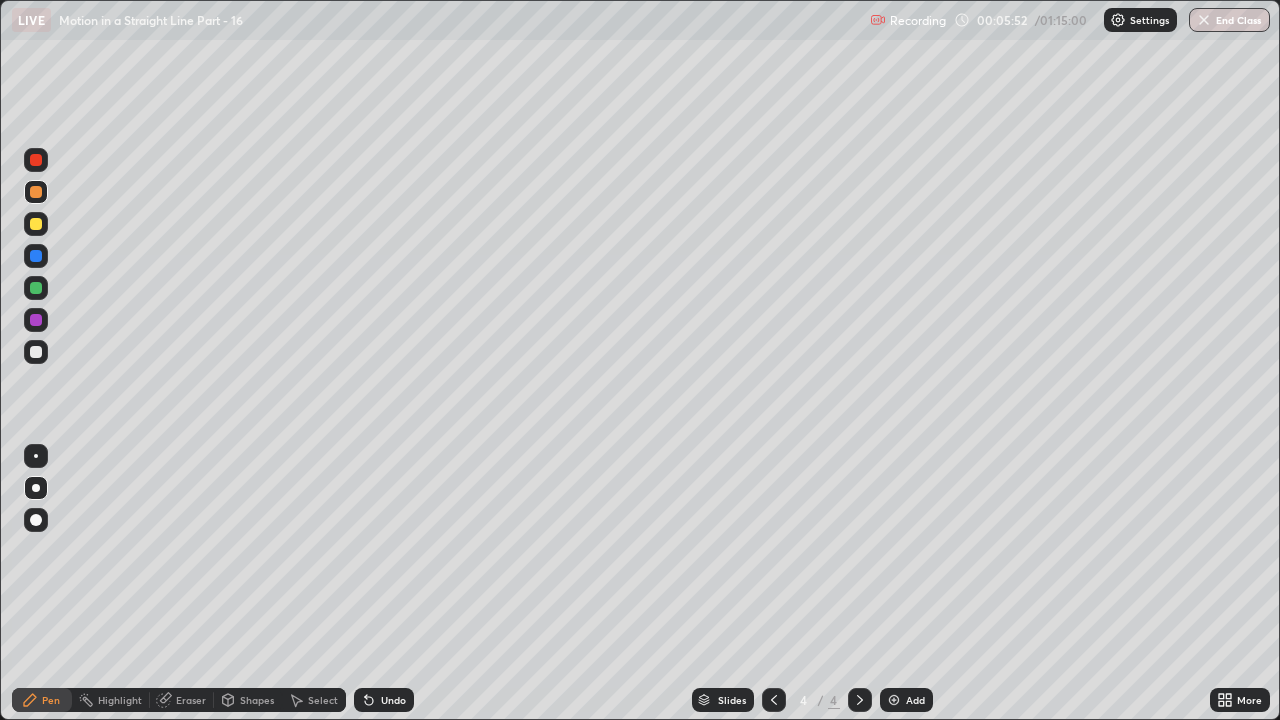 click on "Undo" at bounding box center (393, 700) 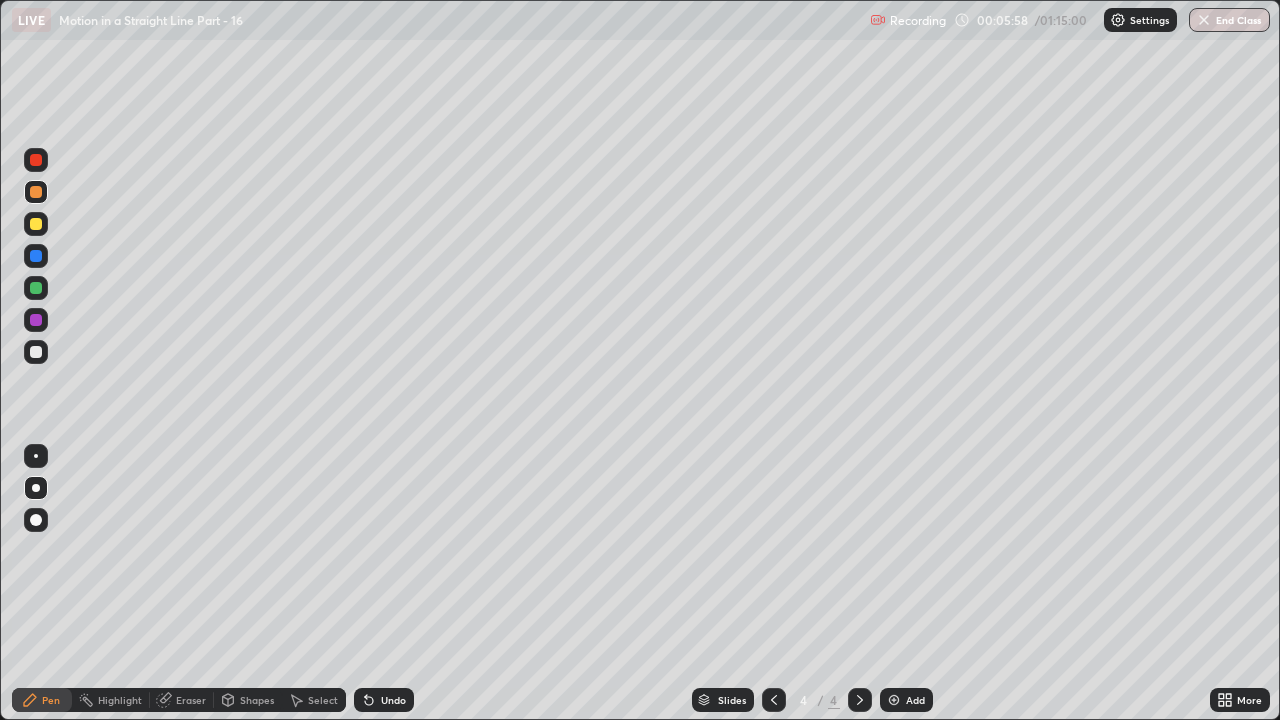 click 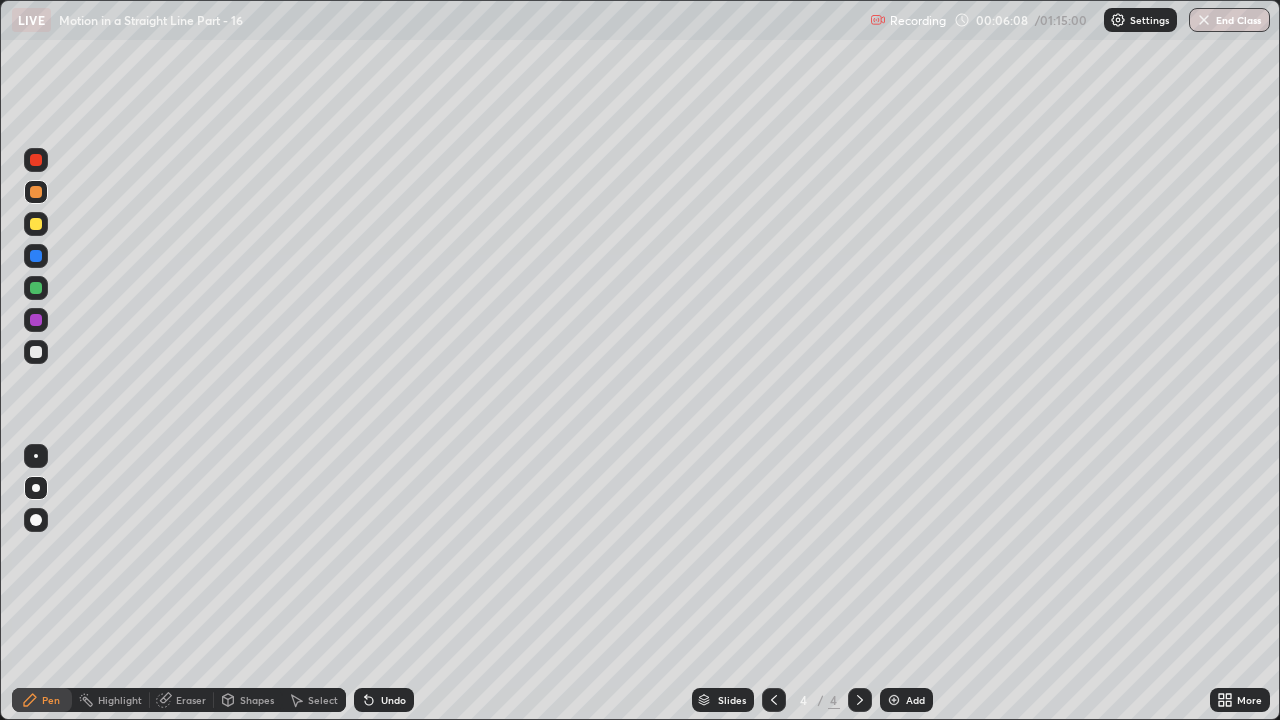click at bounding box center [36, 224] 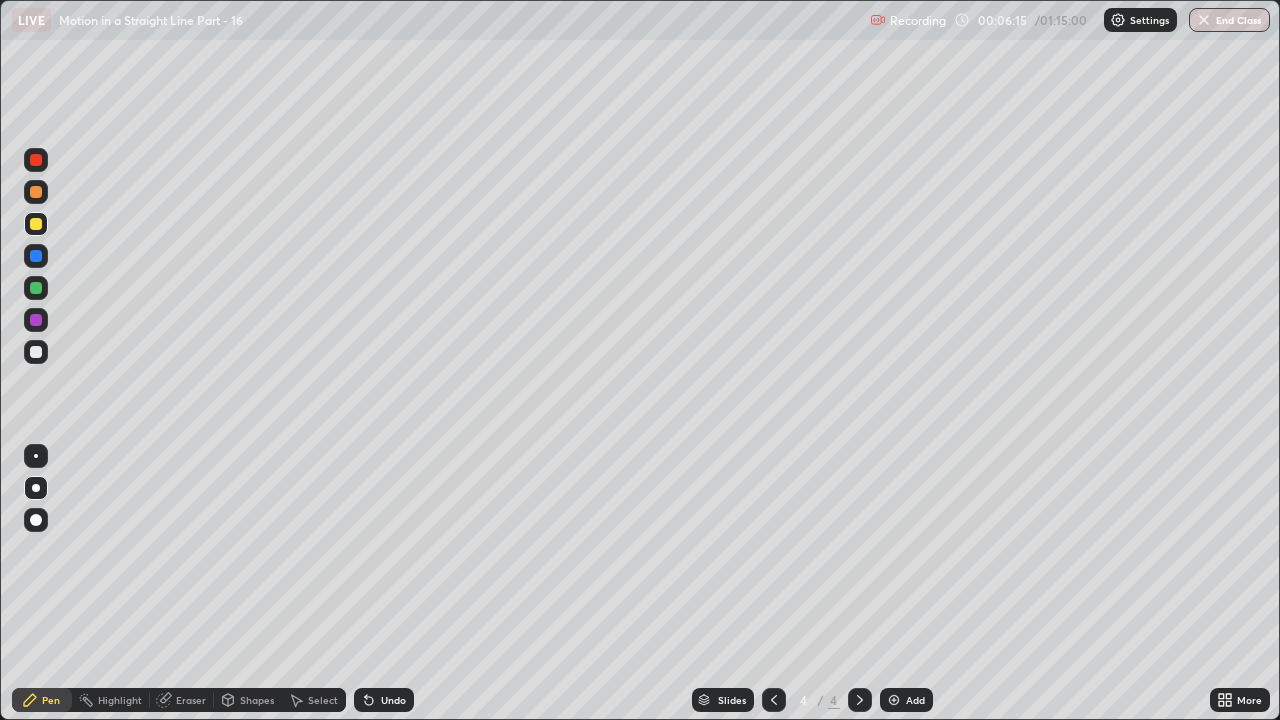 click on "Undo" at bounding box center (393, 700) 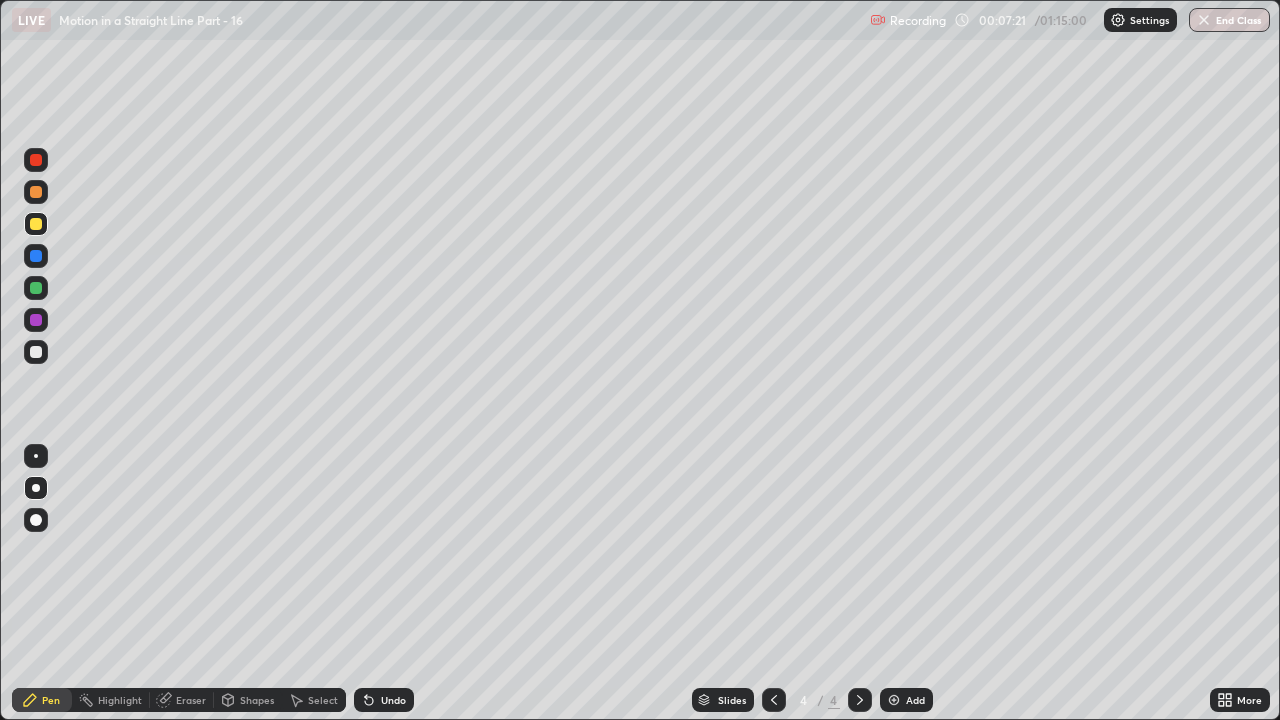 click on "Add" at bounding box center [915, 700] 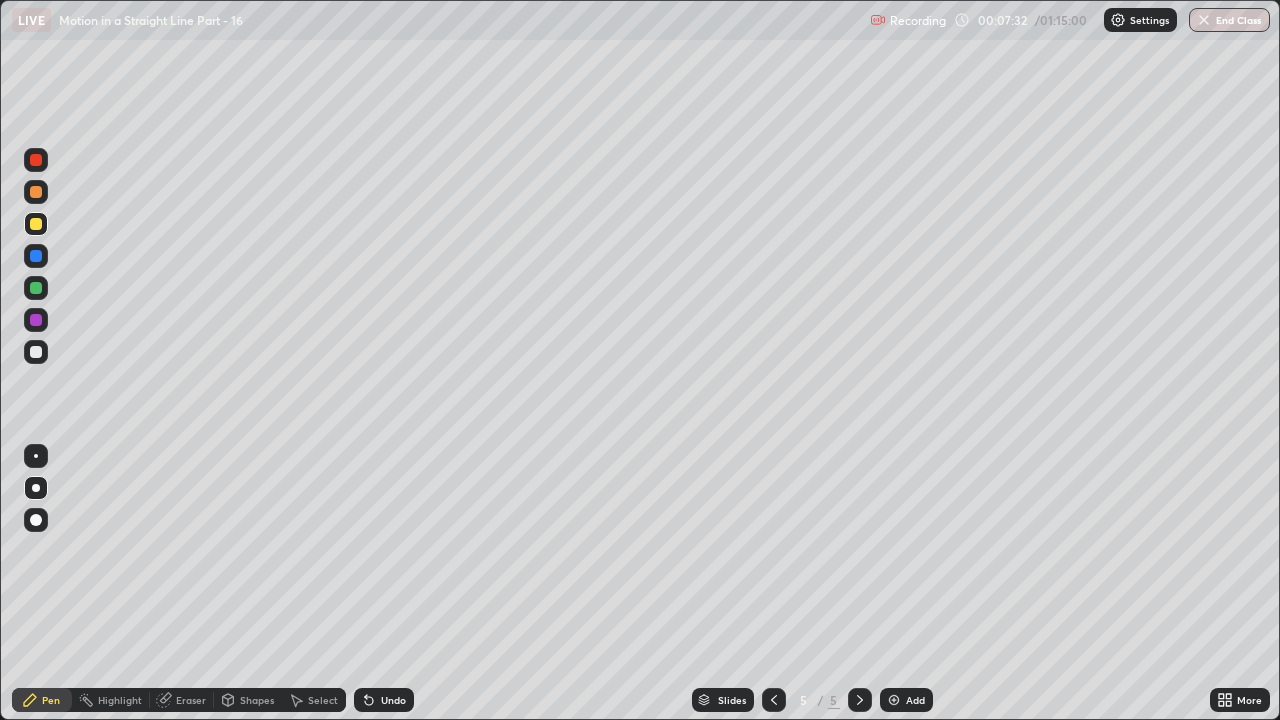 click at bounding box center [36, 352] 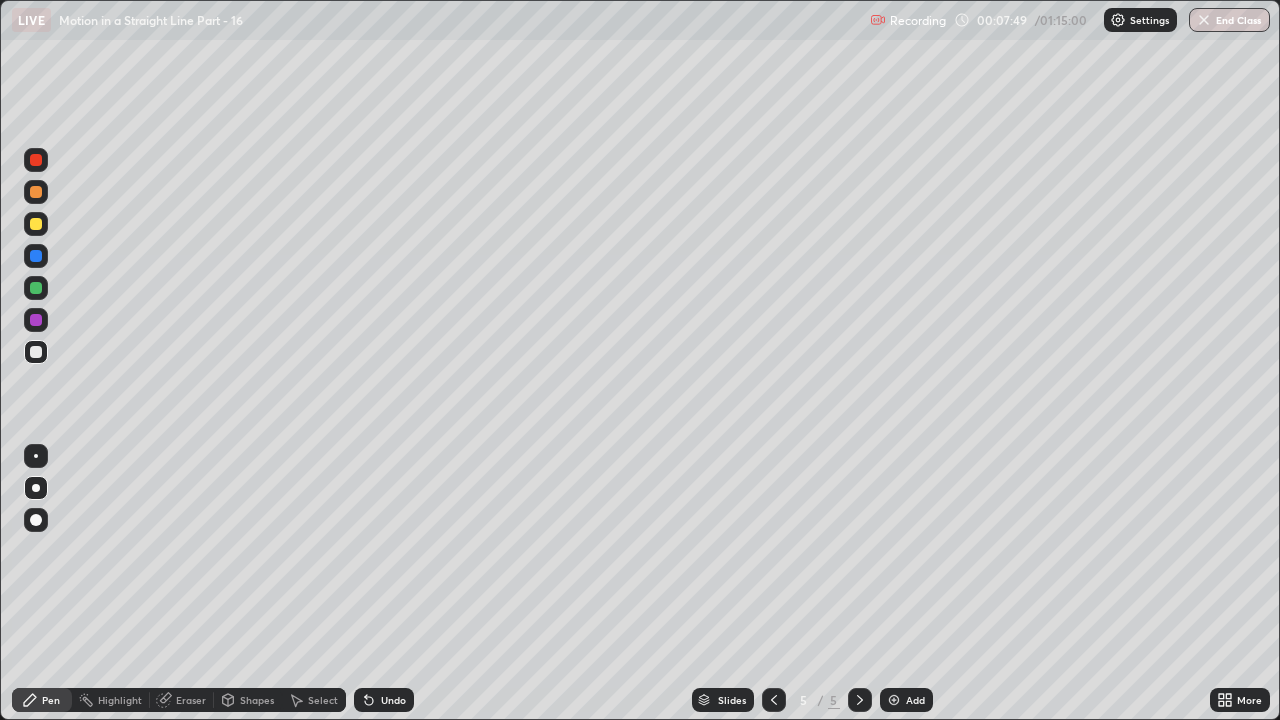 click on "Shapes" at bounding box center (257, 700) 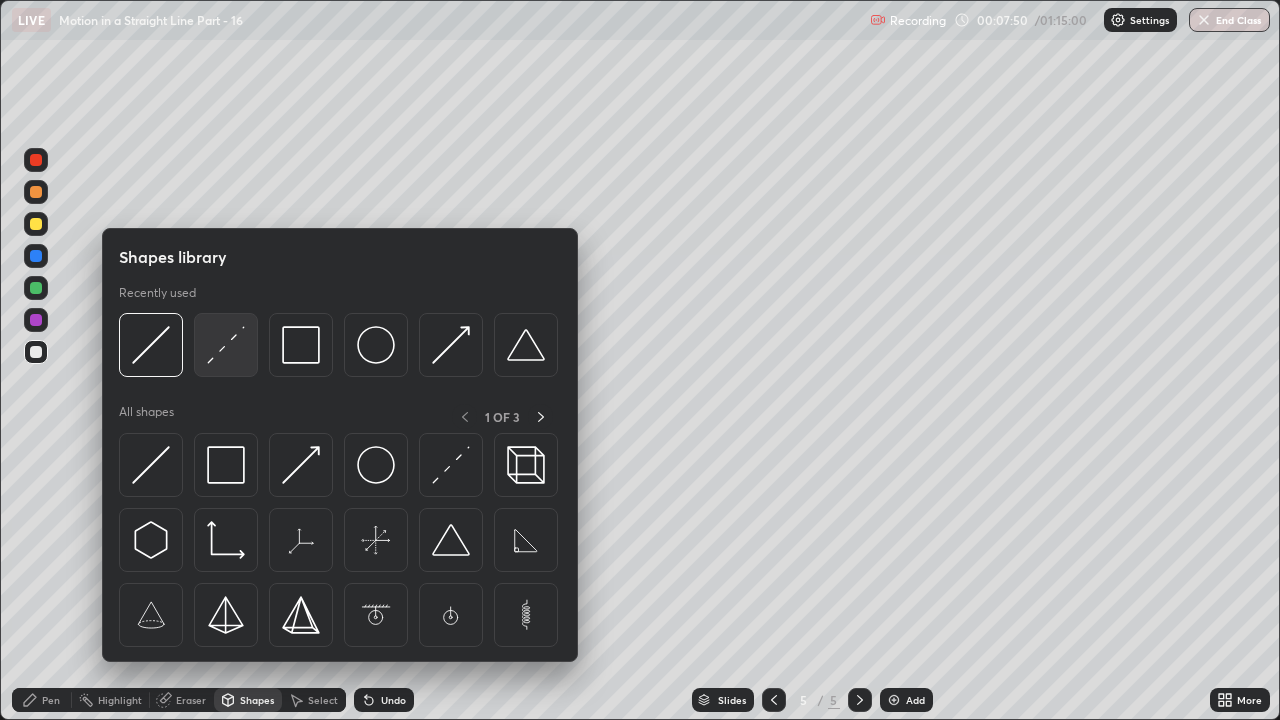 click at bounding box center (226, 345) 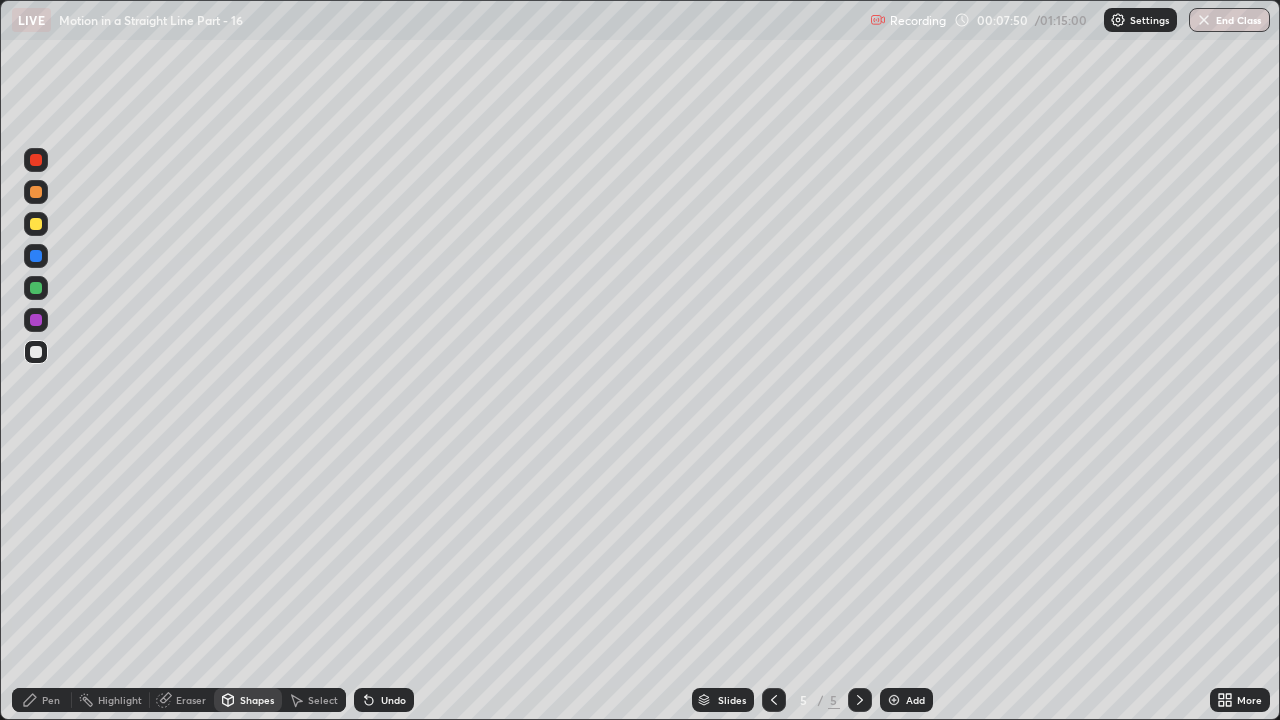 click at bounding box center [36, 352] 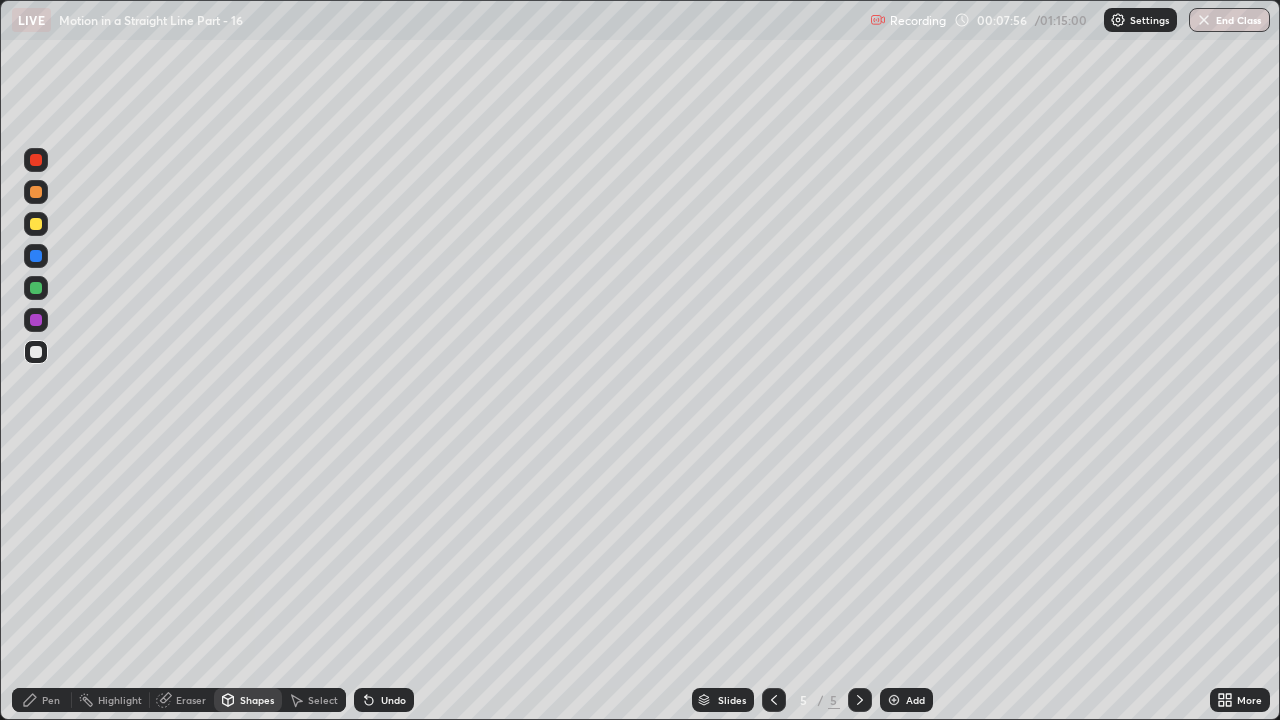 click on "Pen" at bounding box center (51, 700) 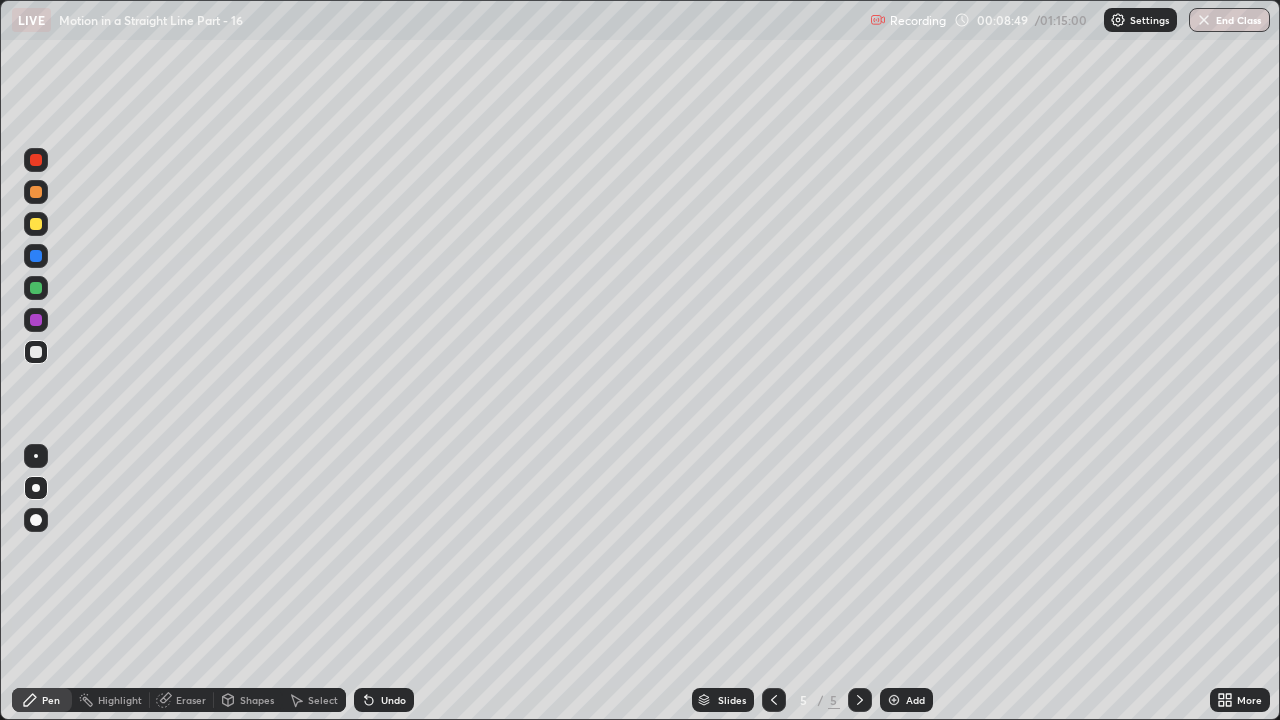 click on "Undo" at bounding box center (393, 700) 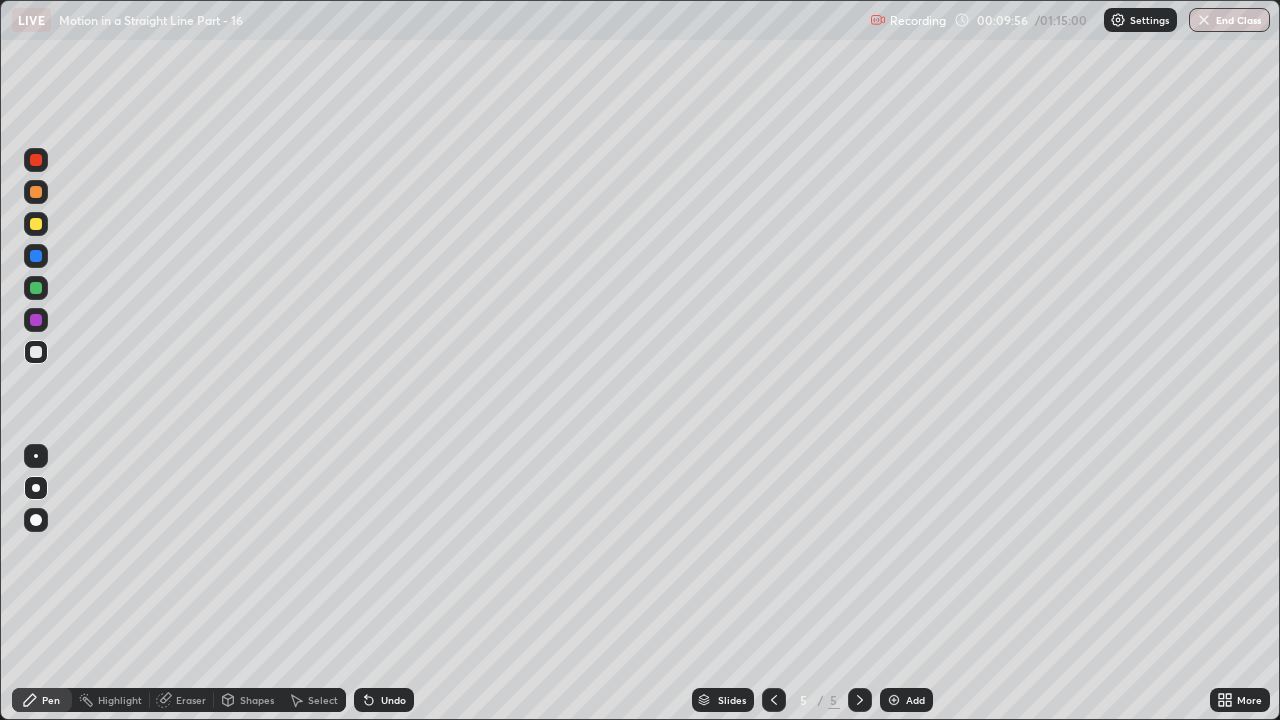 click on "Add" at bounding box center (906, 700) 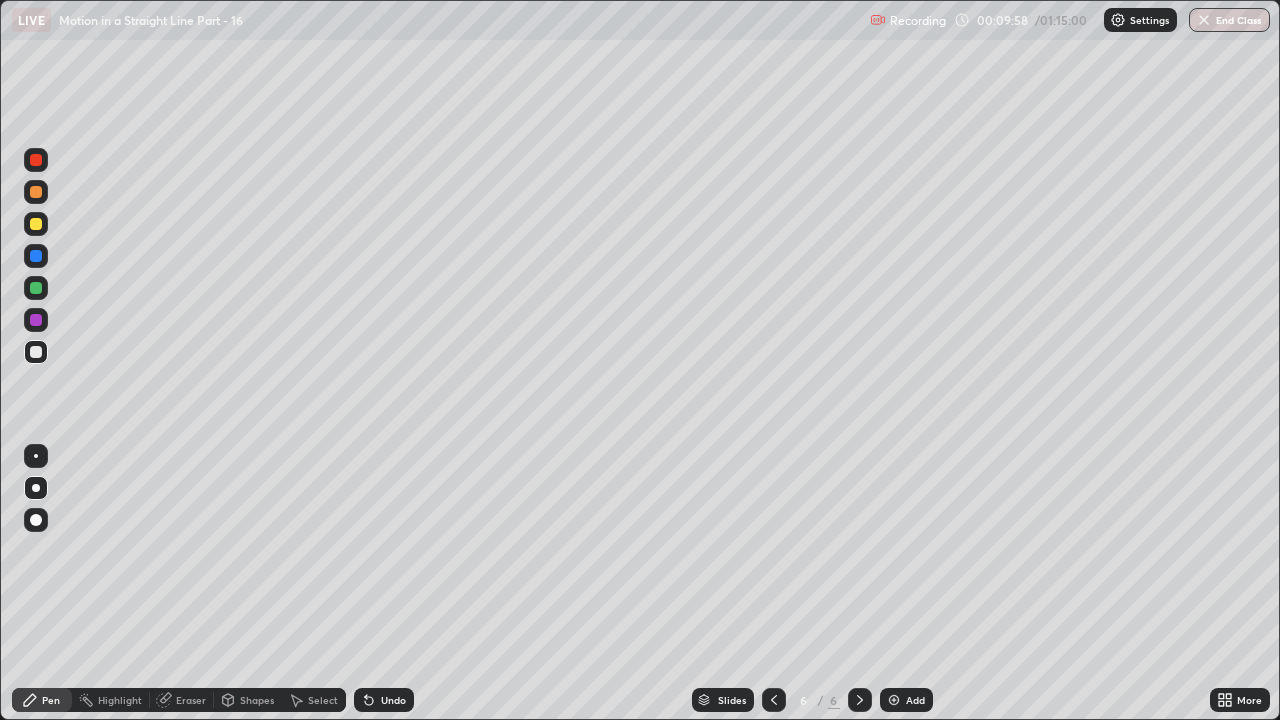 click at bounding box center (36, 224) 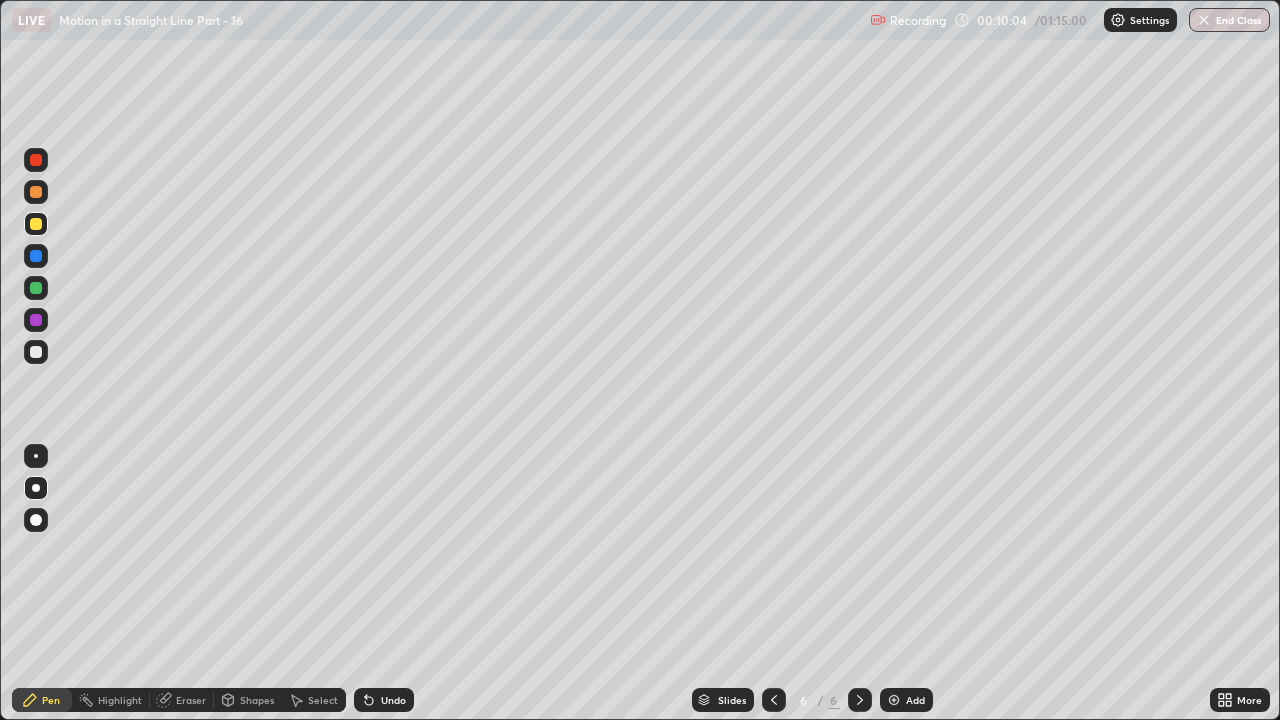 click at bounding box center (774, 700) 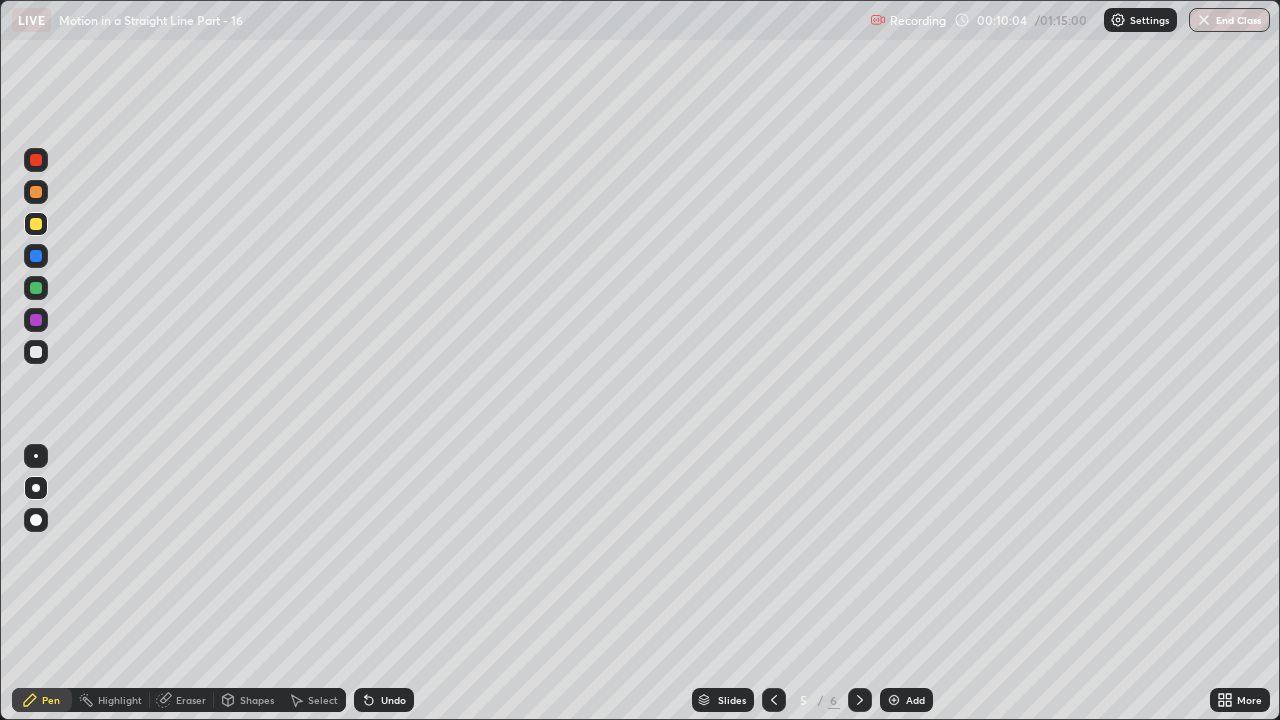 click 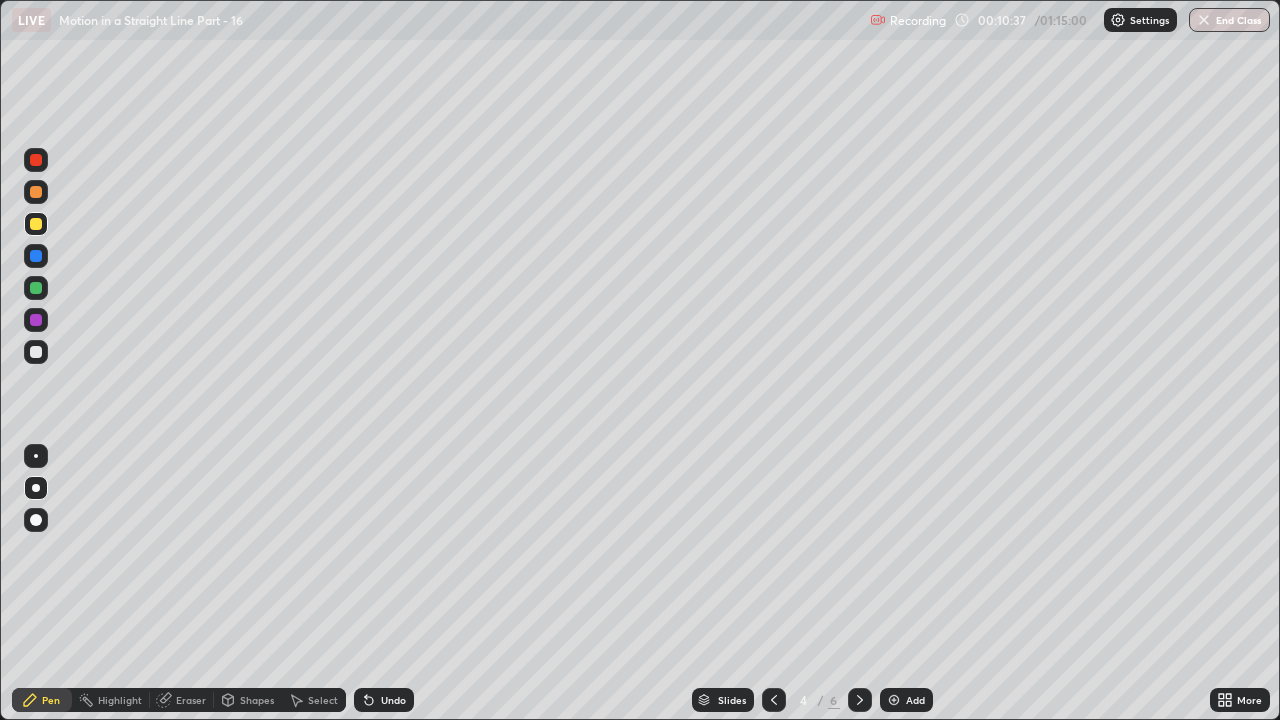 click at bounding box center (860, 700) 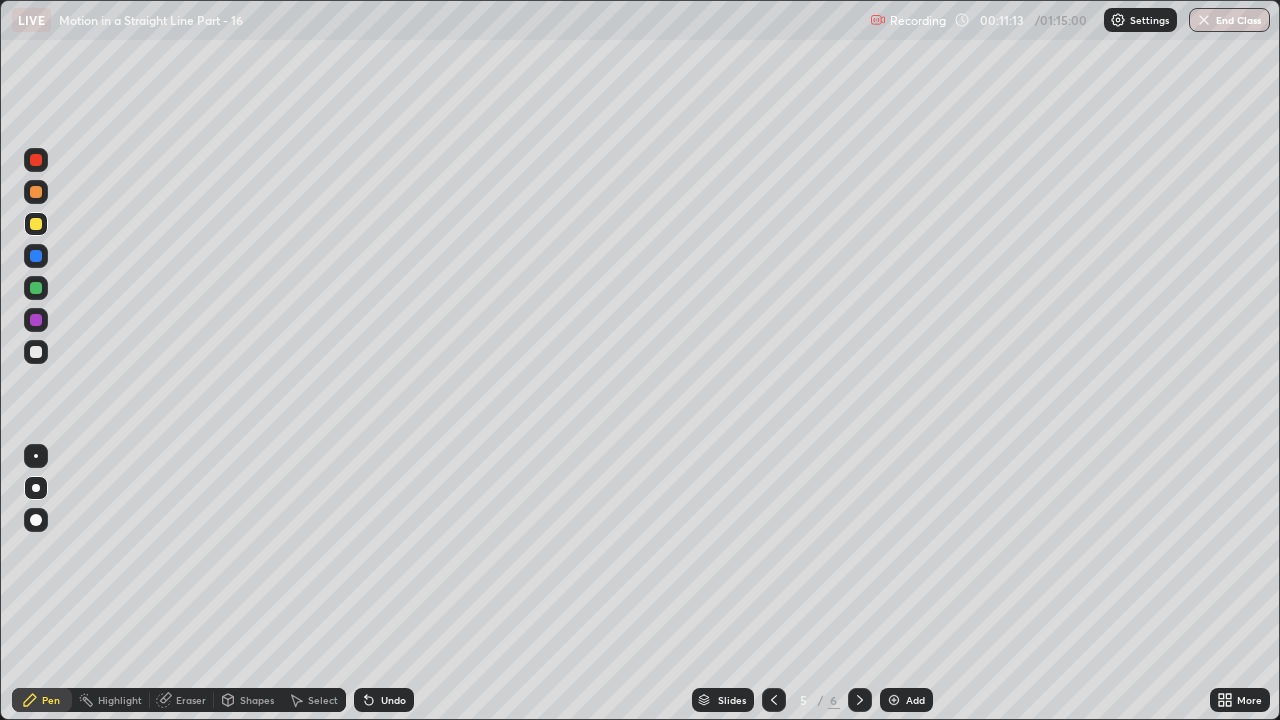 click at bounding box center [860, 700] 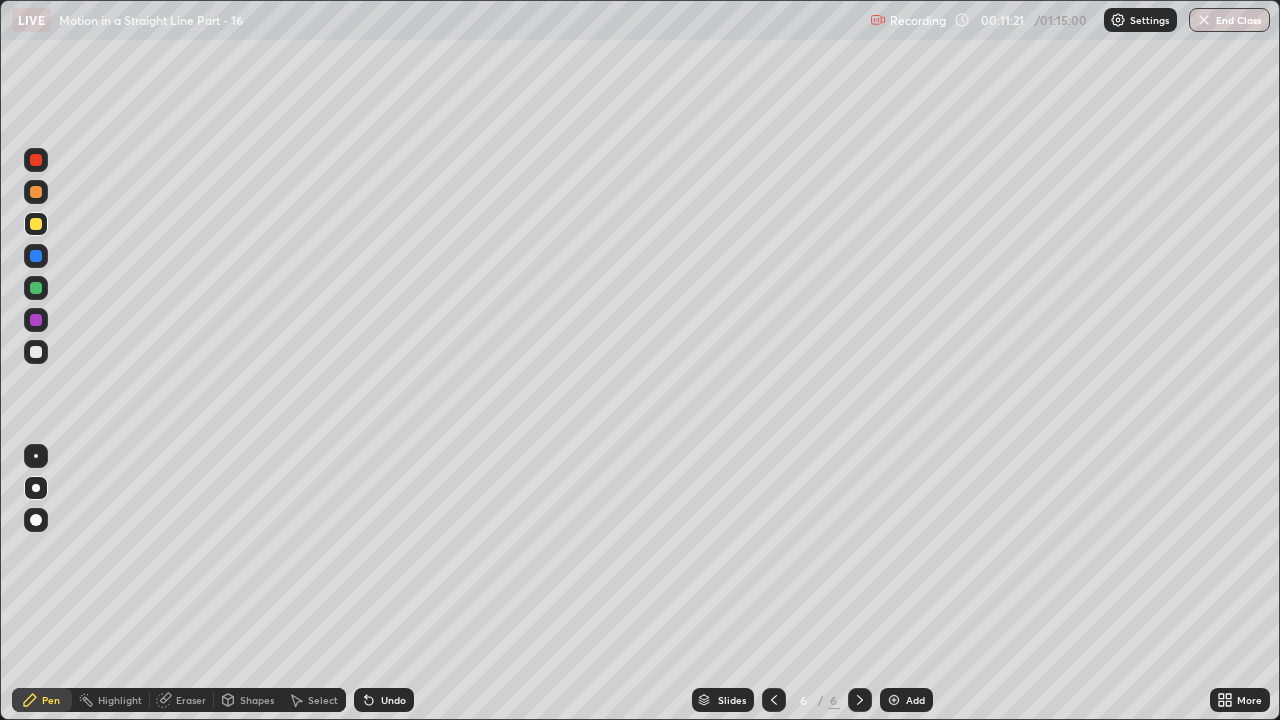 click at bounding box center (36, 288) 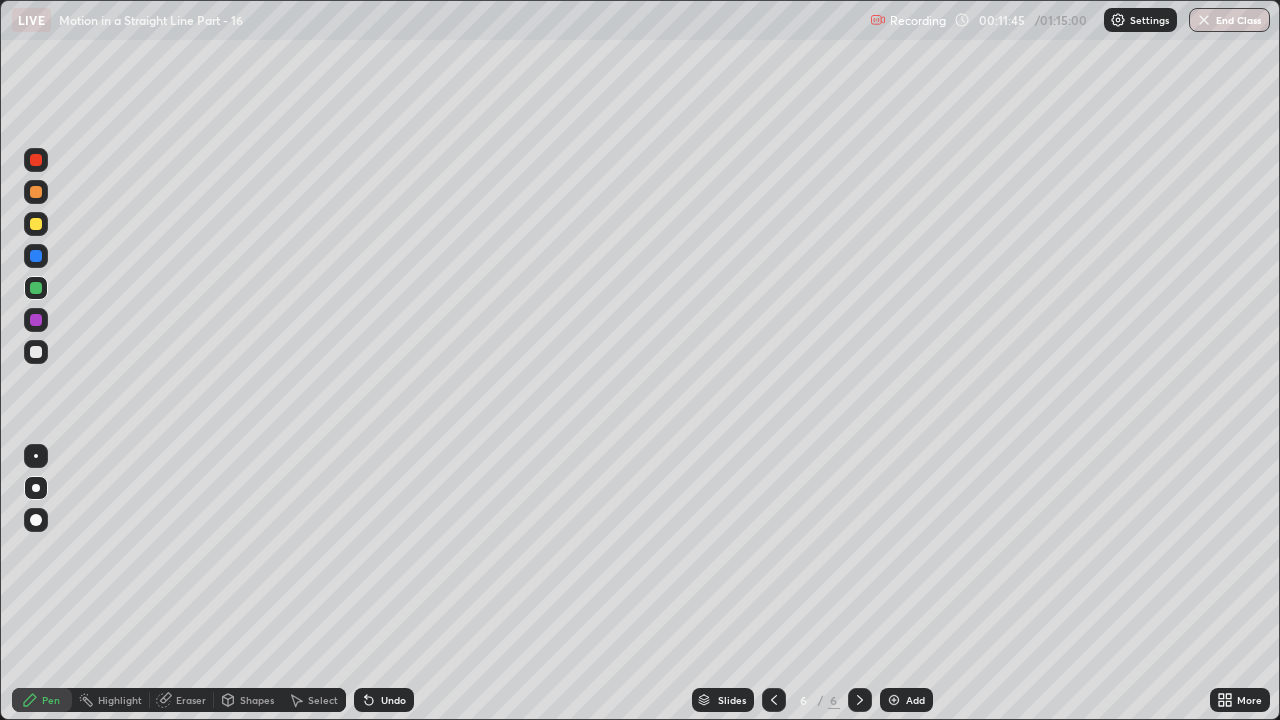 click at bounding box center (36, 224) 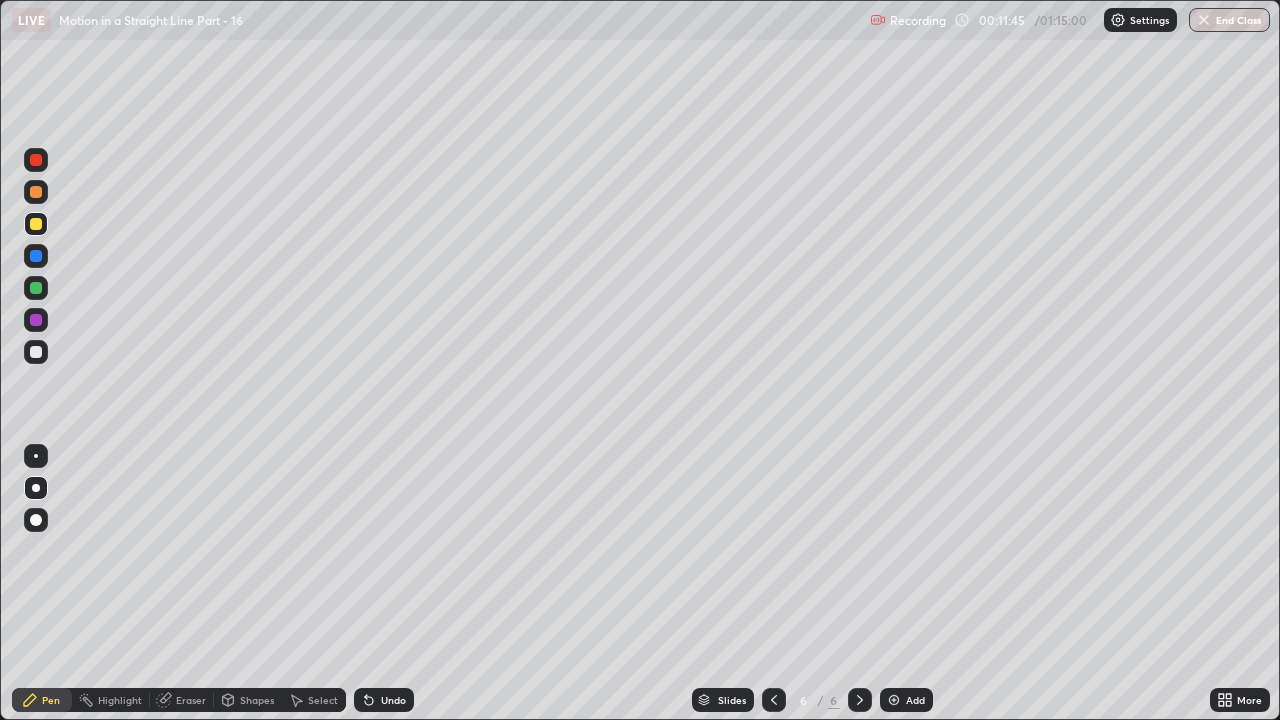 click at bounding box center (36, 288) 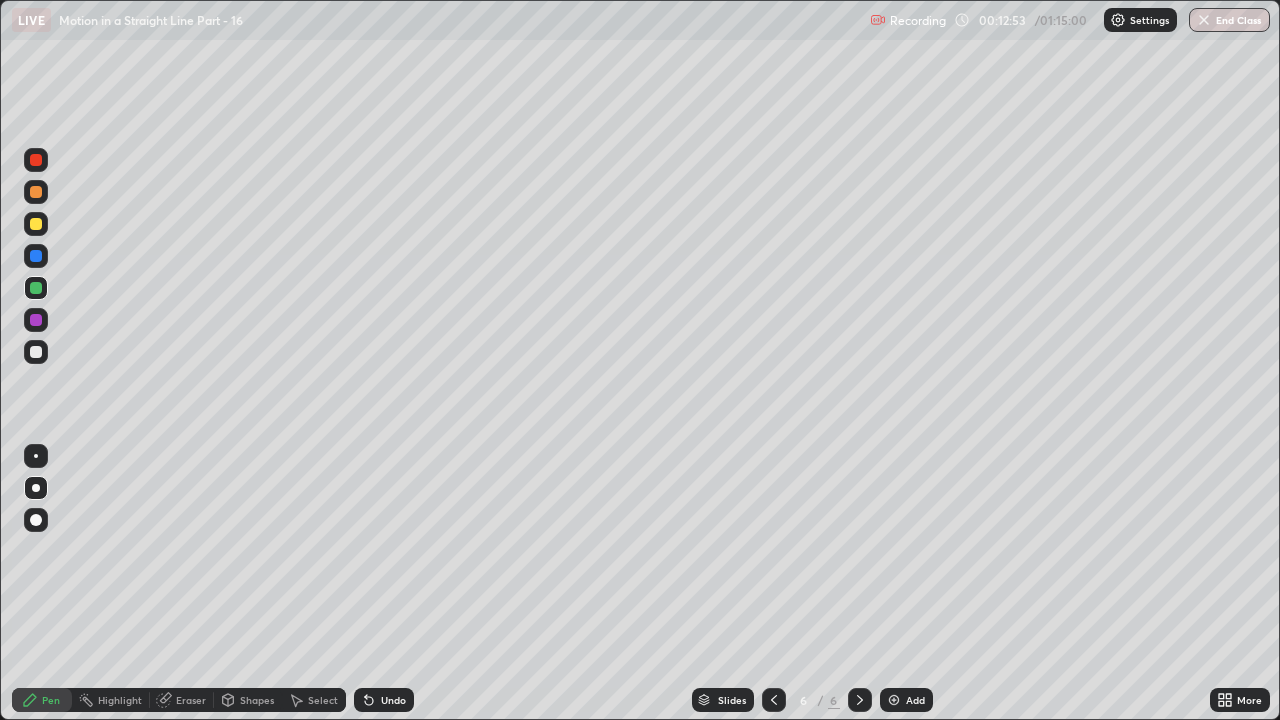 click at bounding box center [36, 352] 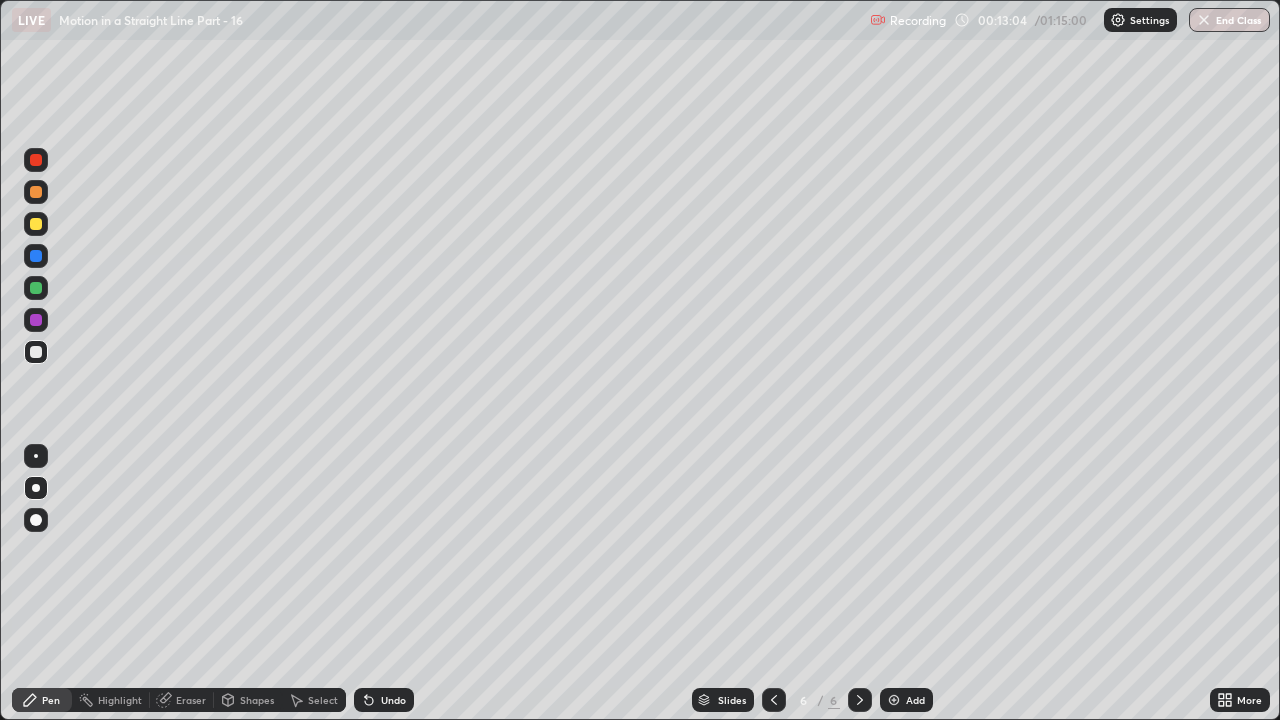 click 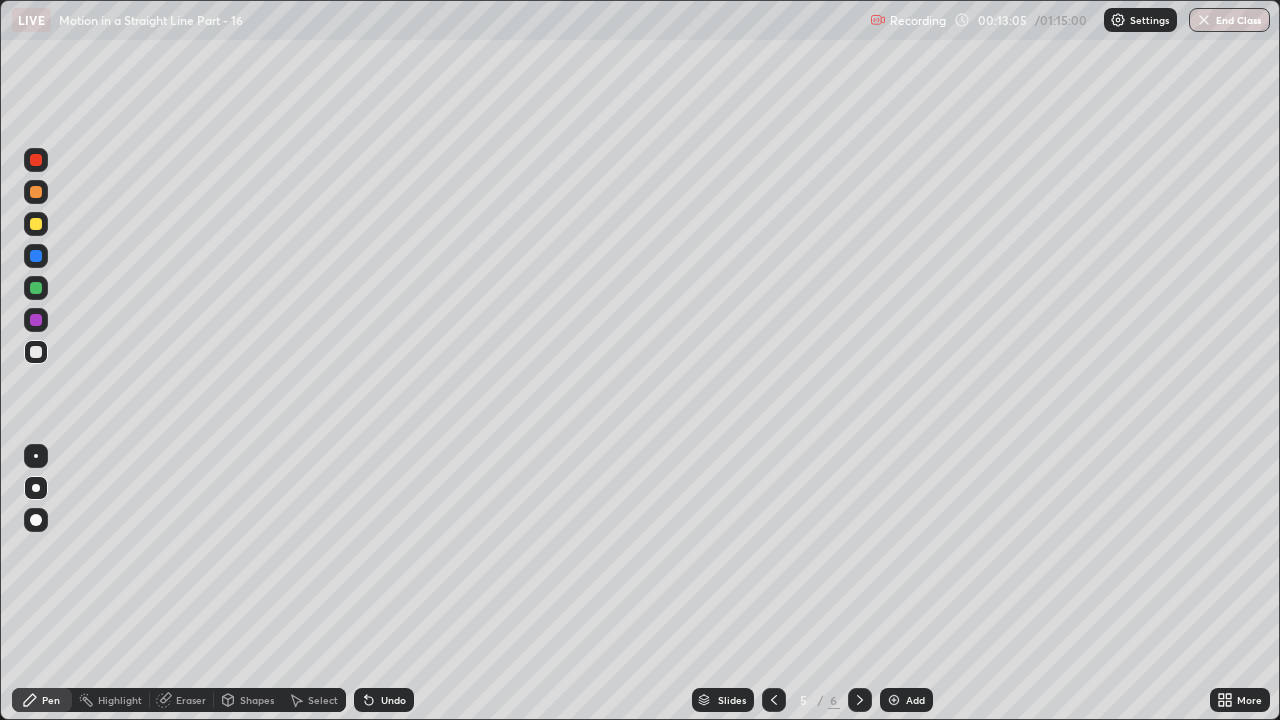 click 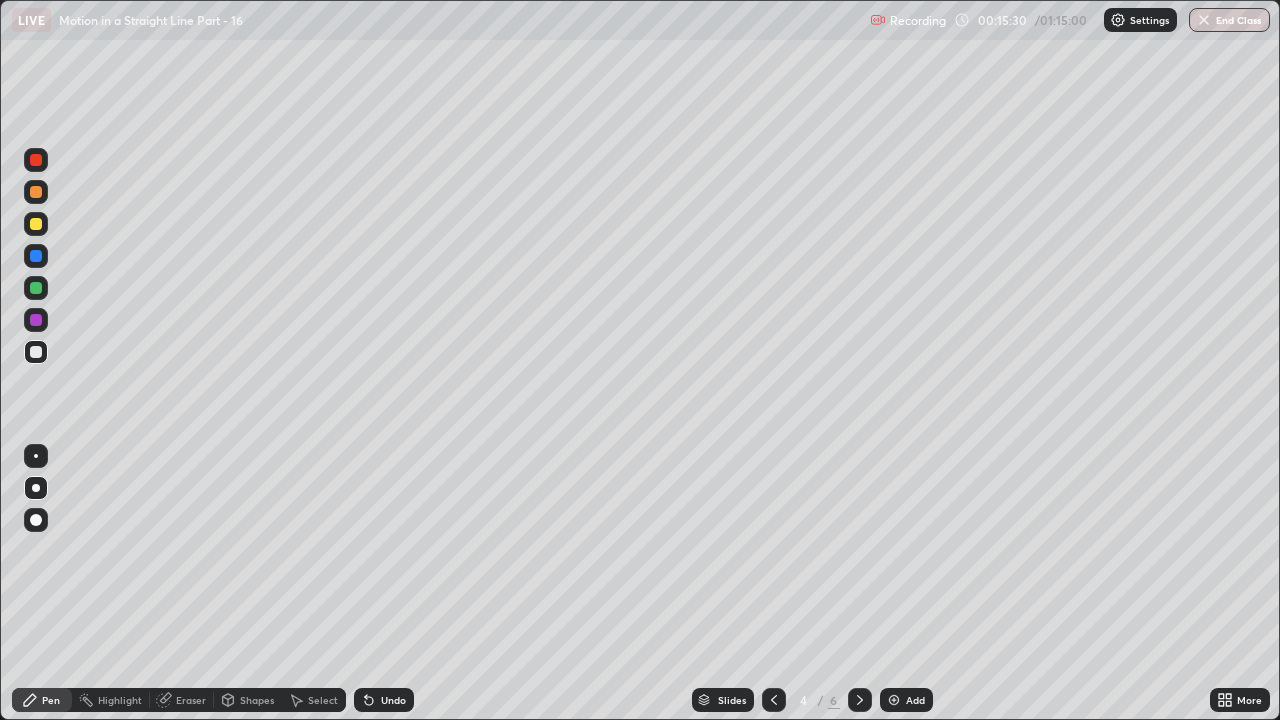 click 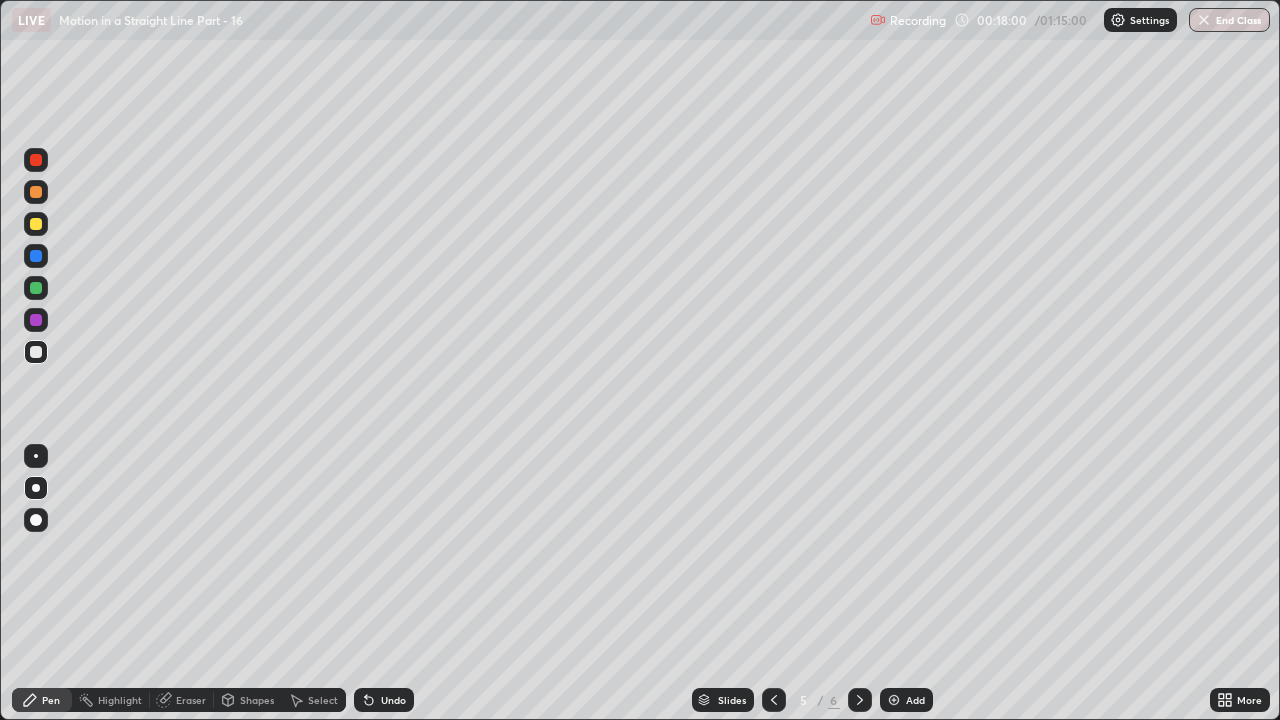 click 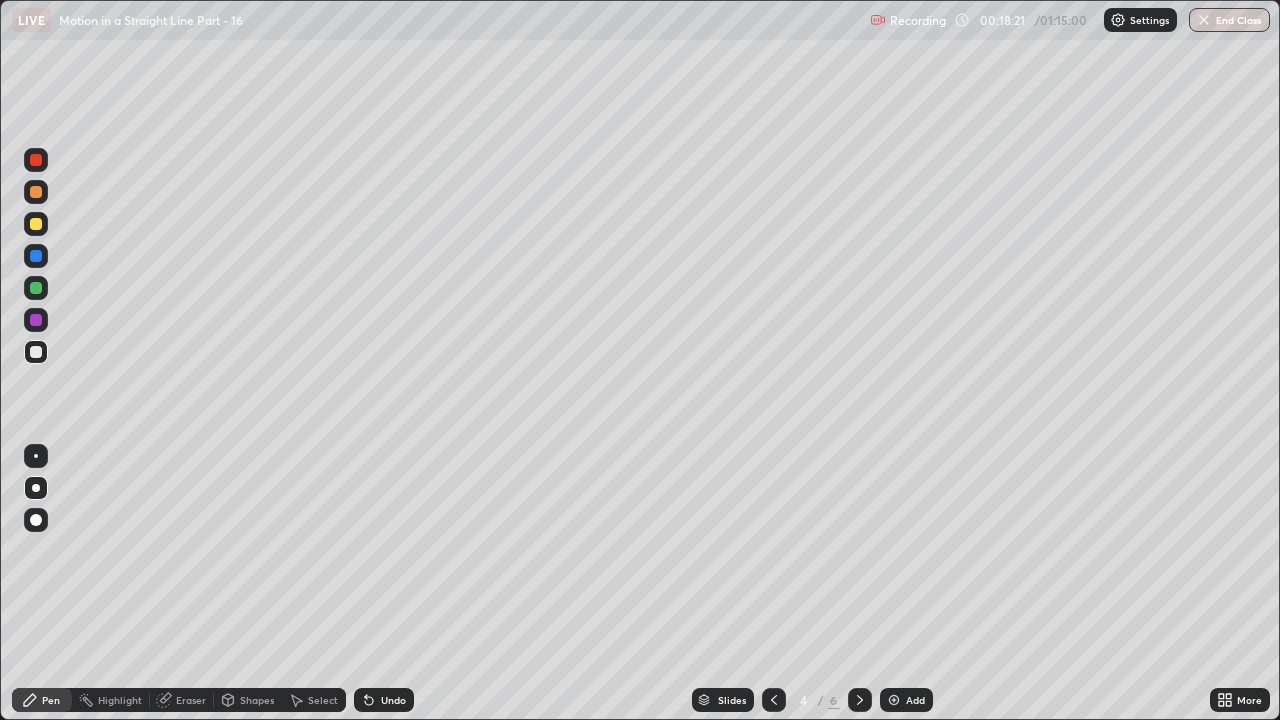 click 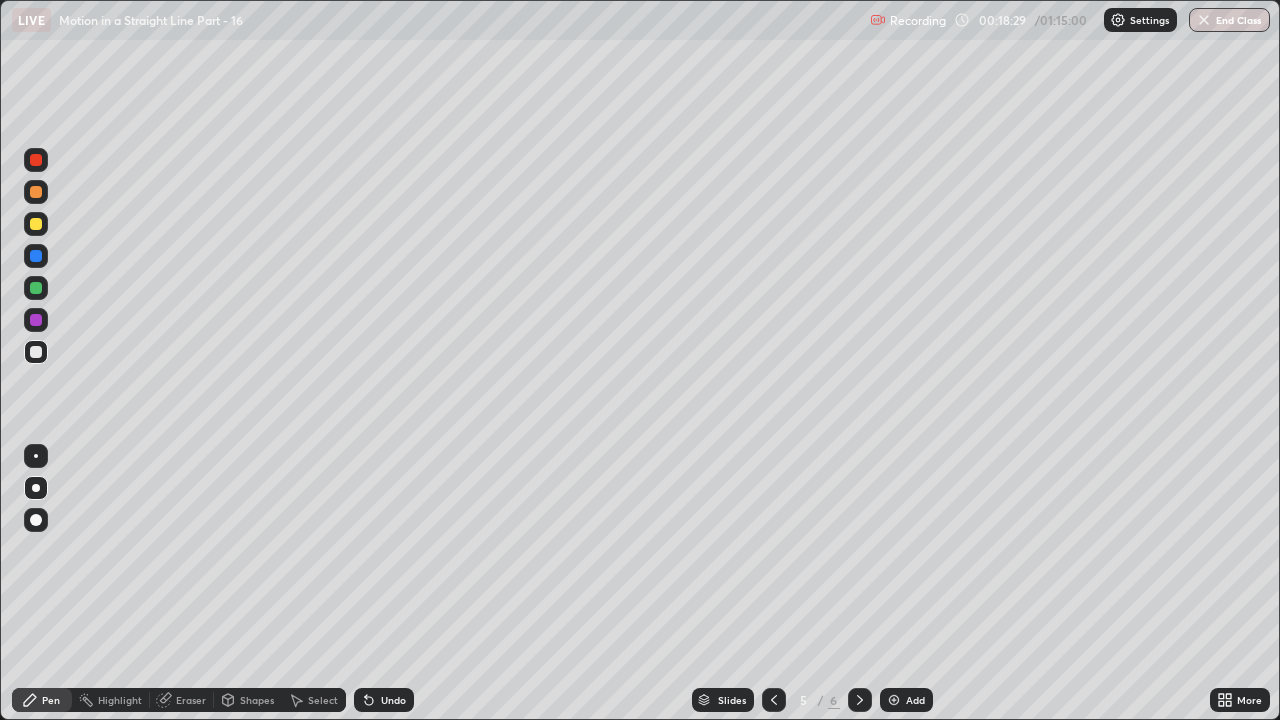 click 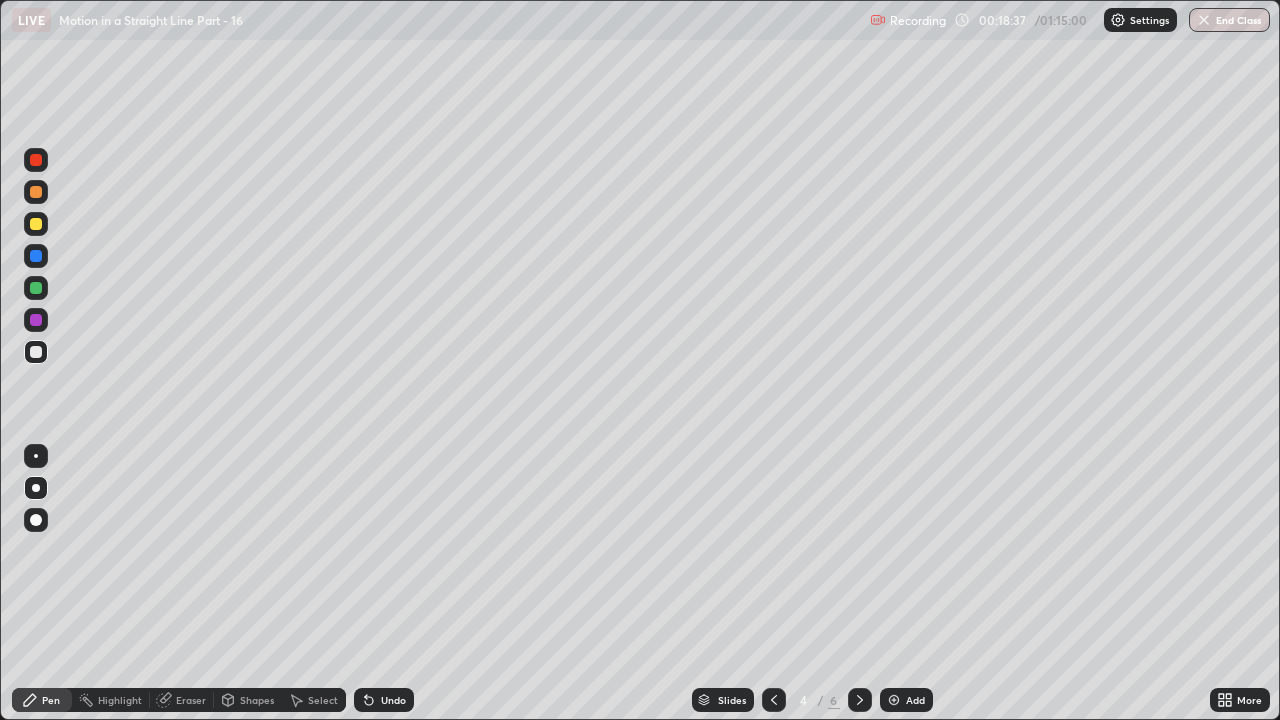 click 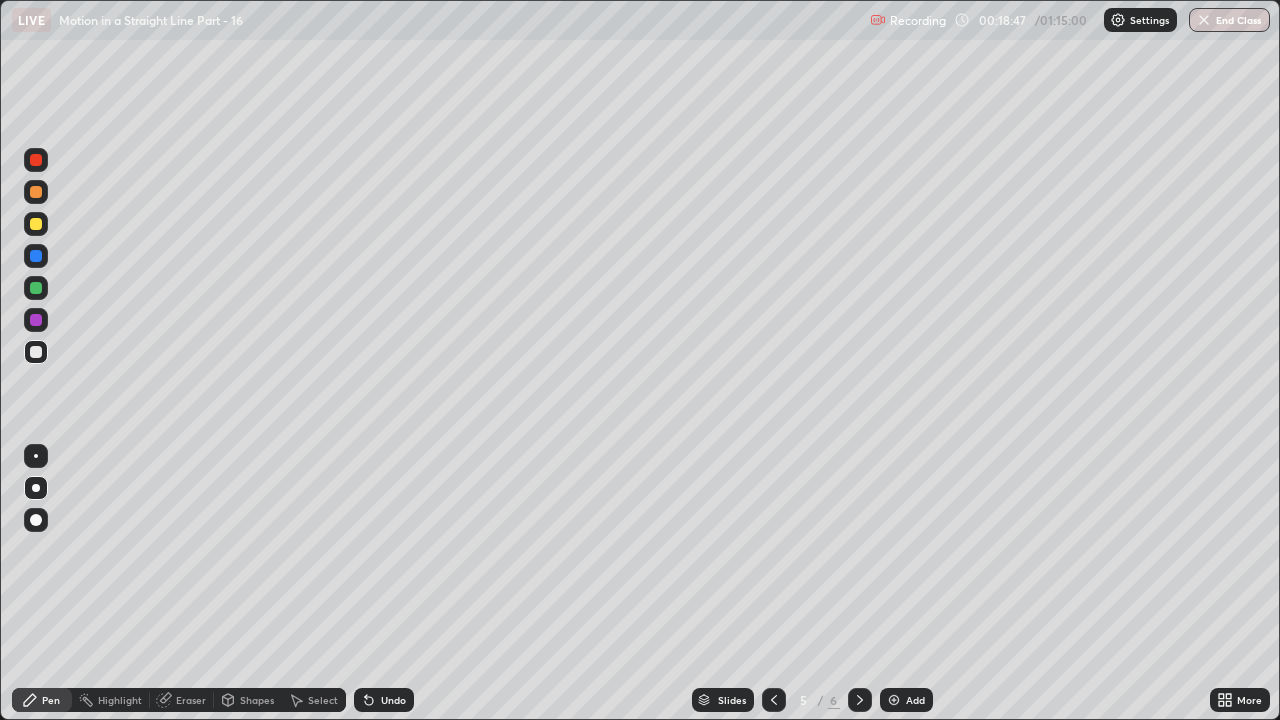 click 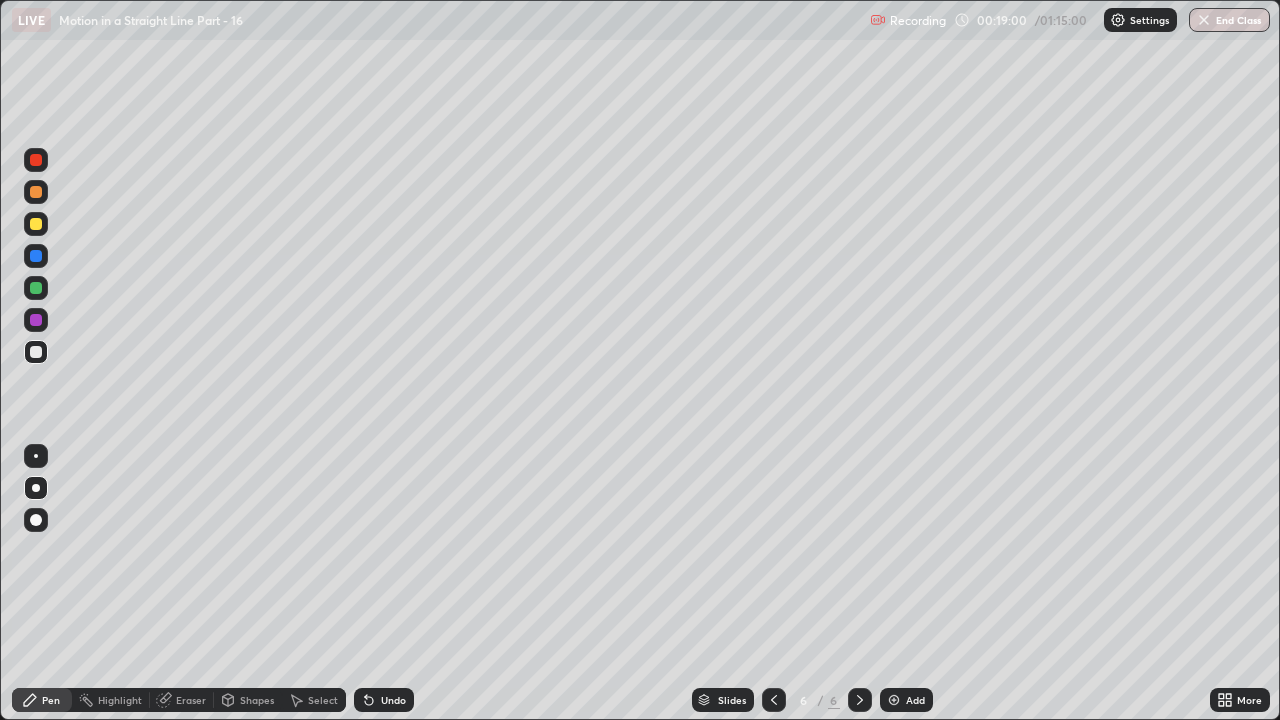 click 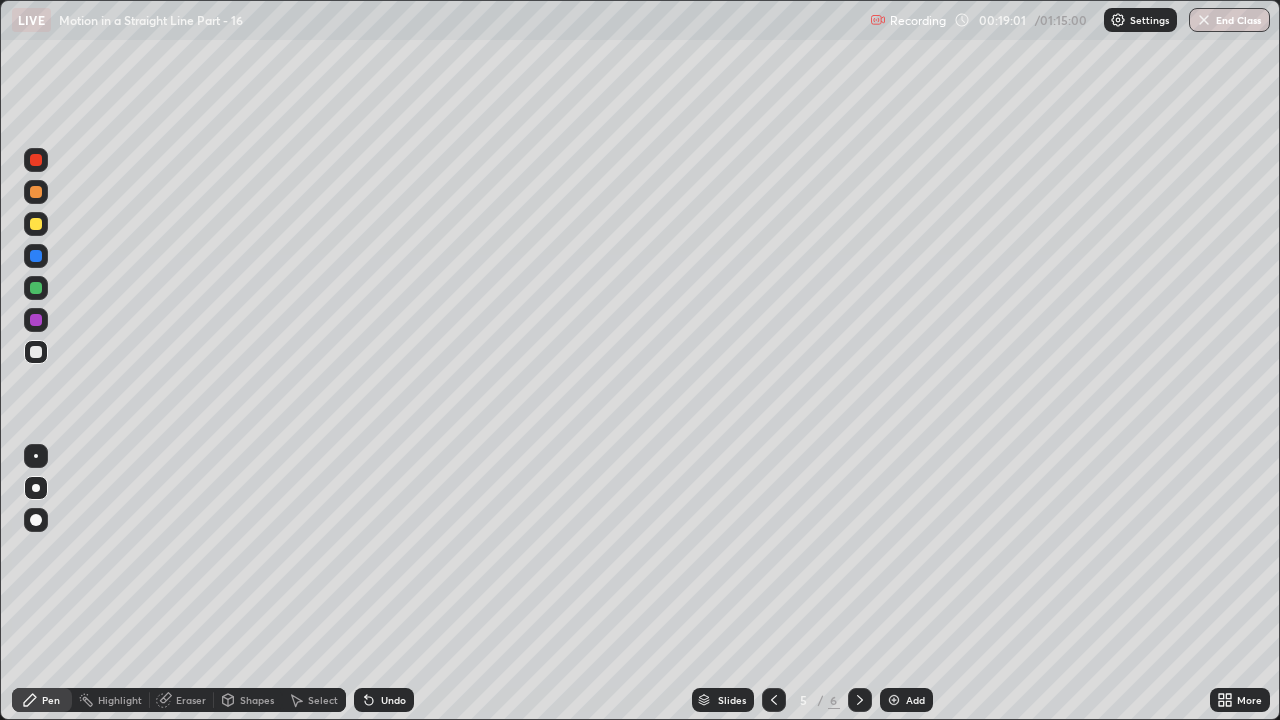 click 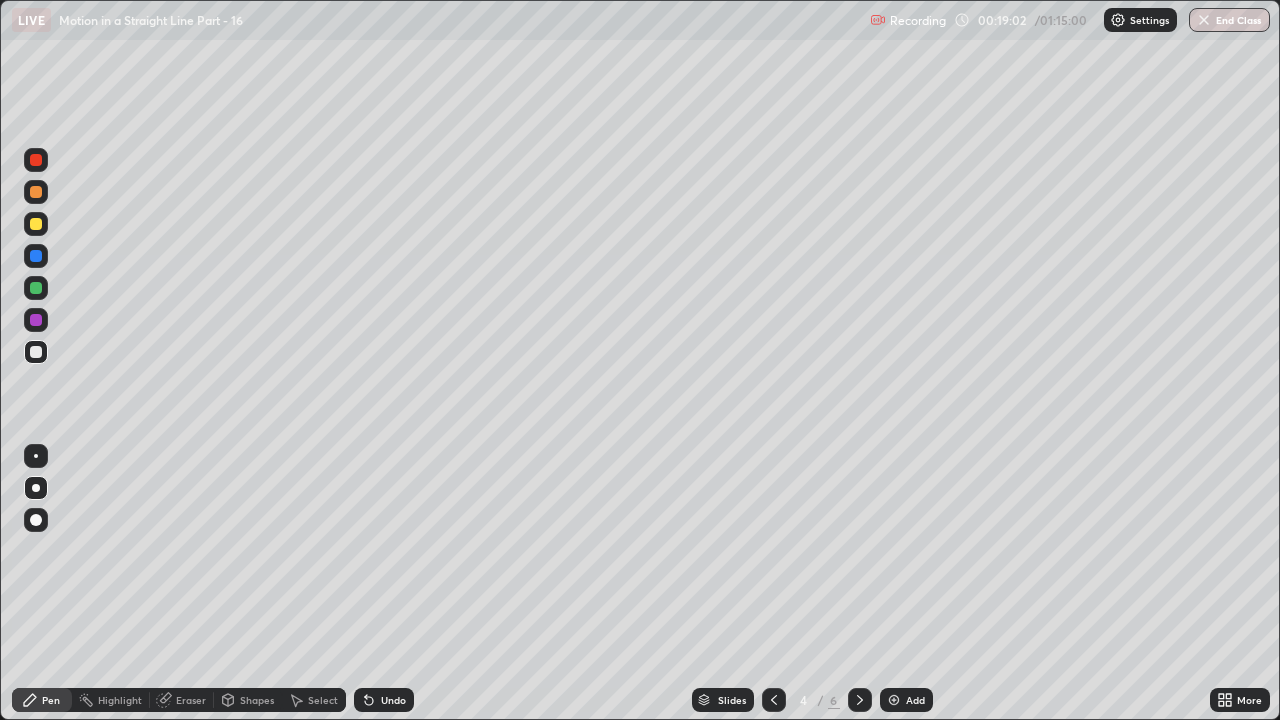 click 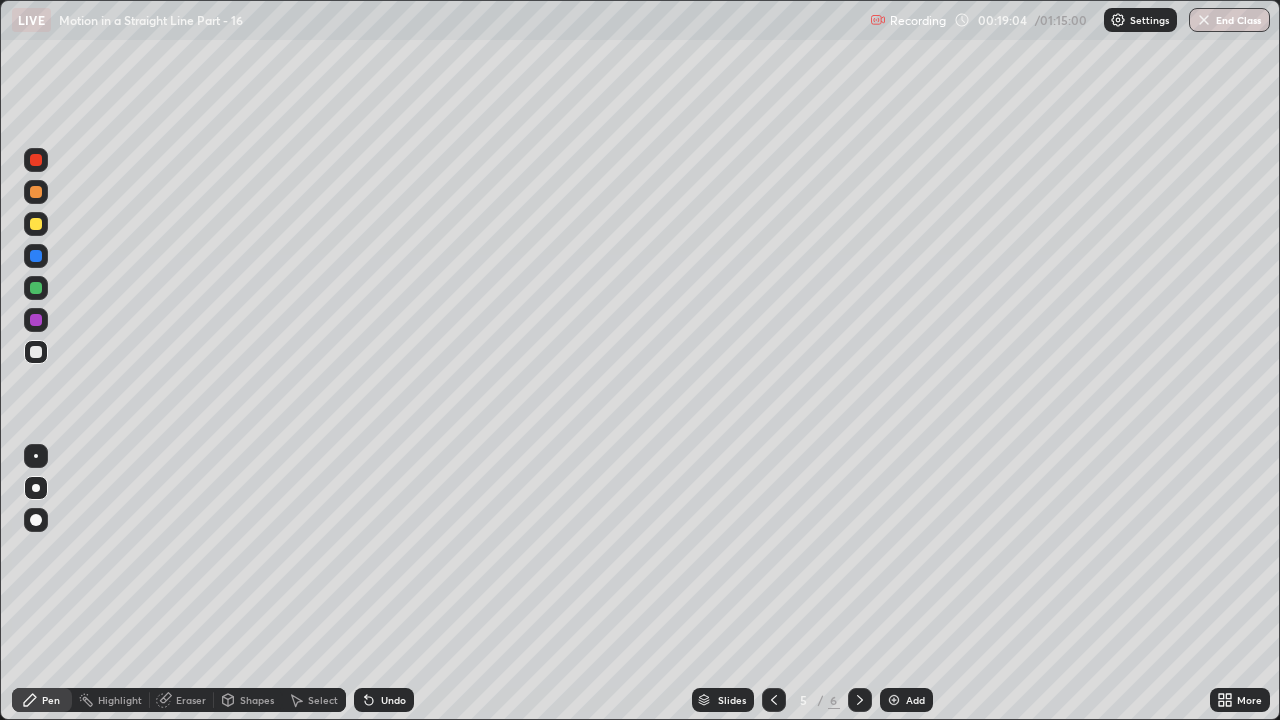 click 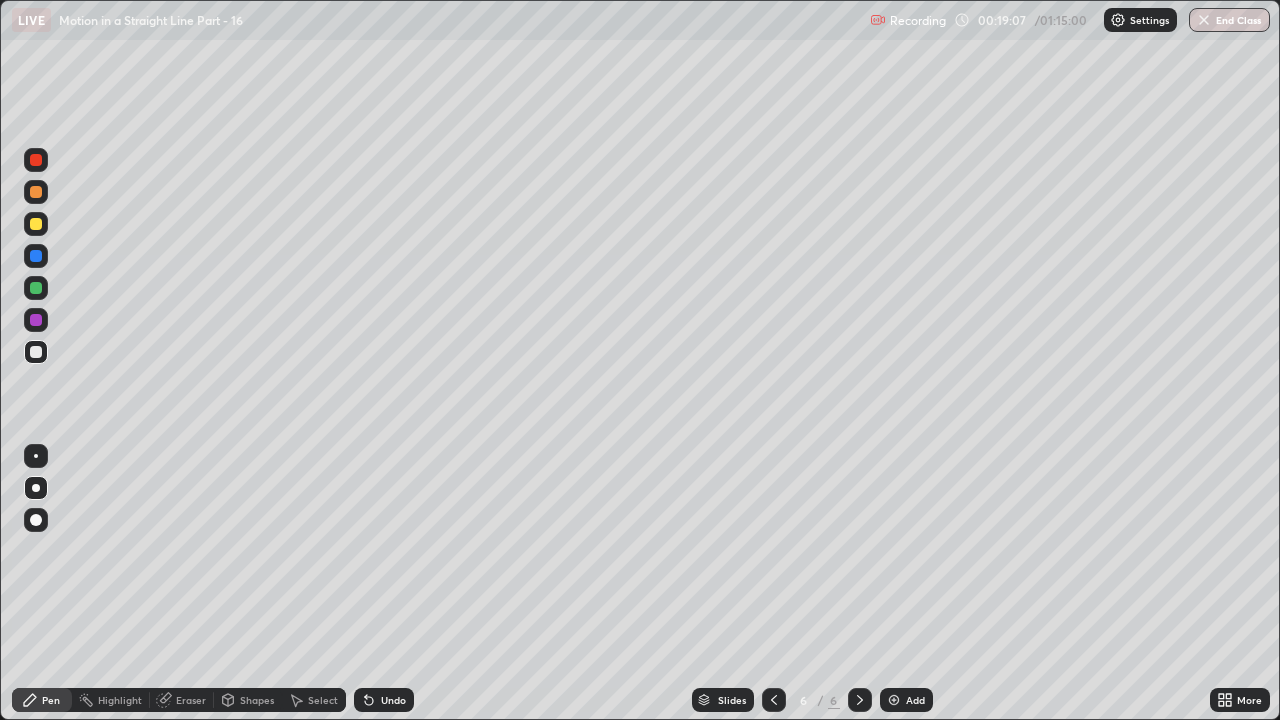 click on "Undo" at bounding box center (384, 700) 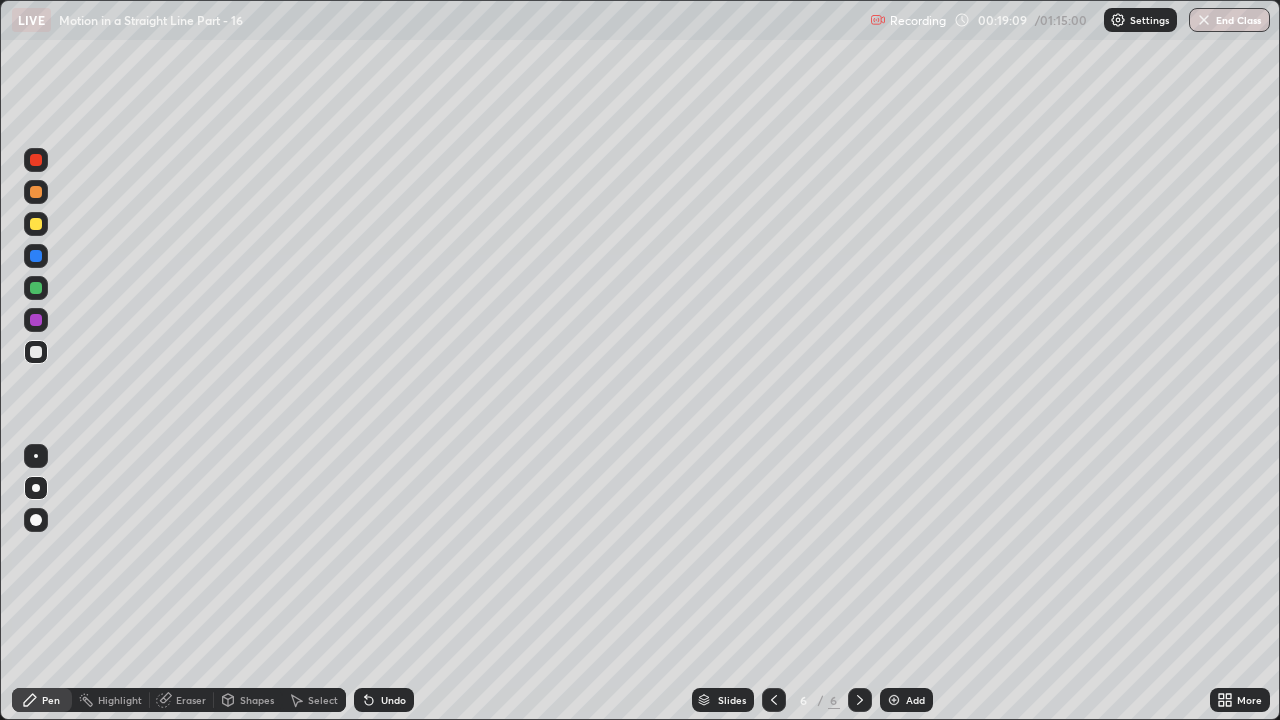 click on "Undo" at bounding box center [393, 700] 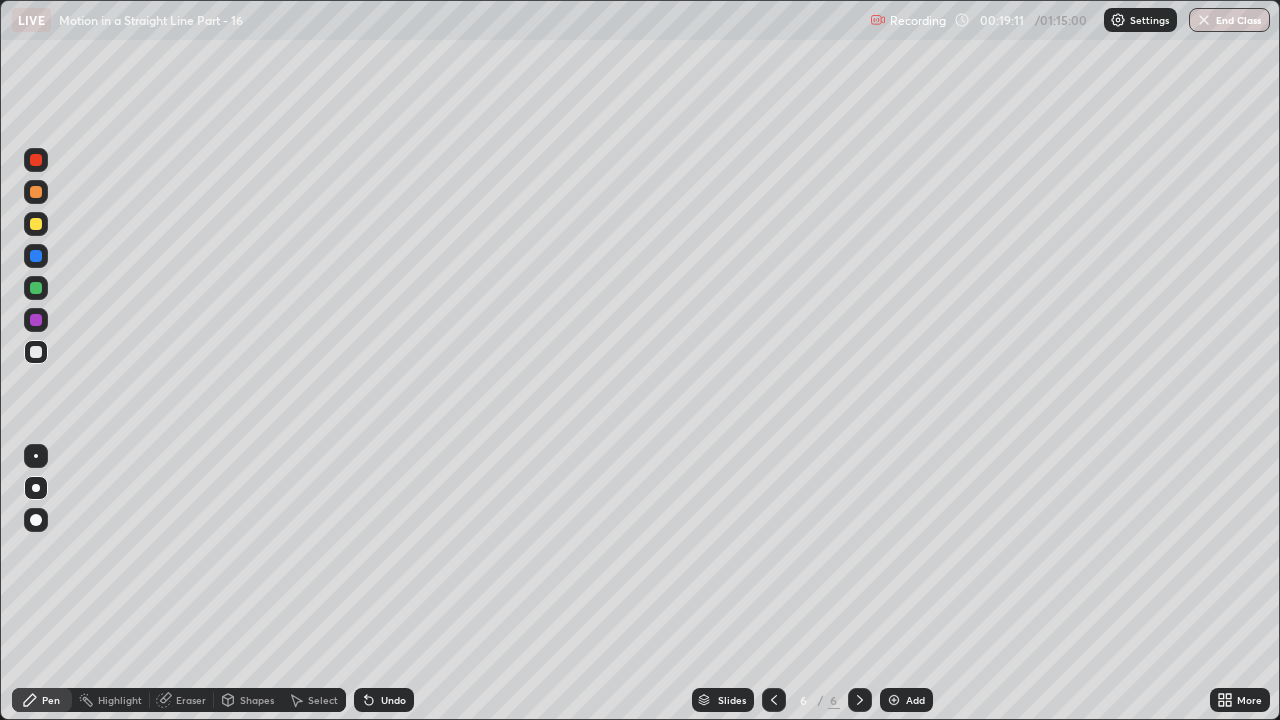 click on "Undo" at bounding box center [393, 700] 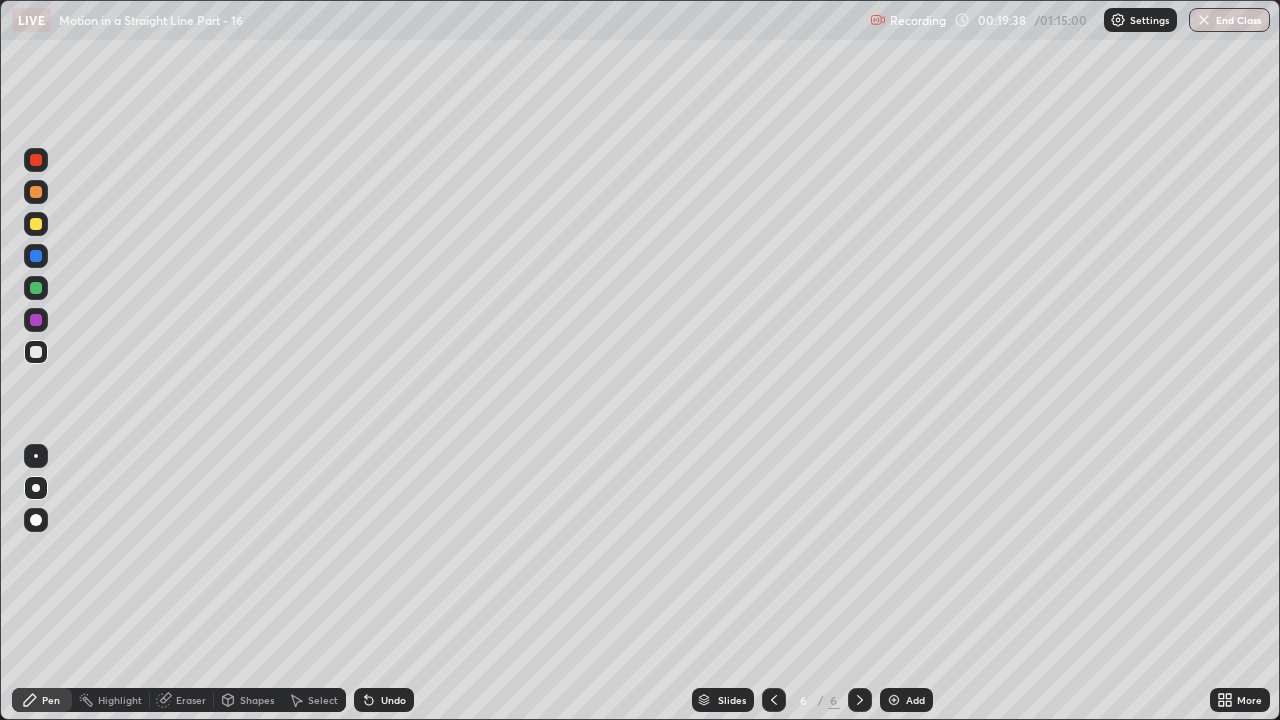 click on "Undo" at bounding box center (393, 700) 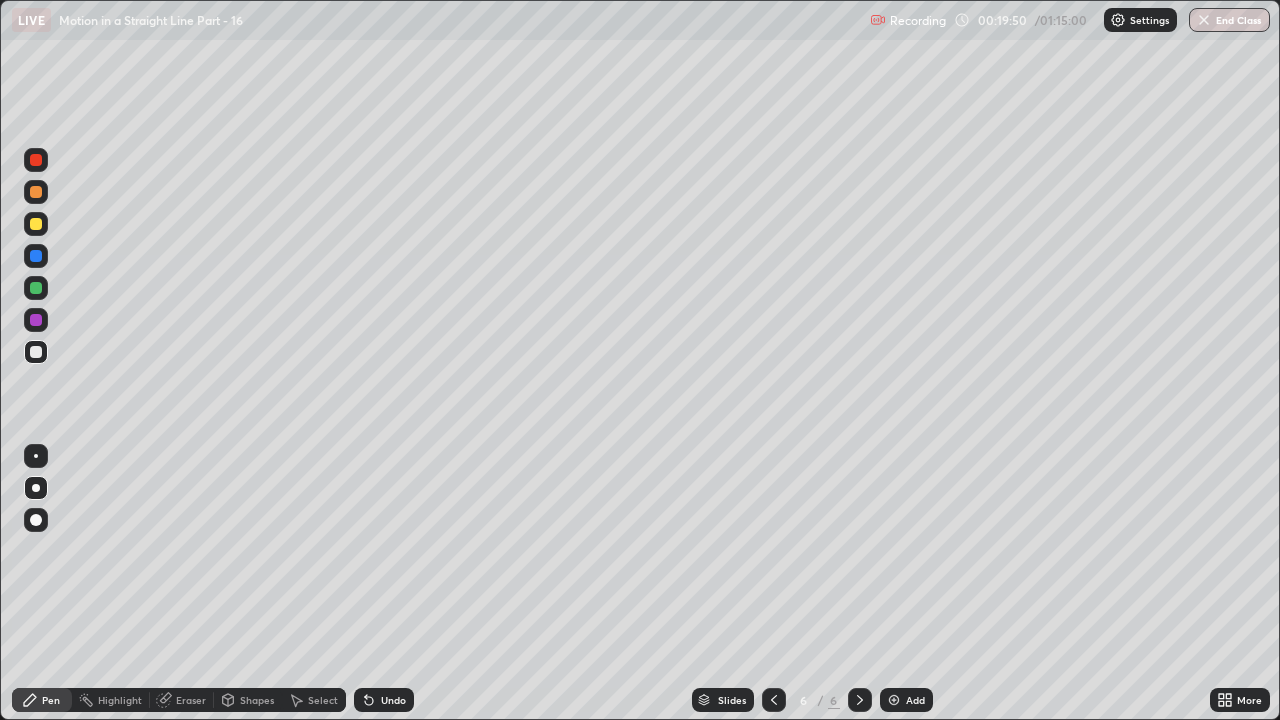 click at bounding box center (36, 288) 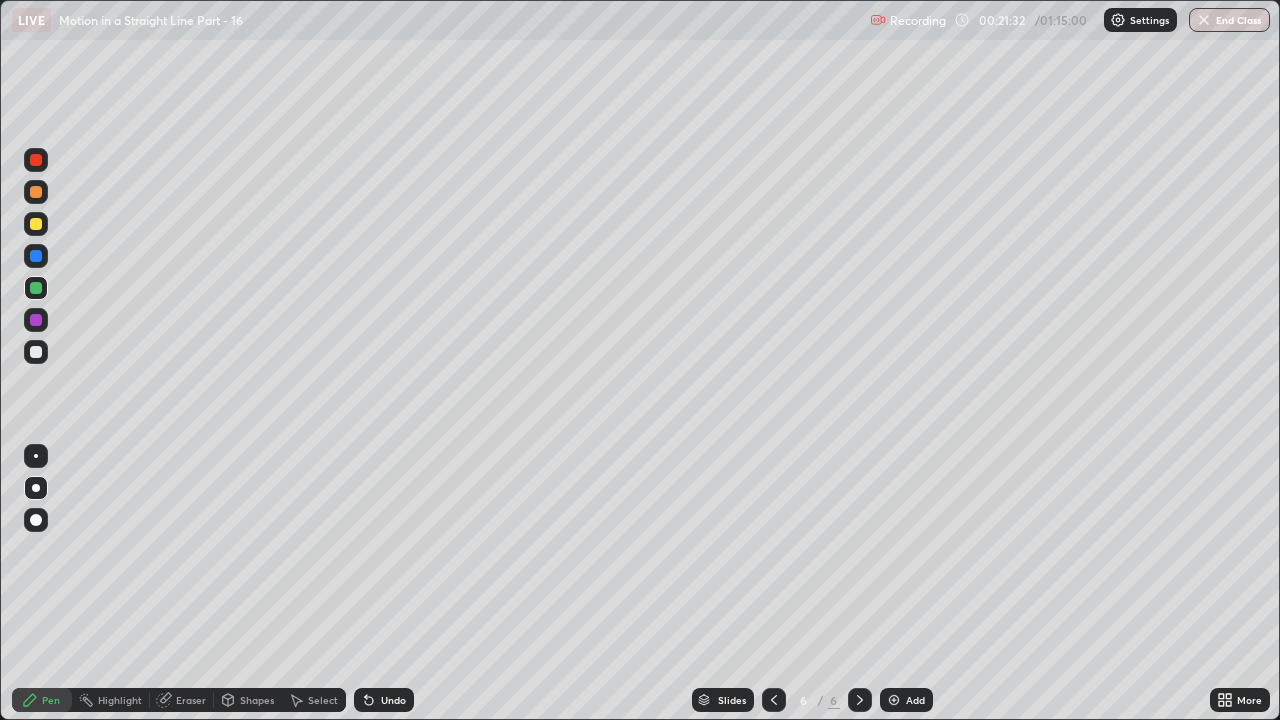 click at bounding box center (36, 352) 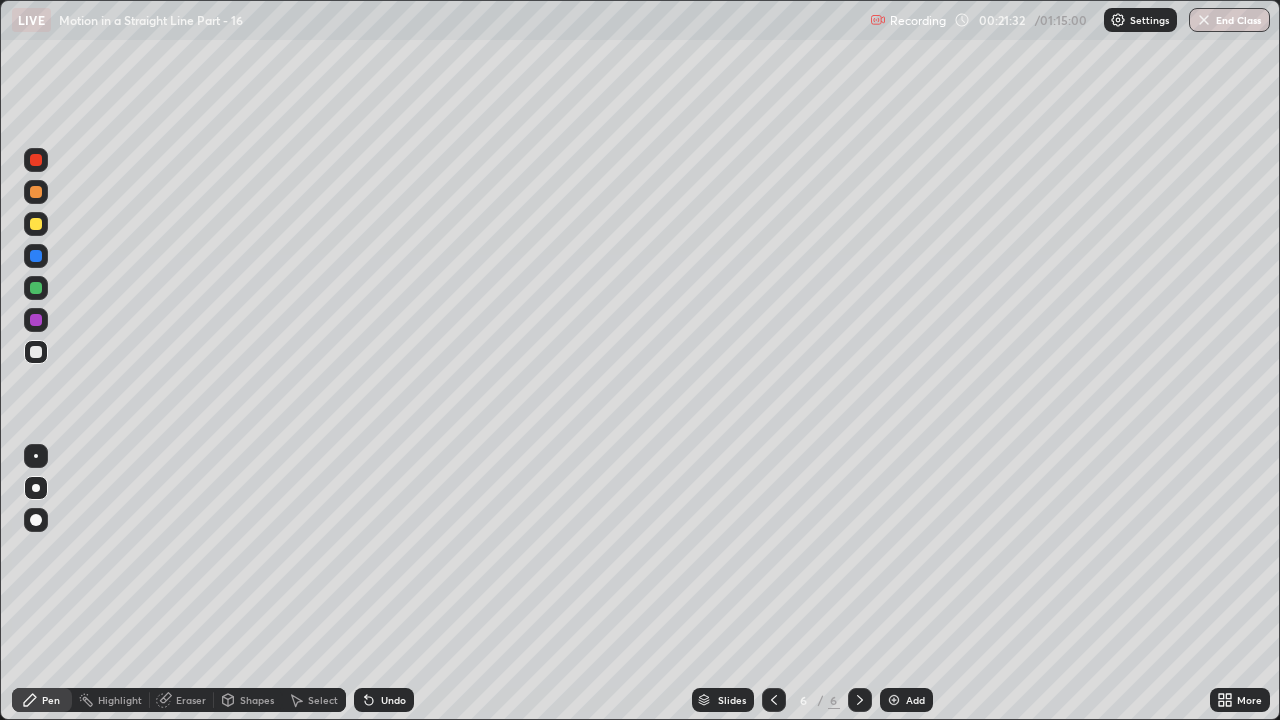 click at bounding box center [36, 352] 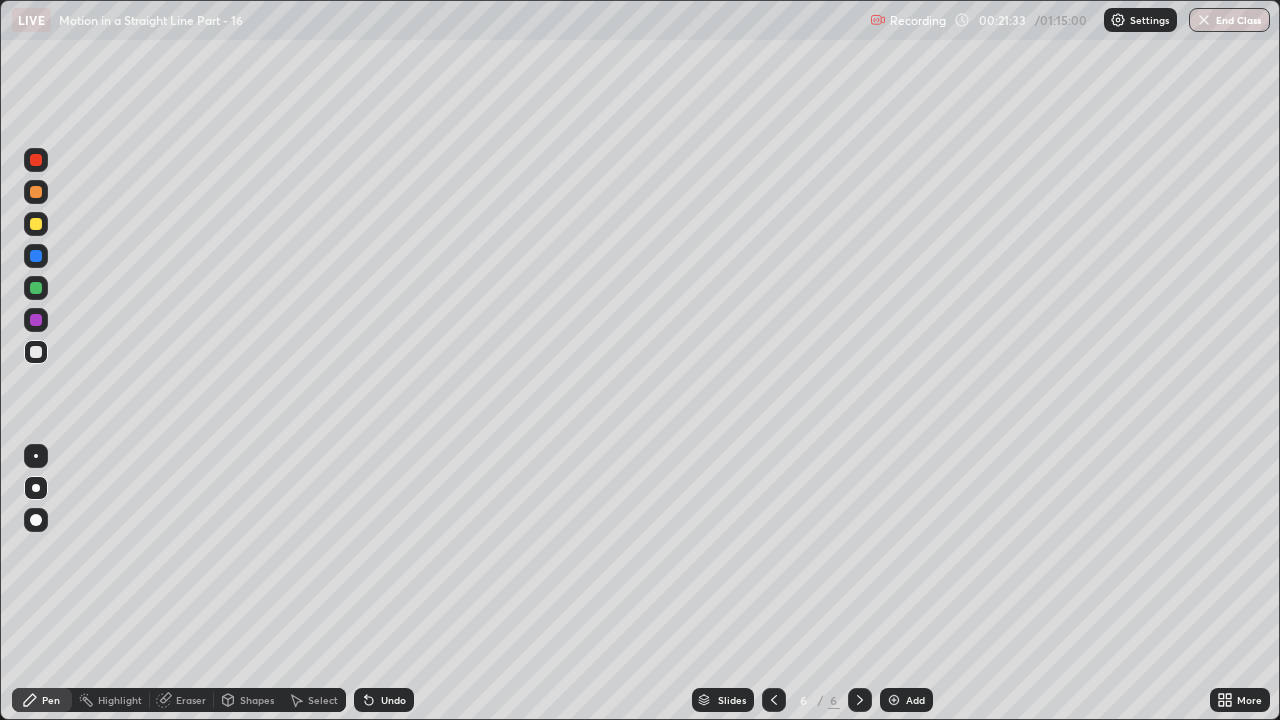 click at bounding box center [36, 320] 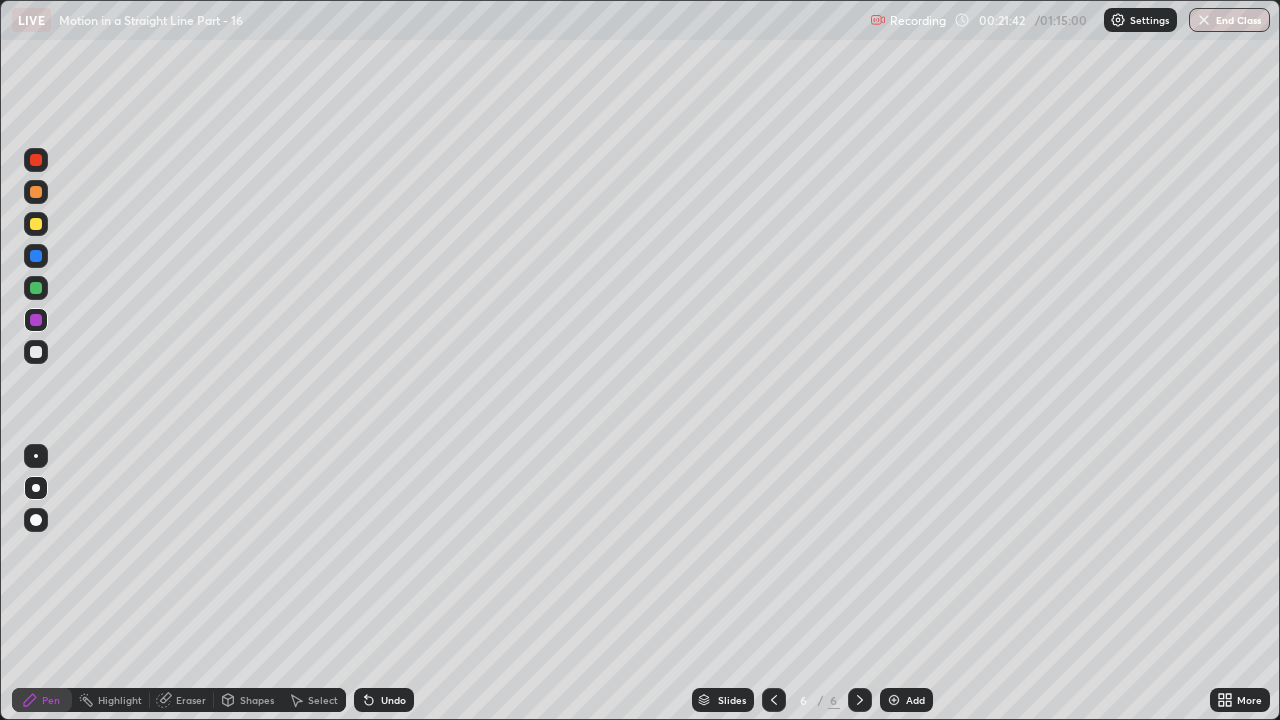 click at bounding box center (36, 224) 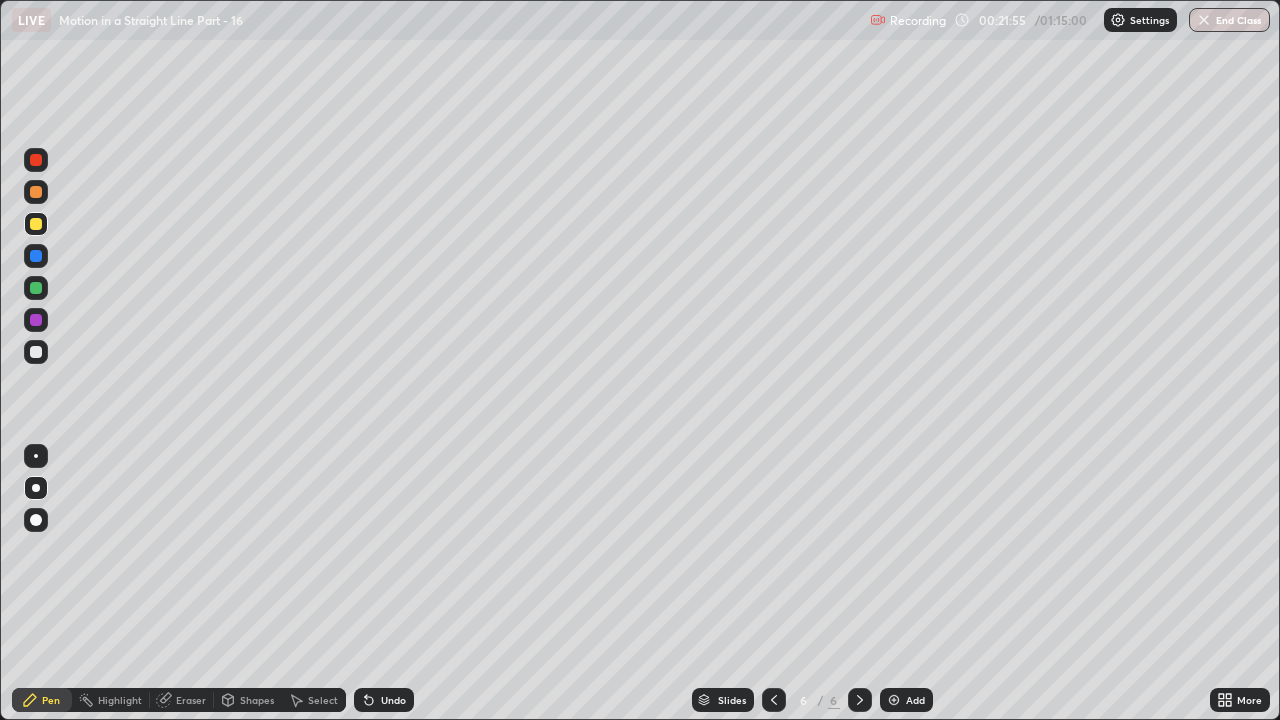 click 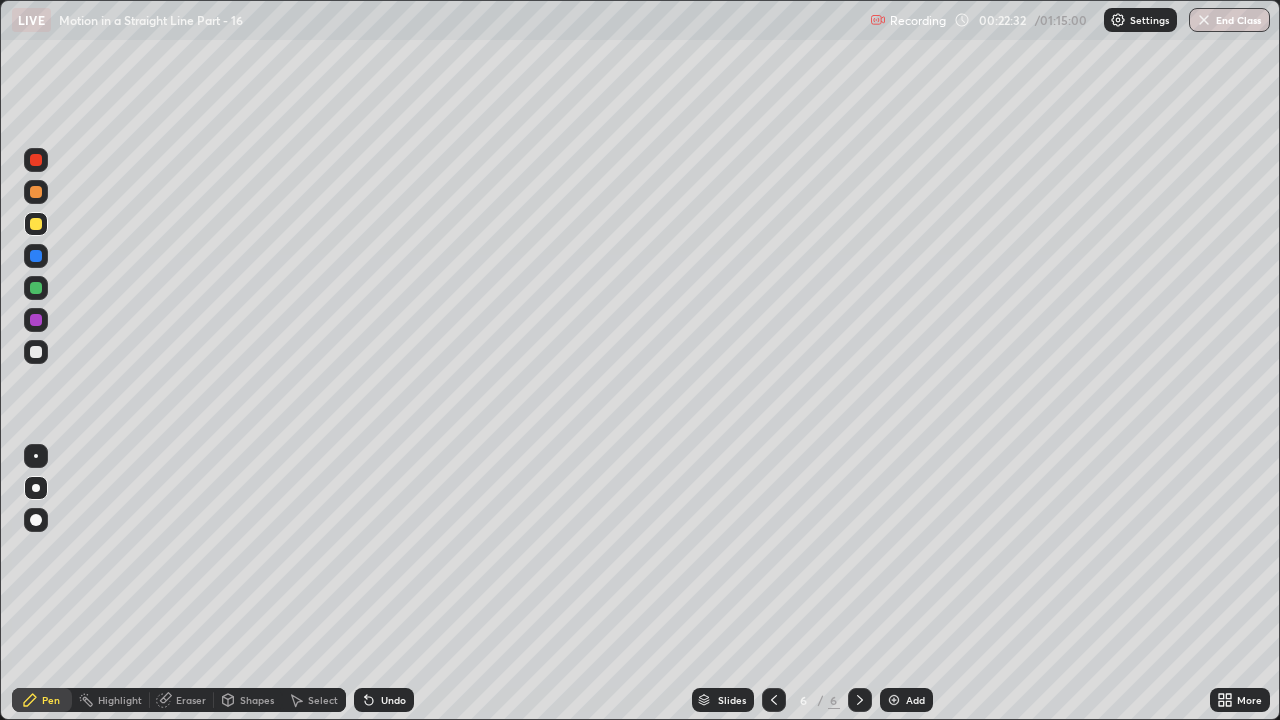 click on "Undo" at bounding box center (393, 700) 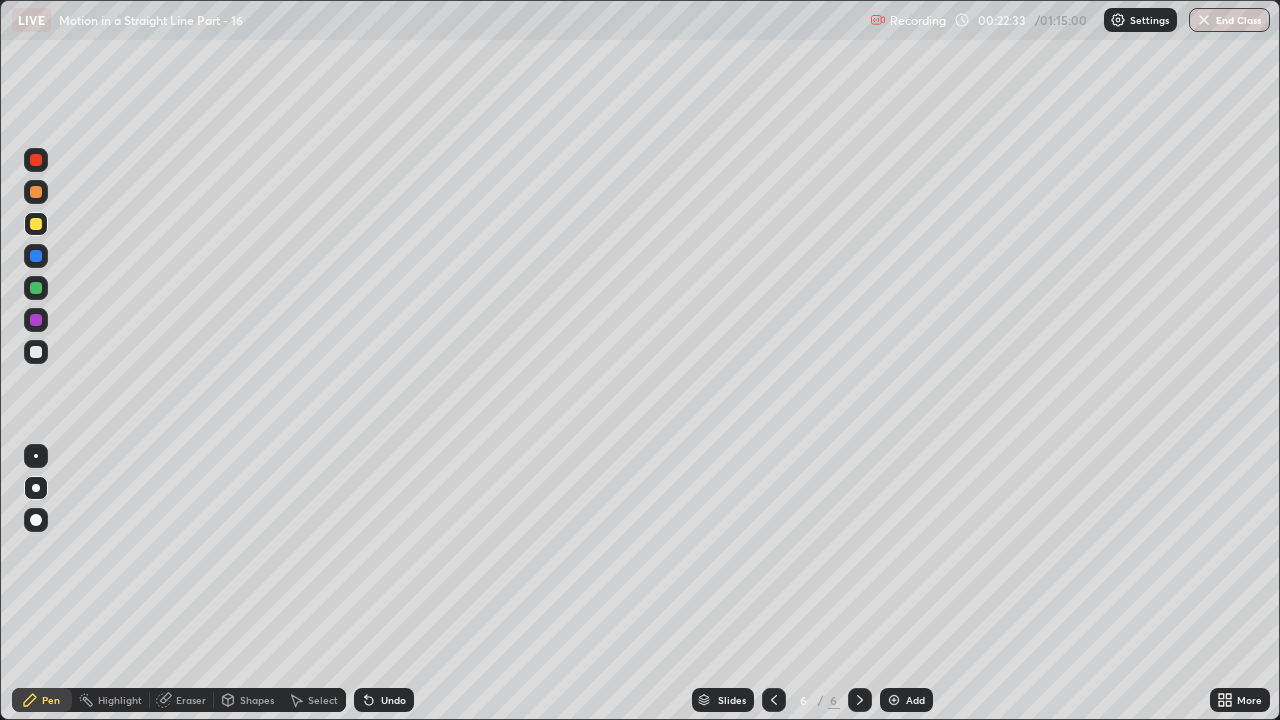 click on "Undo" at bounding box center [384, 700] 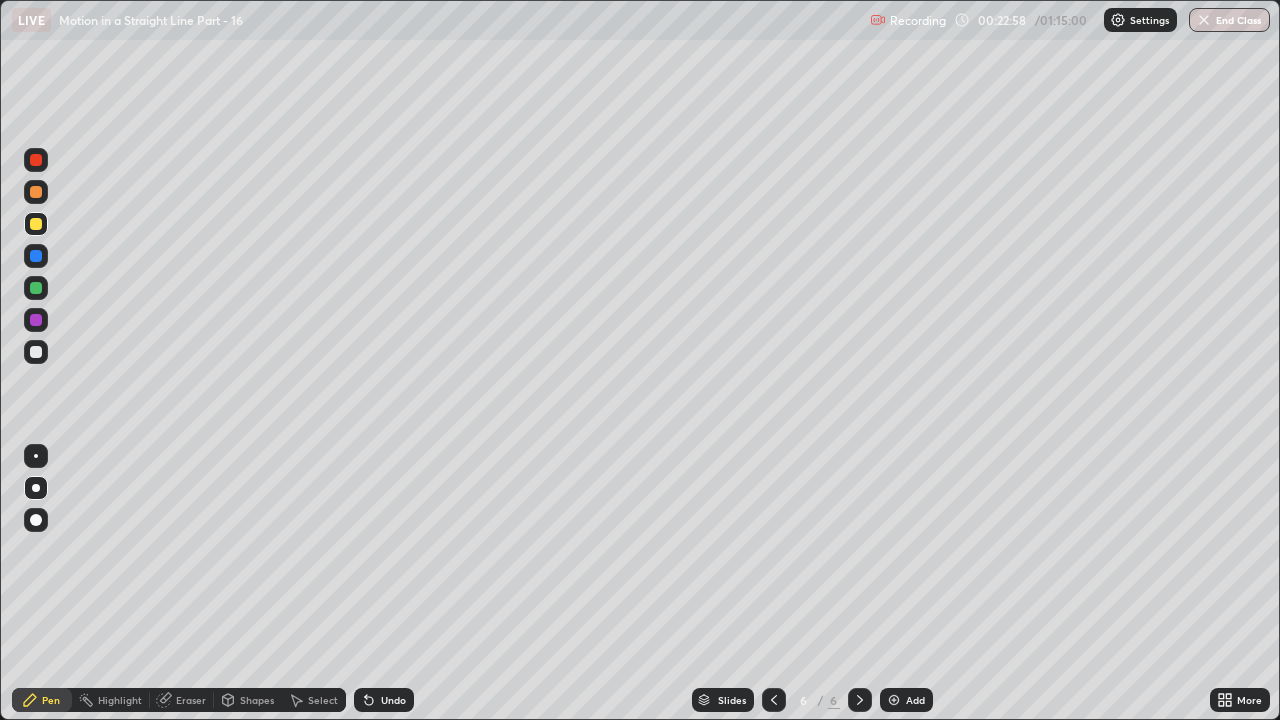 click 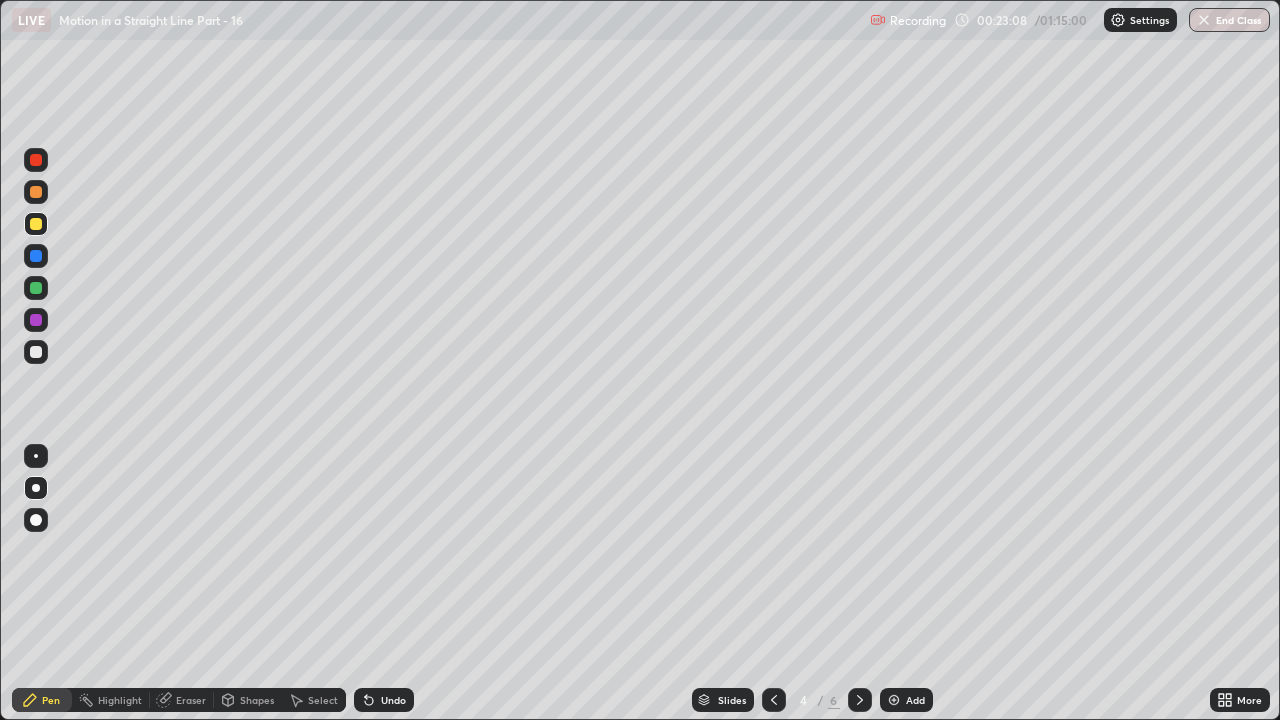 click at bounding box center (860, 700) 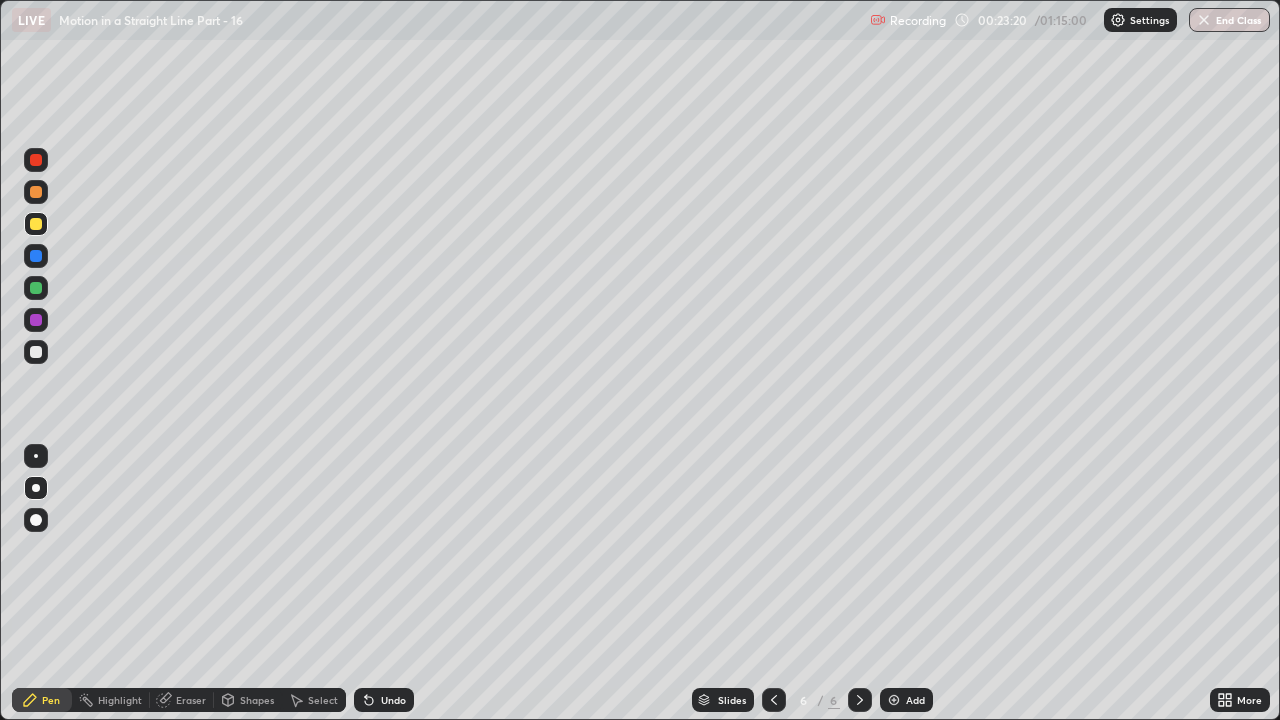 click at bounding box center (36, 192) 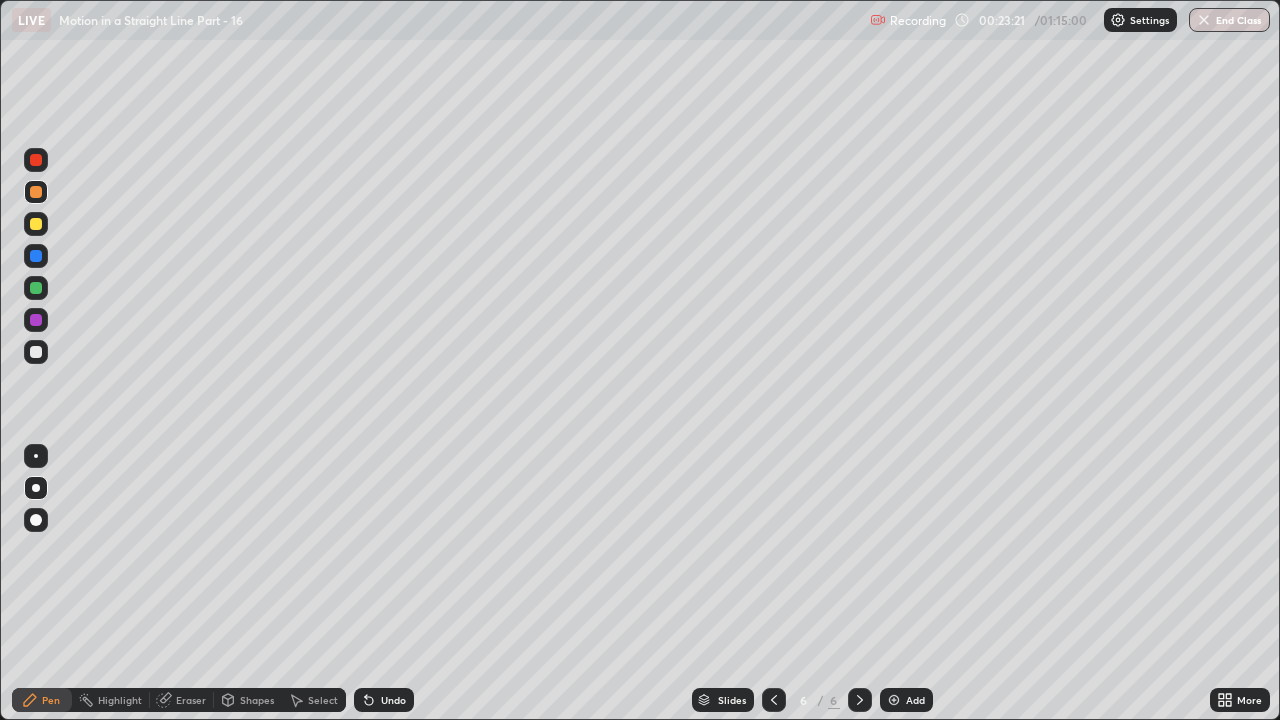 click at bounding box center [36, 160] 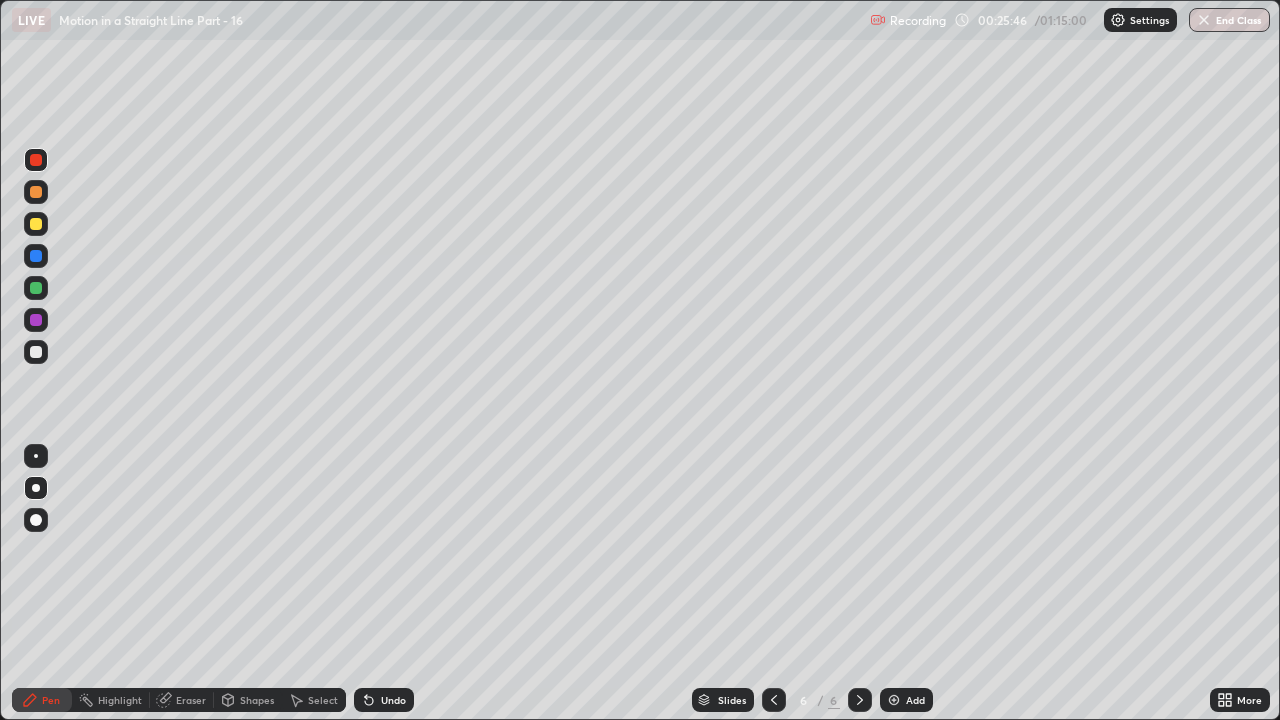 click at bounding box center [36, 224] 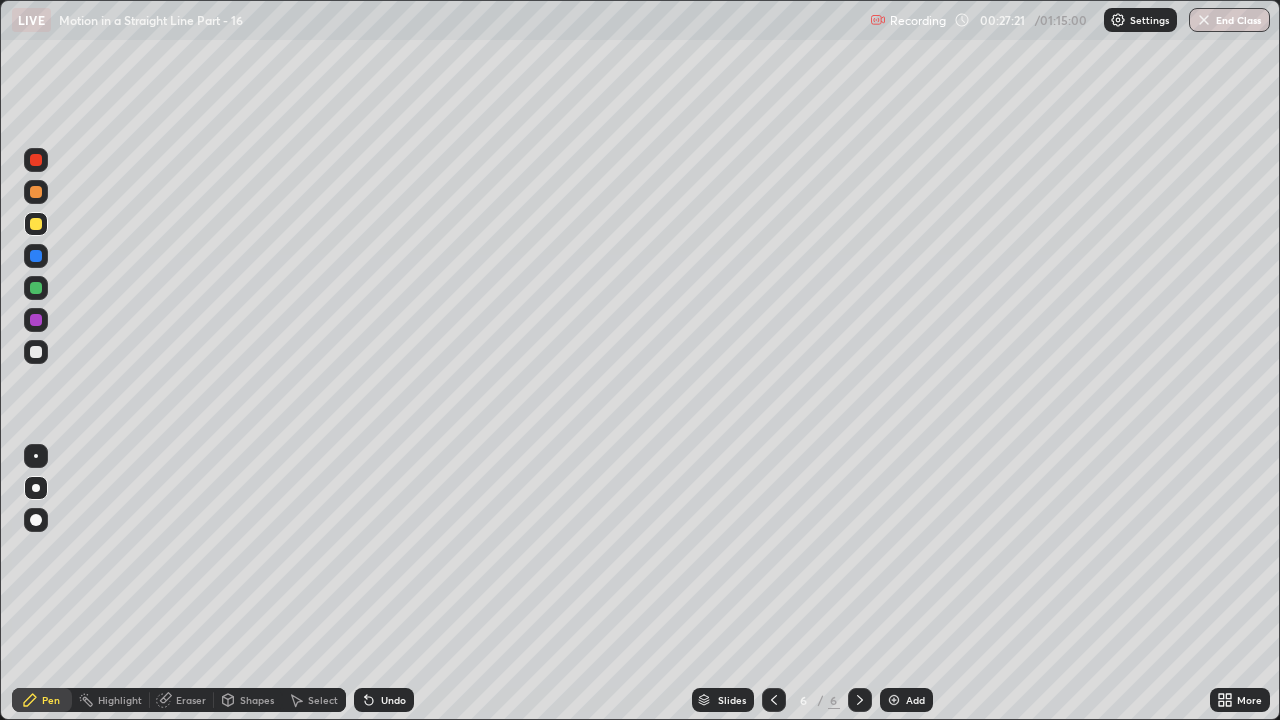 click on "Add" at bounding box center (906, 700) 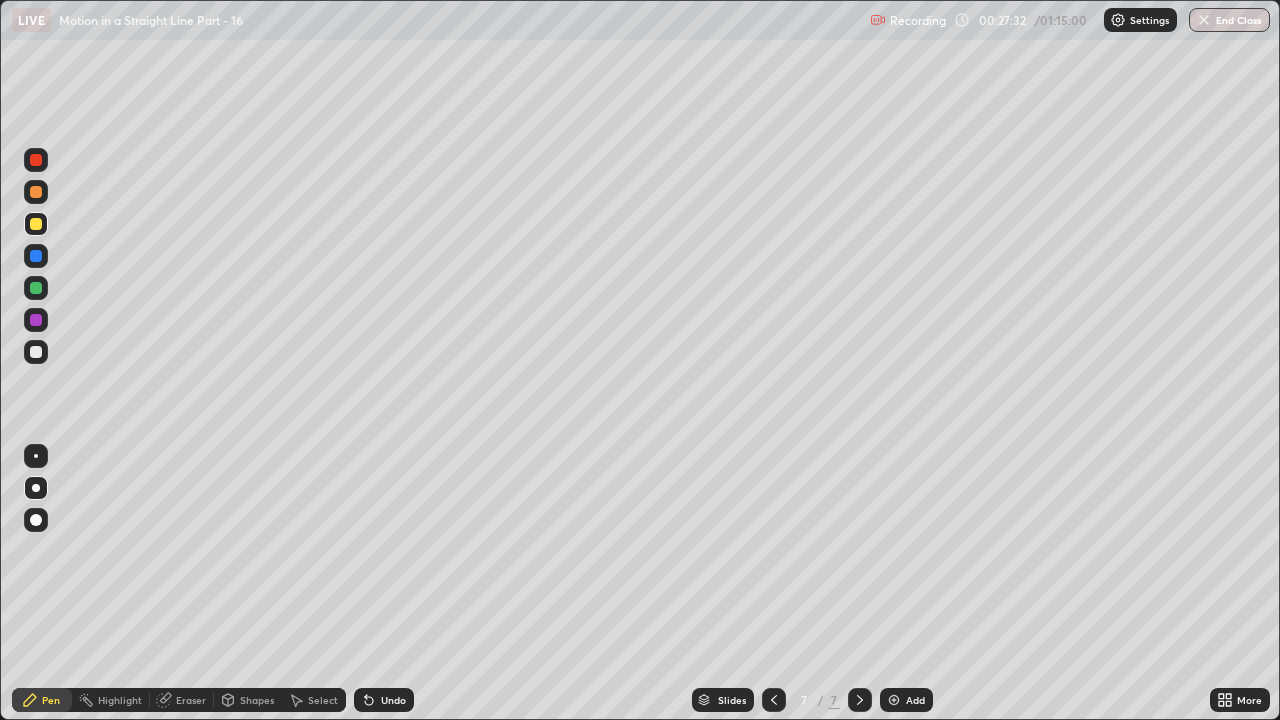 click on "Undo" at bounding box center [393, 700] 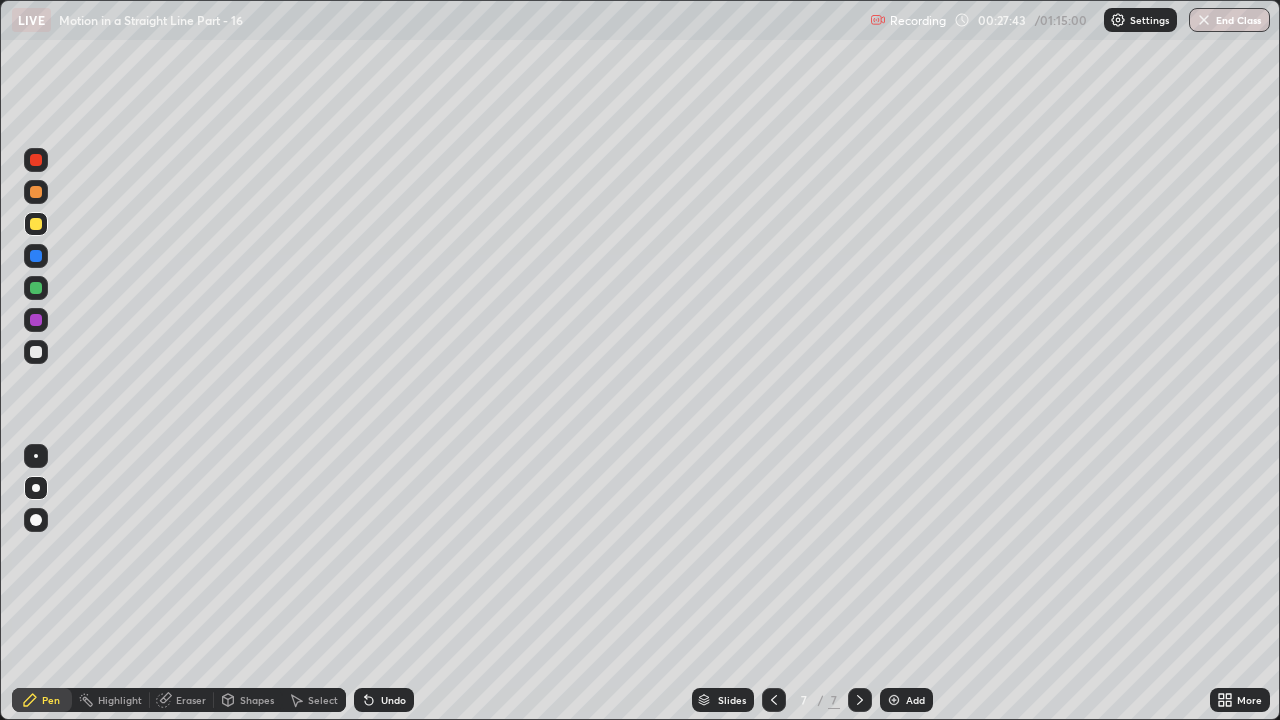 click at bounding box center (36, 352) 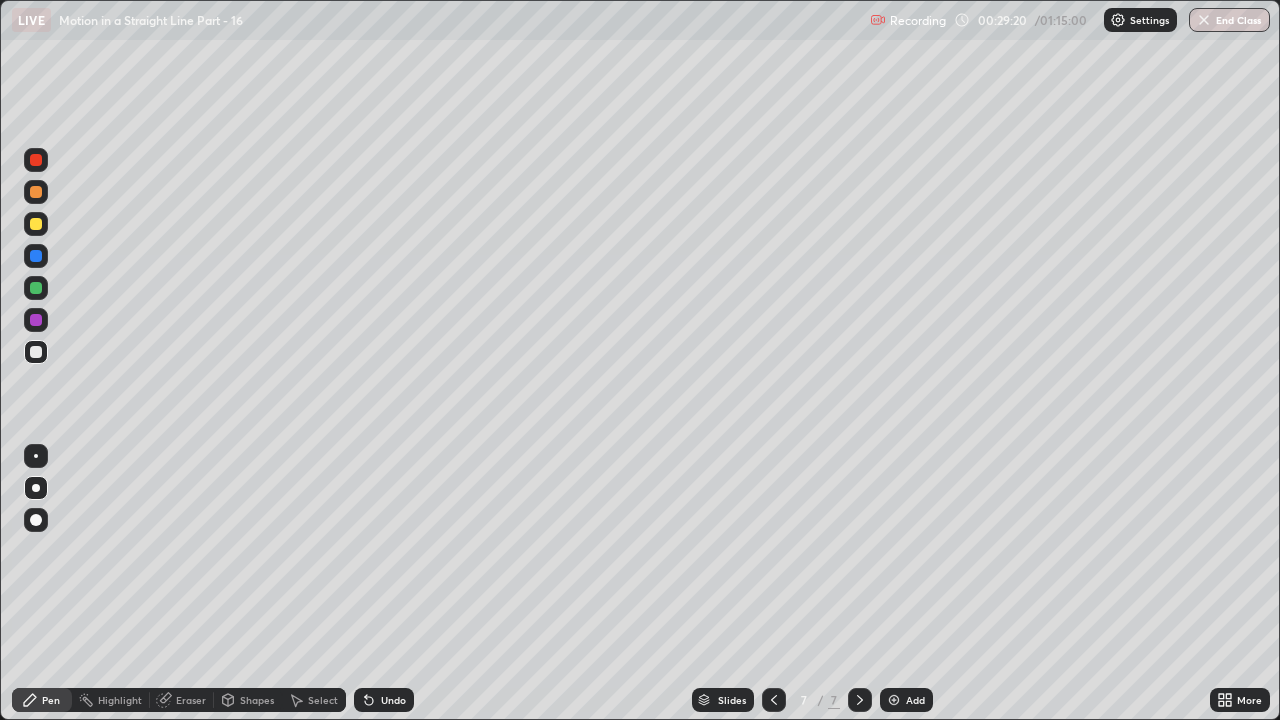 click at bounding box center [36, 288] 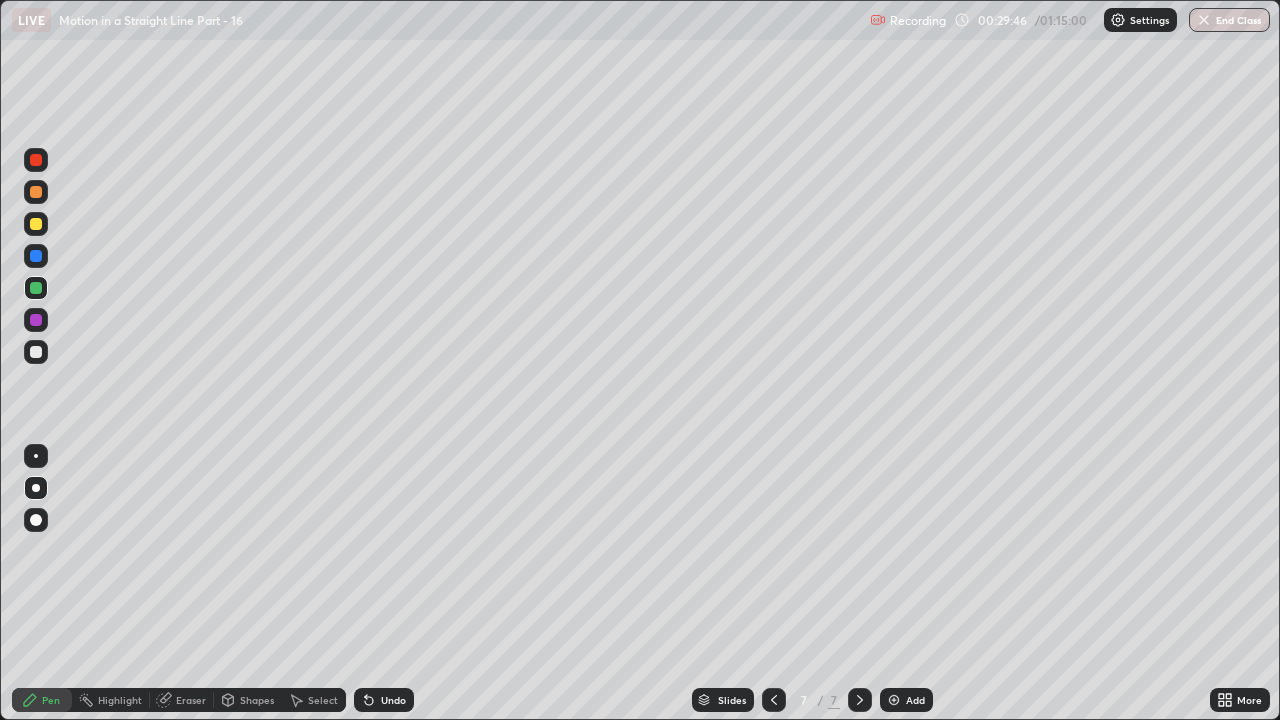 click 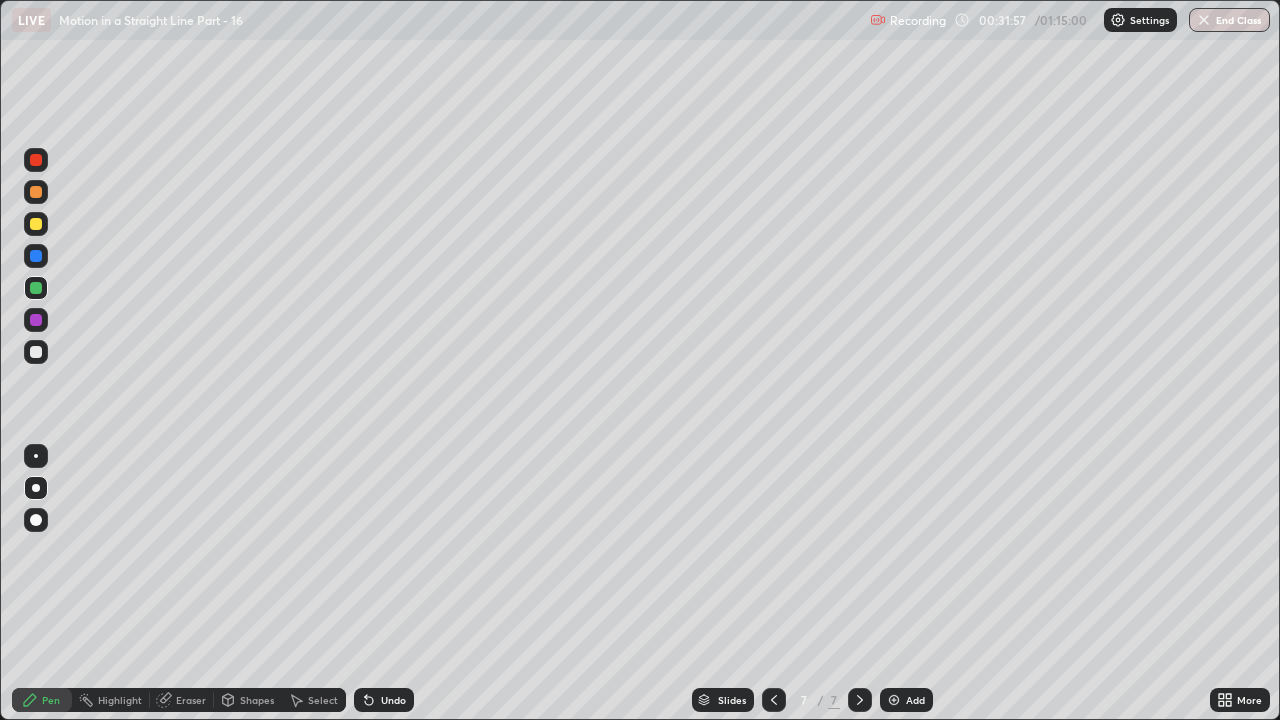 click at bounding box center [36, 256] 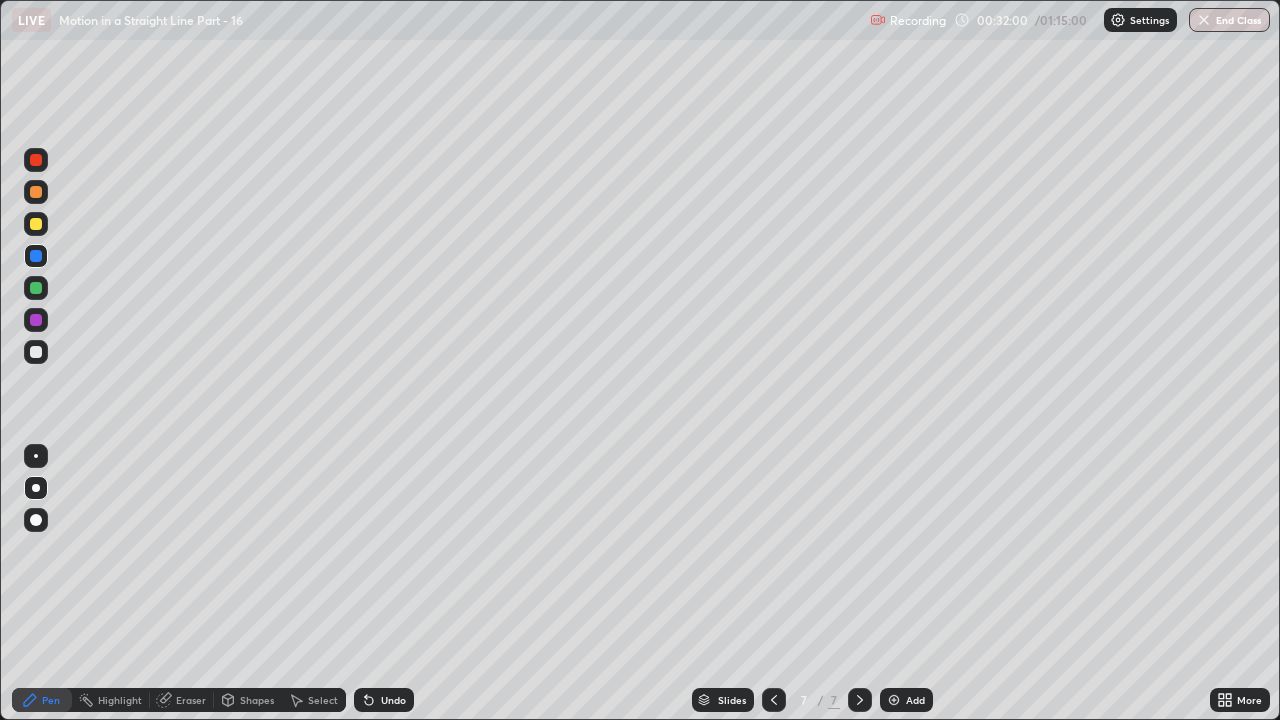 click at bounding box center (36, 192) 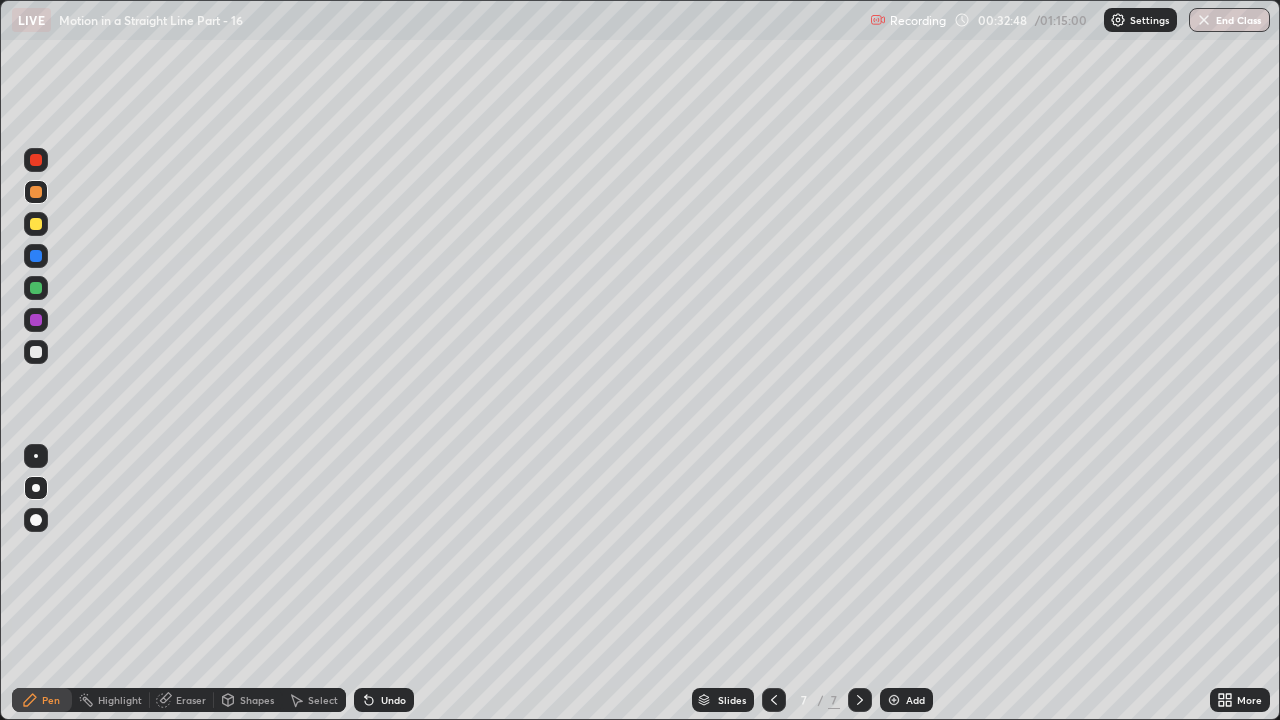 click at bounding box center (36, 288) 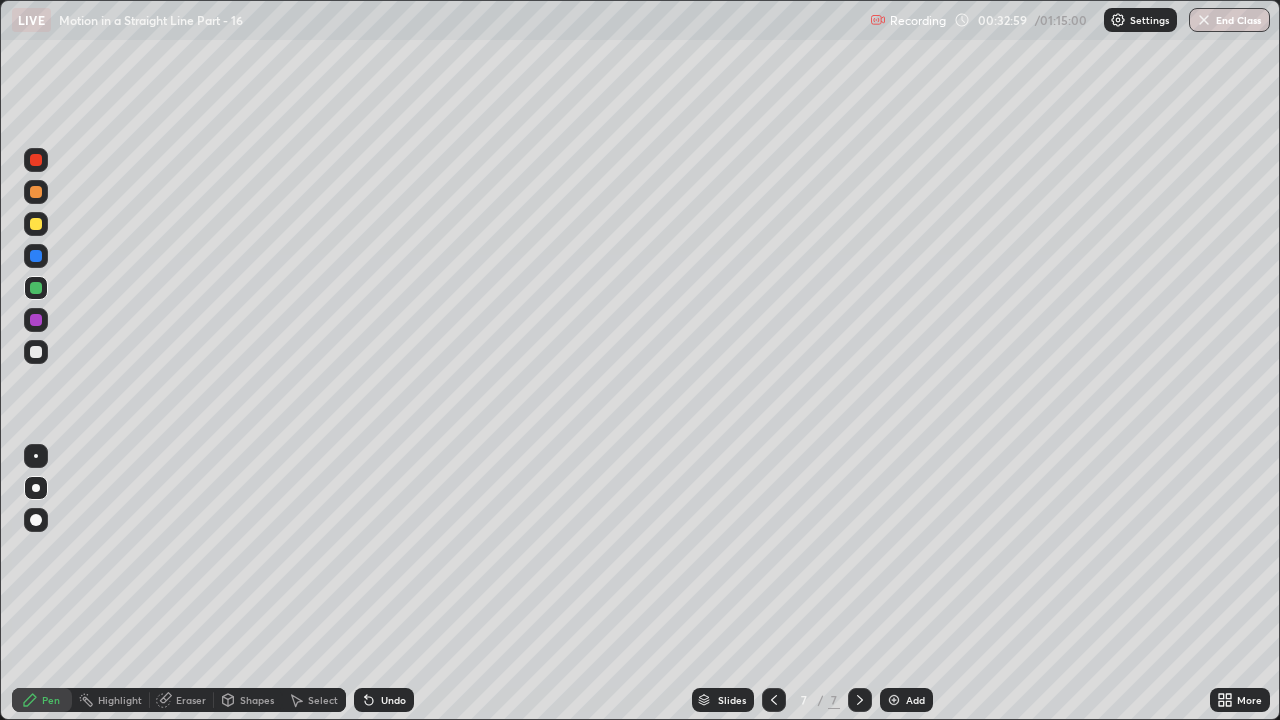 click at bounding box center [36, 192] 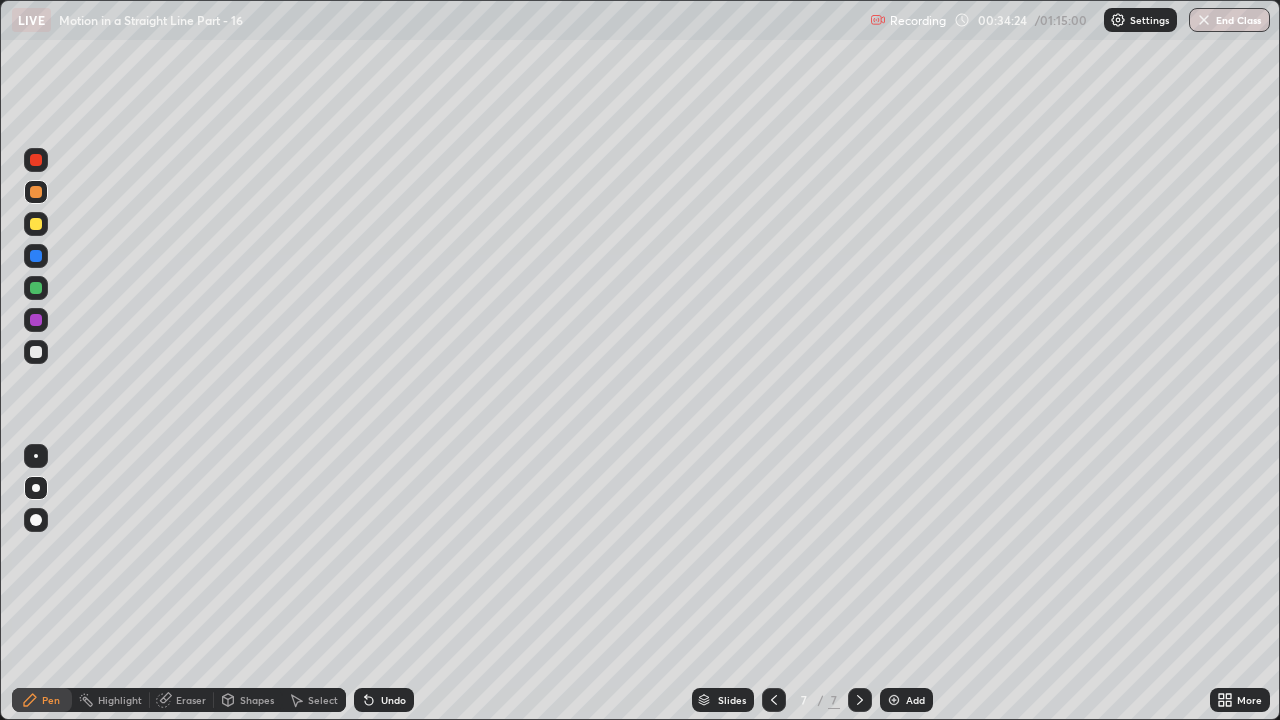 click at bounding box center (36, 160) 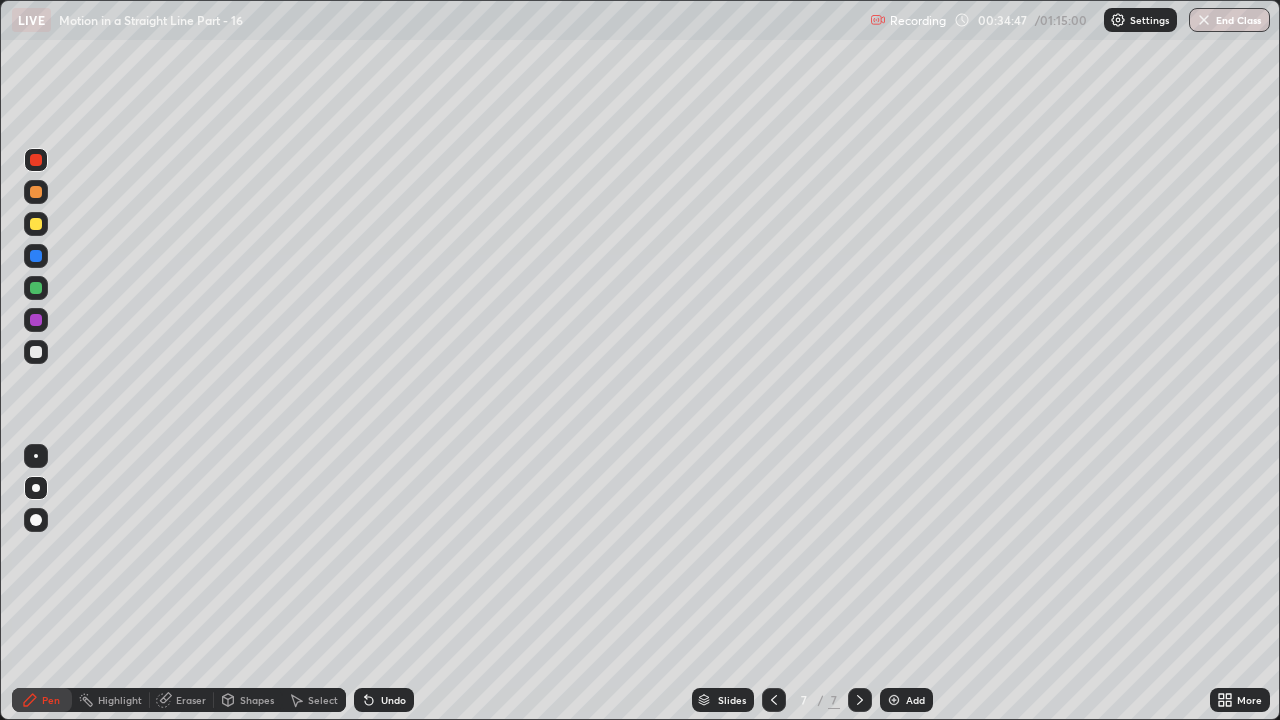 click at bounding box center [36, 352] 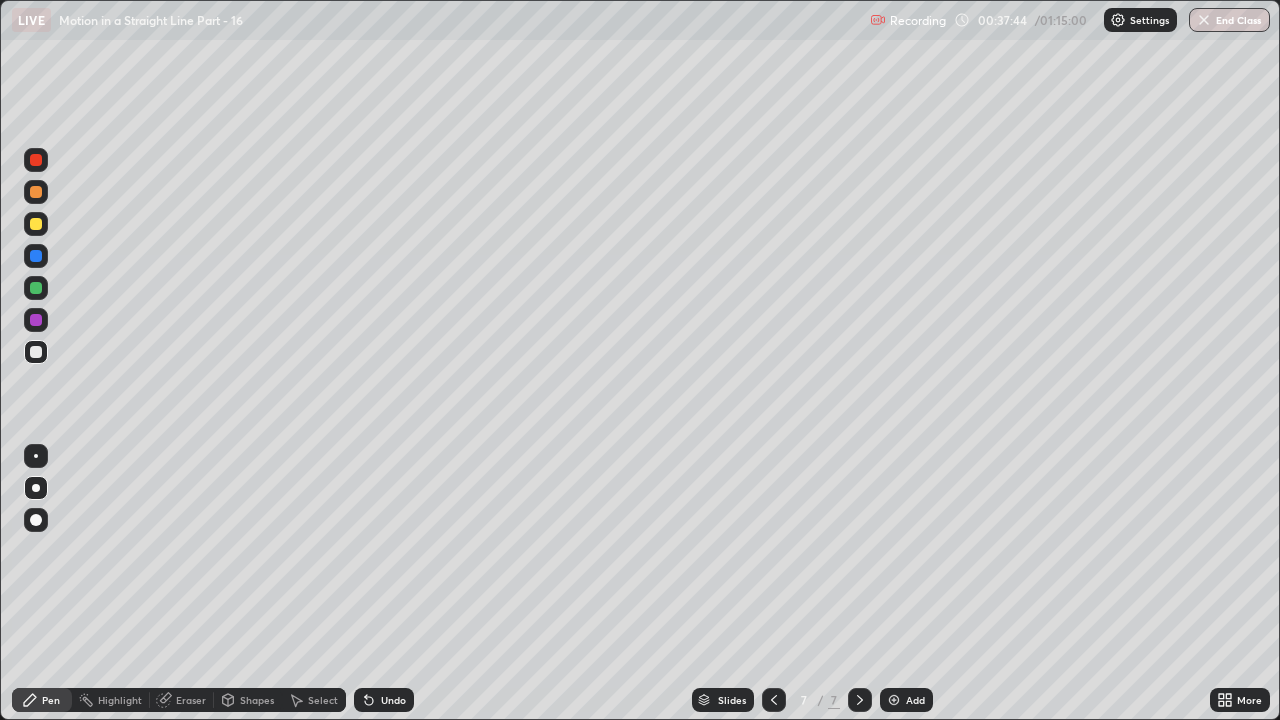 click on "Add" at bounding box center [906, 700] 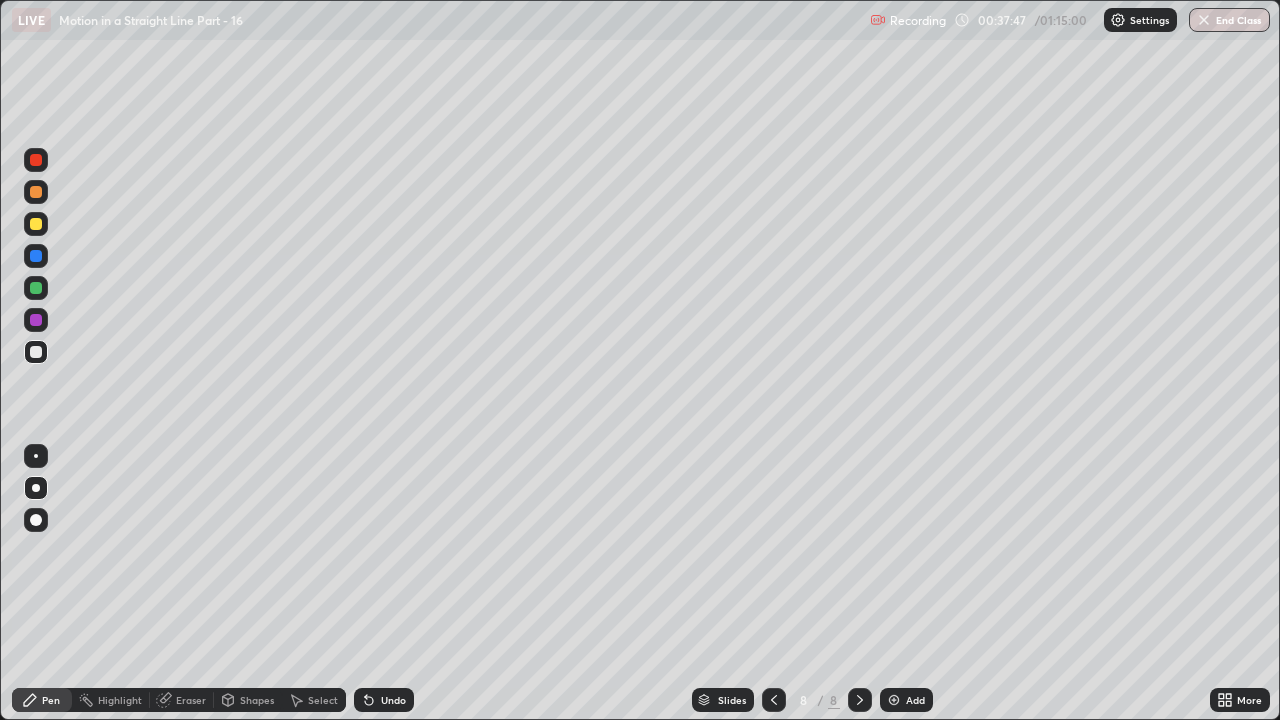 click at bounding box center [36, 224] 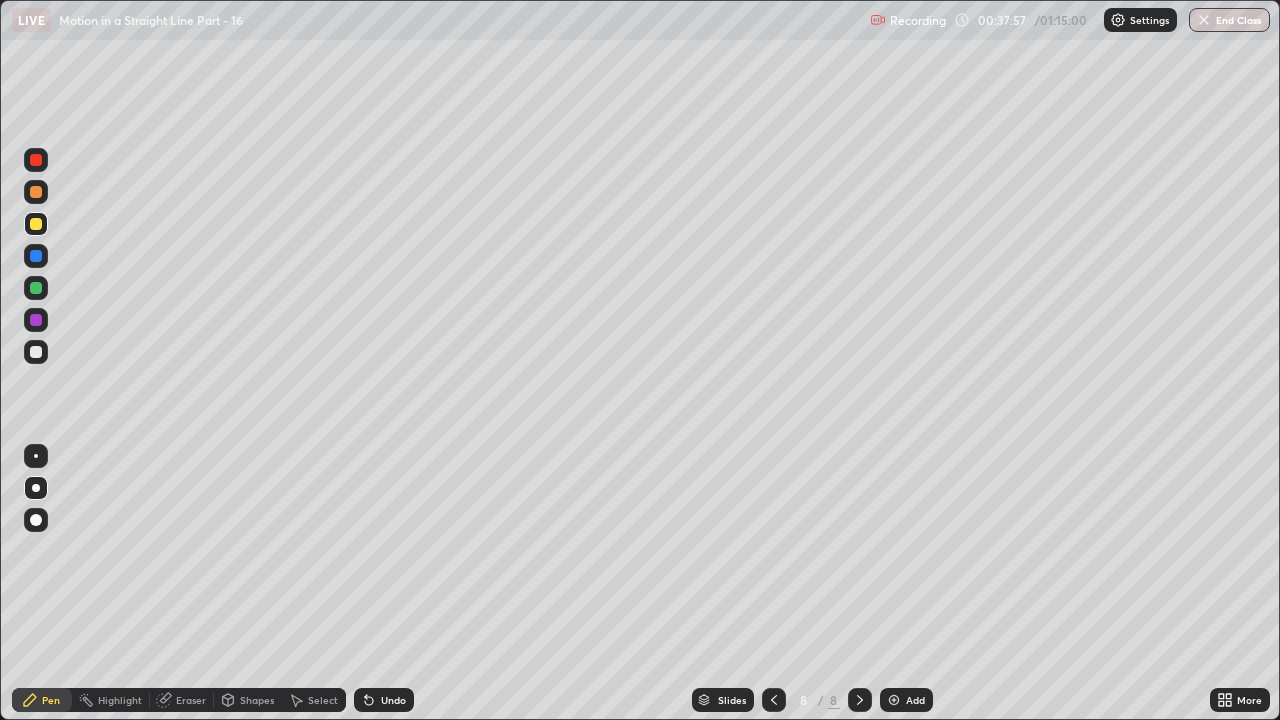 click on "Undo" at bounding box center [384, 700] 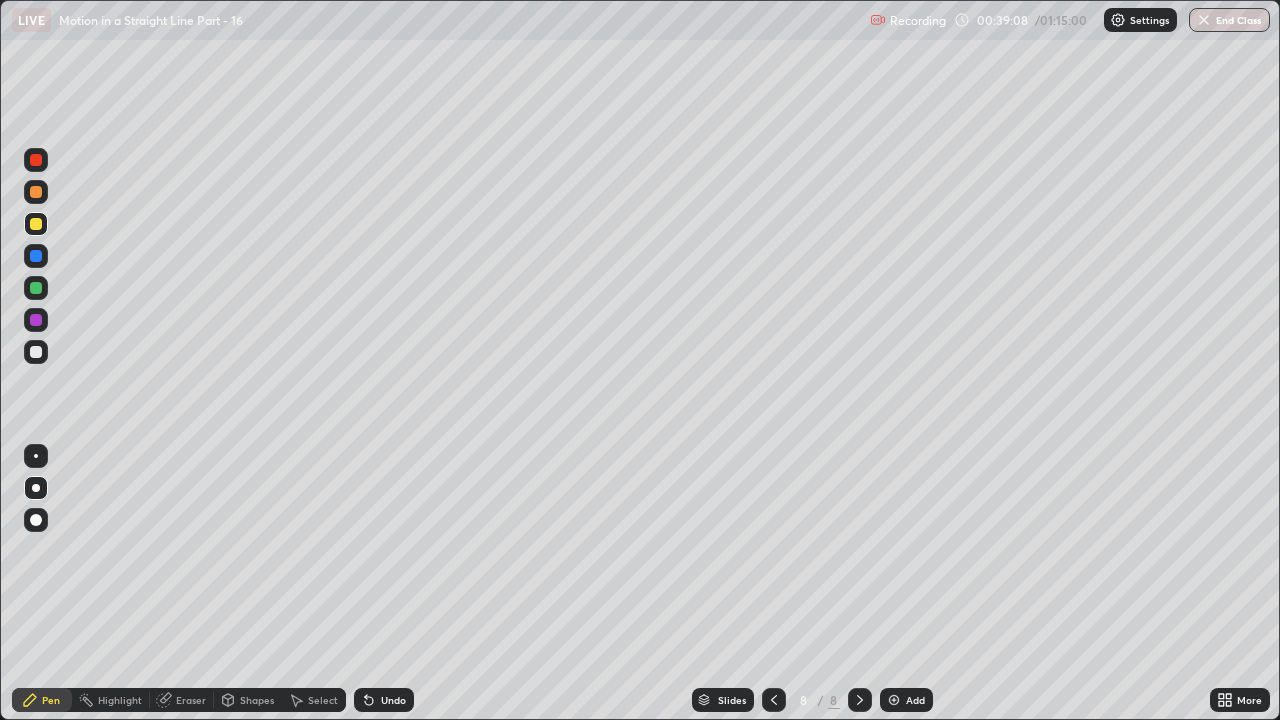click at bounding box center [36, 352] 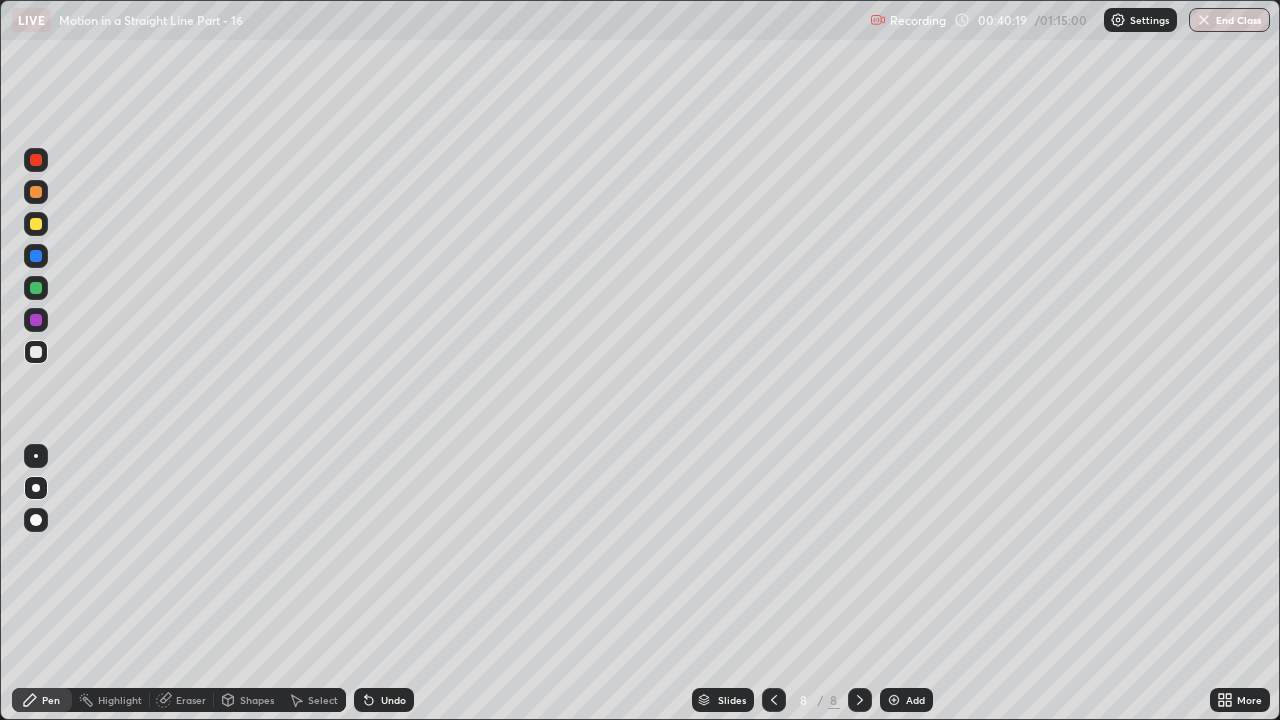click at bounding box center (36, 288) 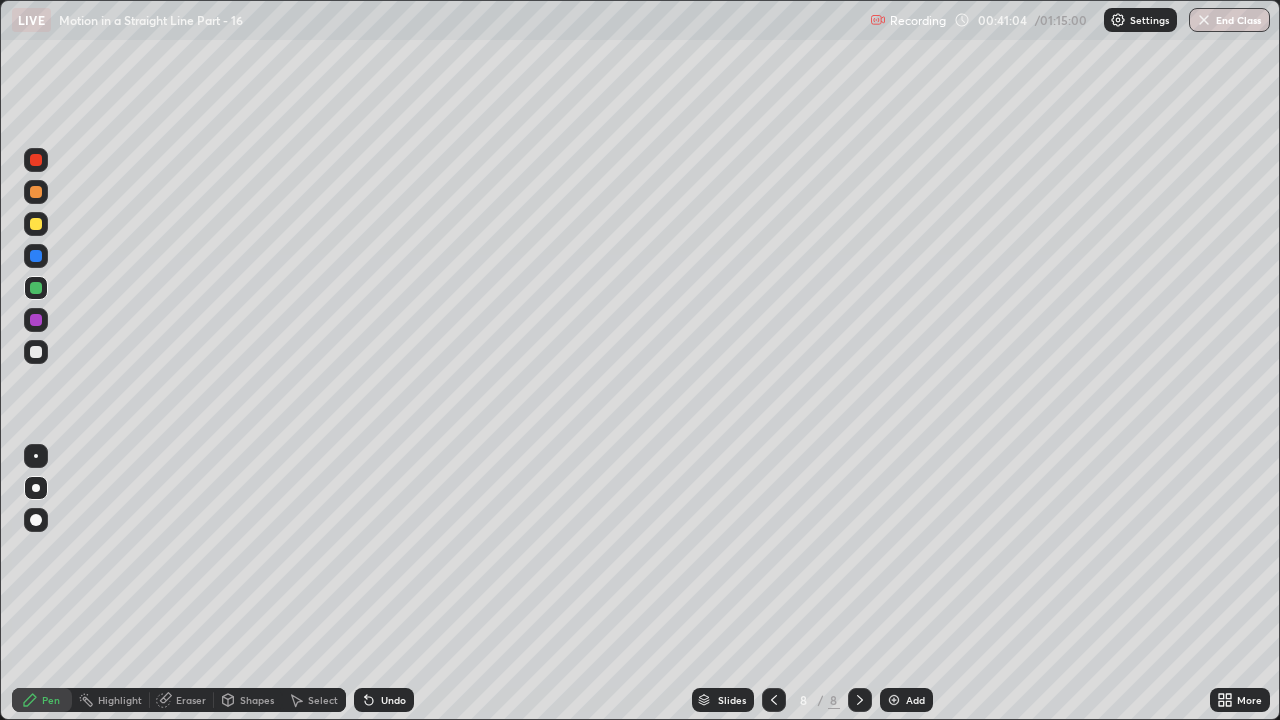click on "Undo" at bounding box center [393, 700] 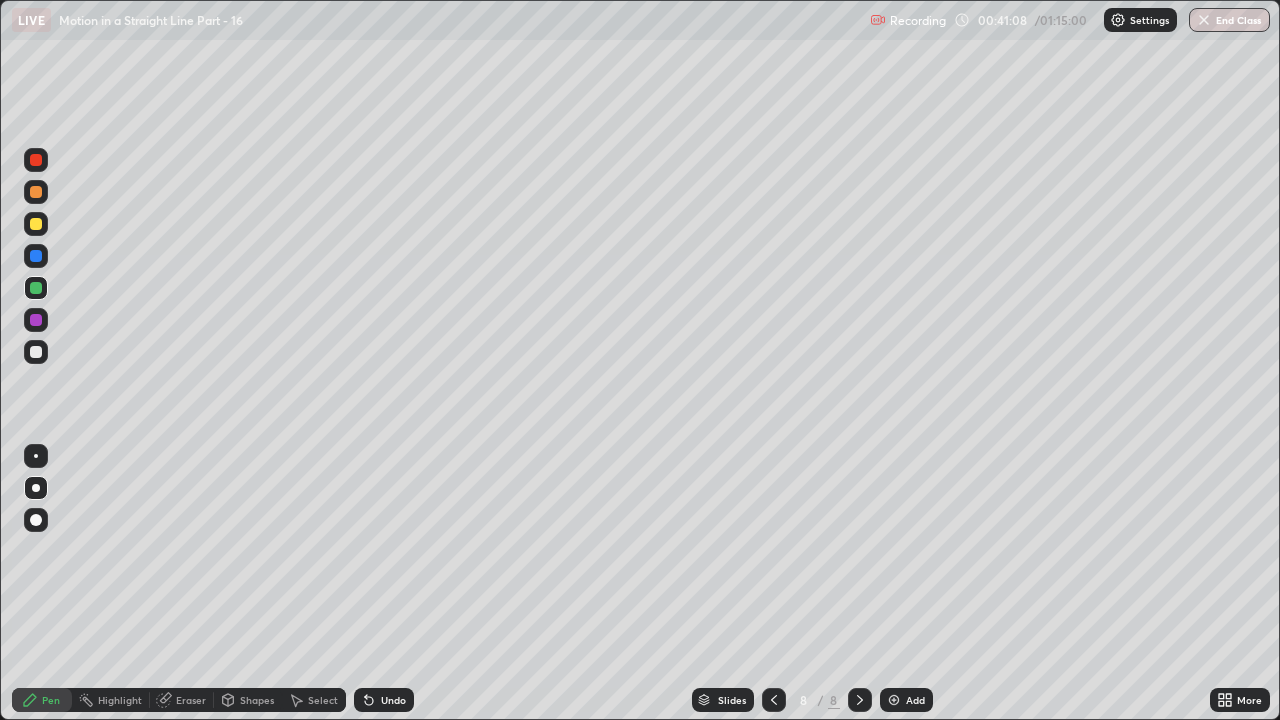 click at bounding box center (36, 320) 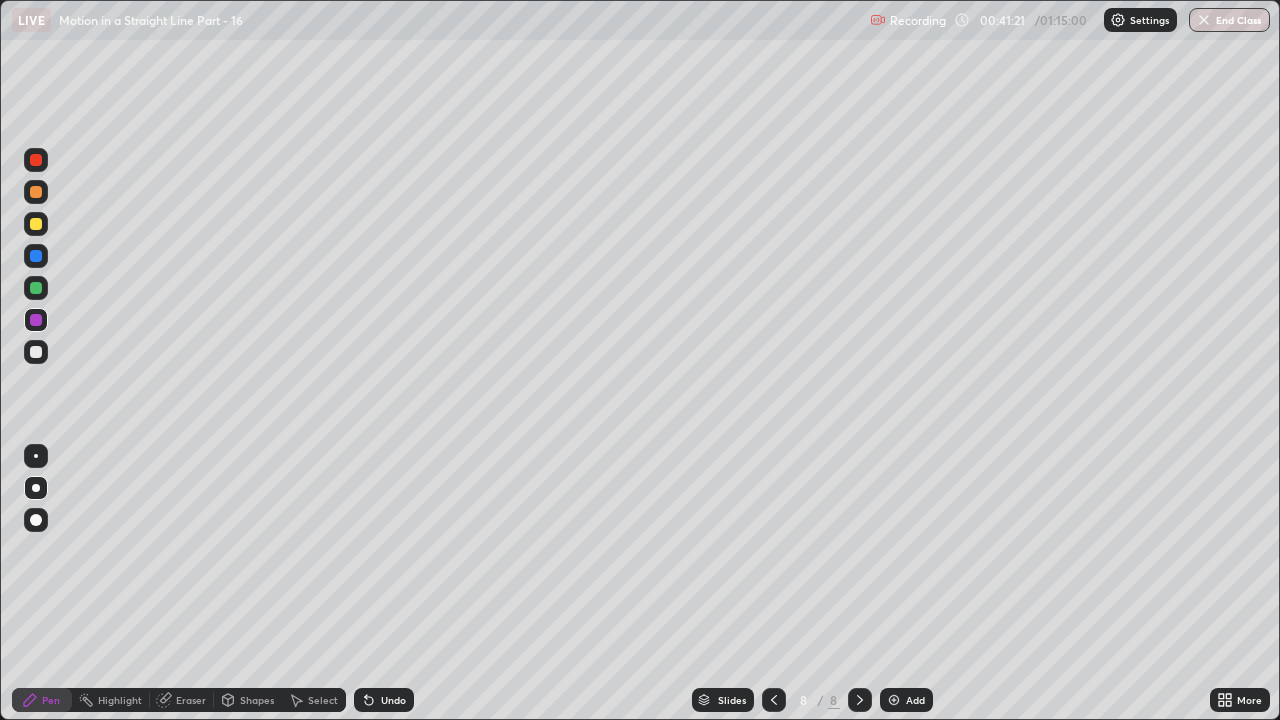 click at bounding box center [36, 192] 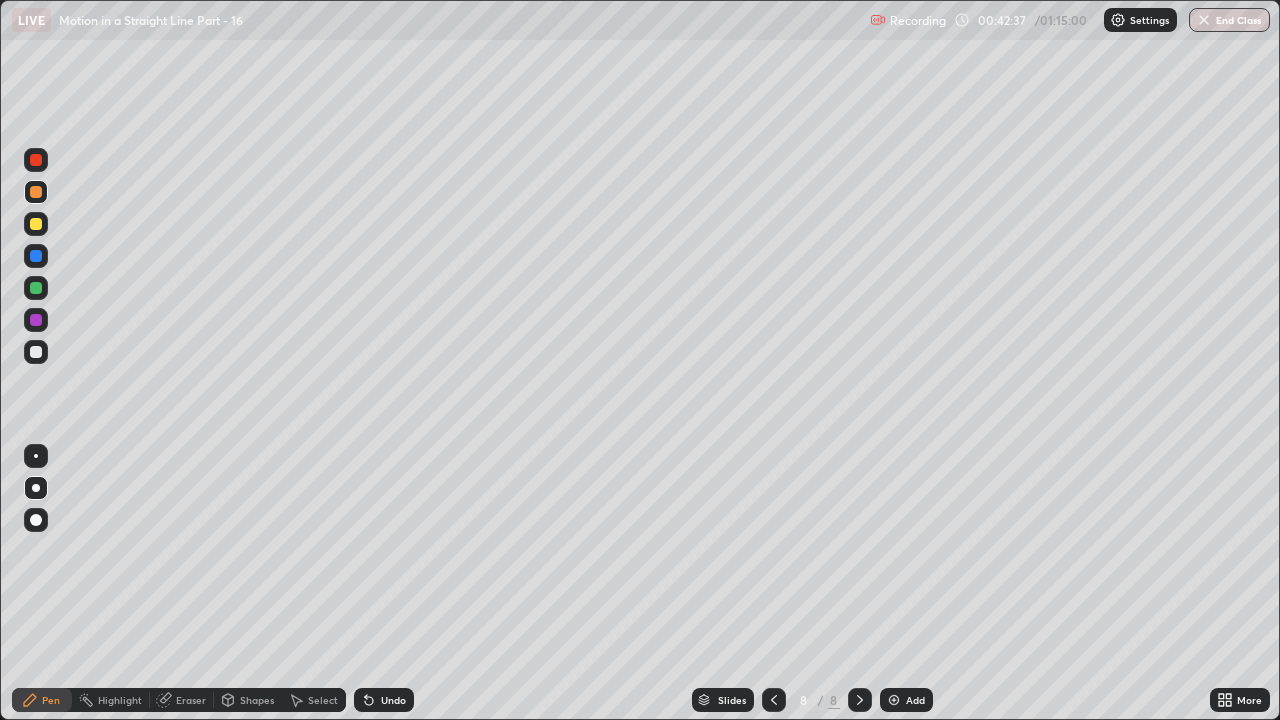 click at bounding box center [36, 352] 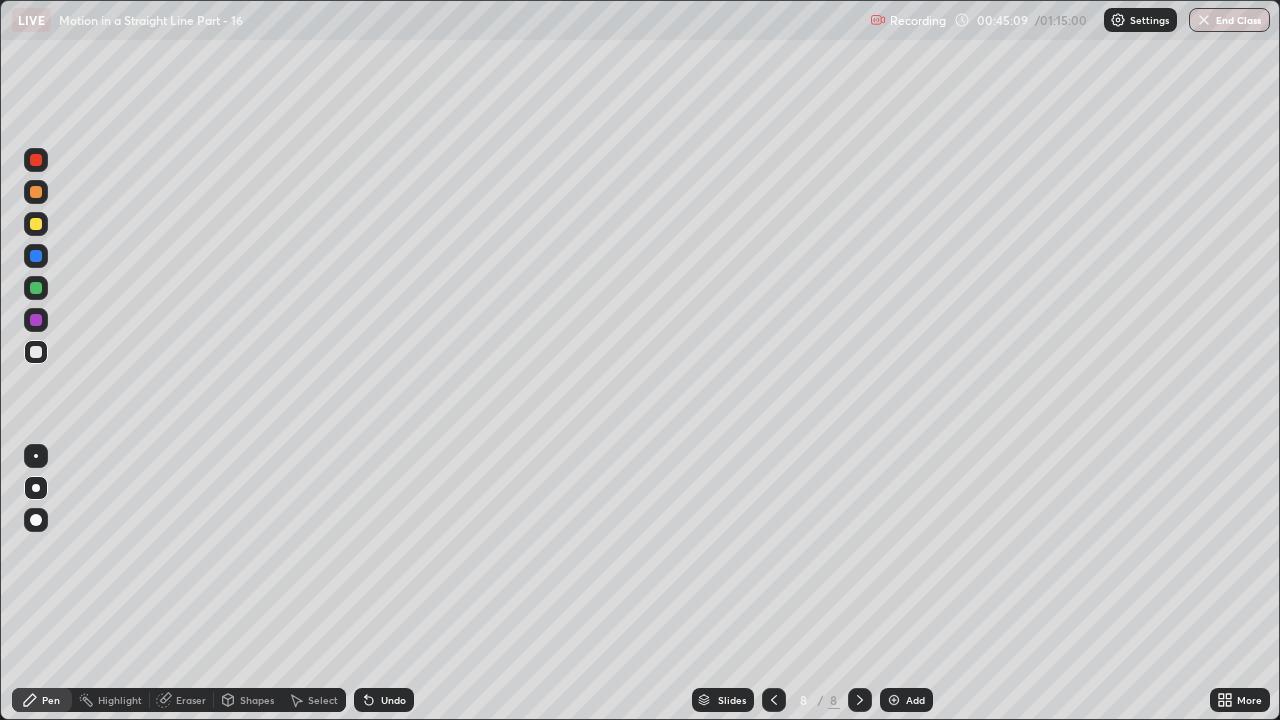 click on "Add" at bounding box center [915, 700] 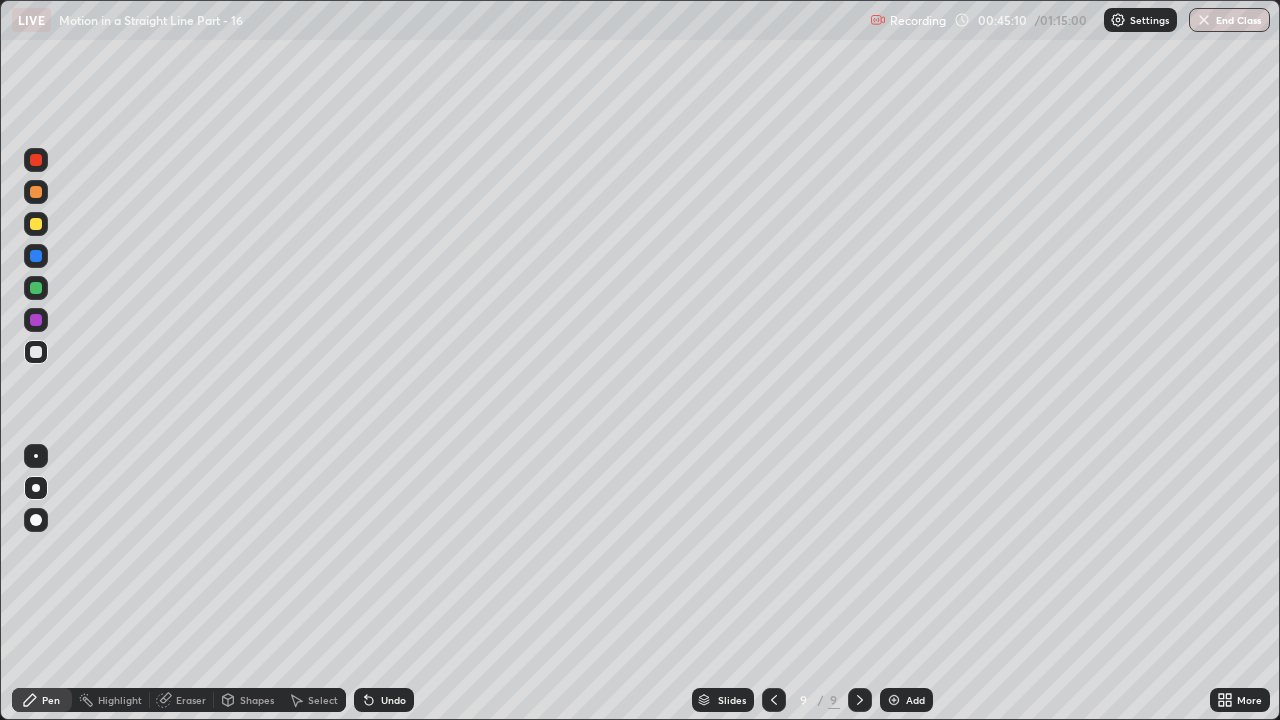 click at bounding box center (36, 224) 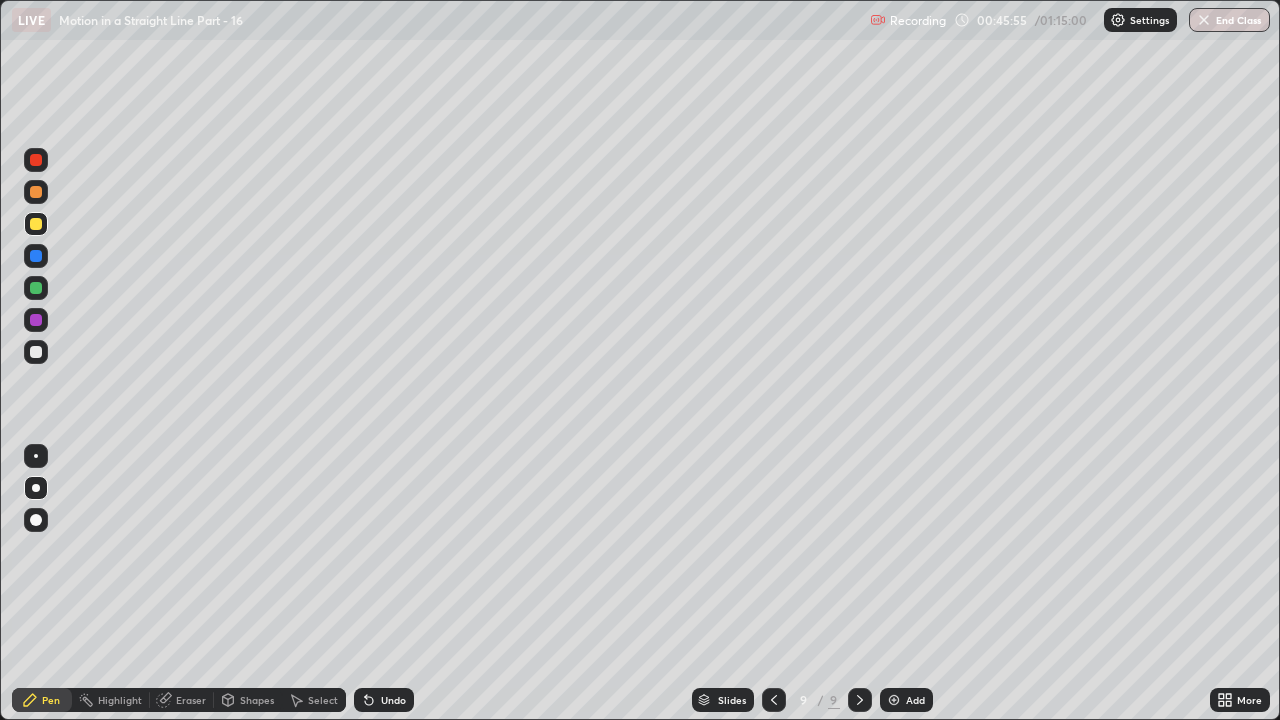 click on "Undo" at bounding box center (384, 700) 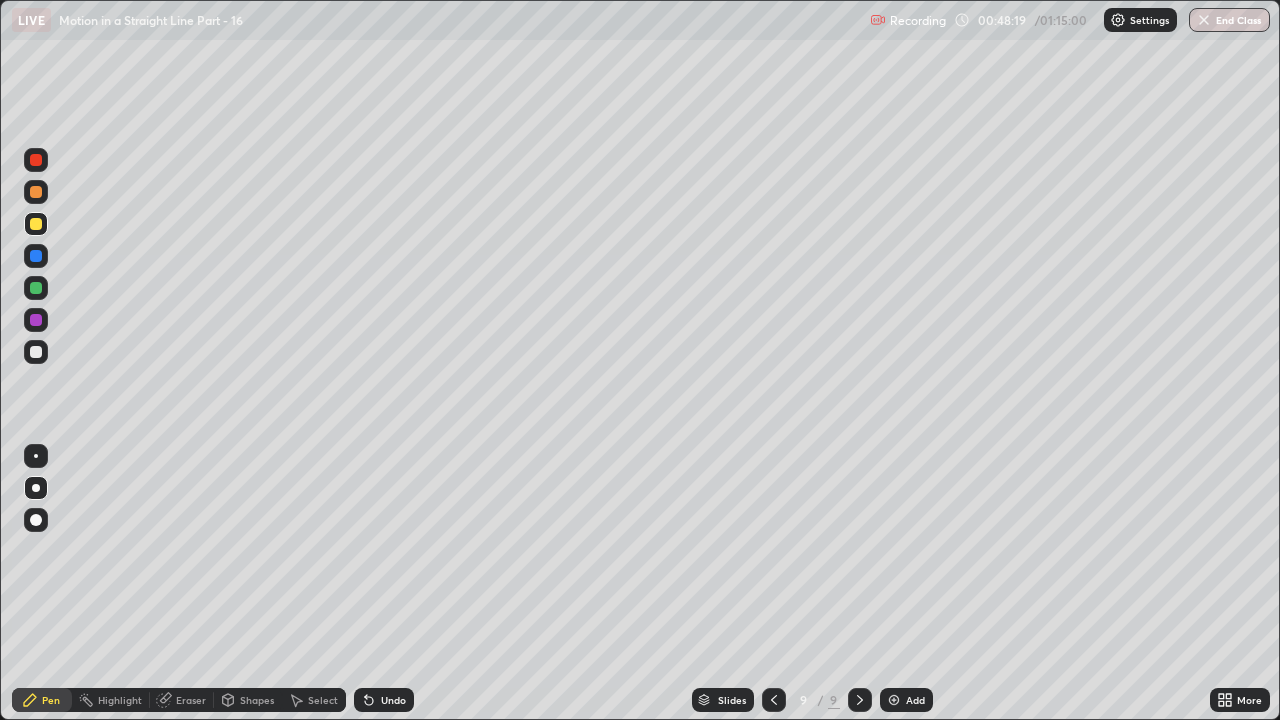 click on "Add" at bounding box center [915, 700] 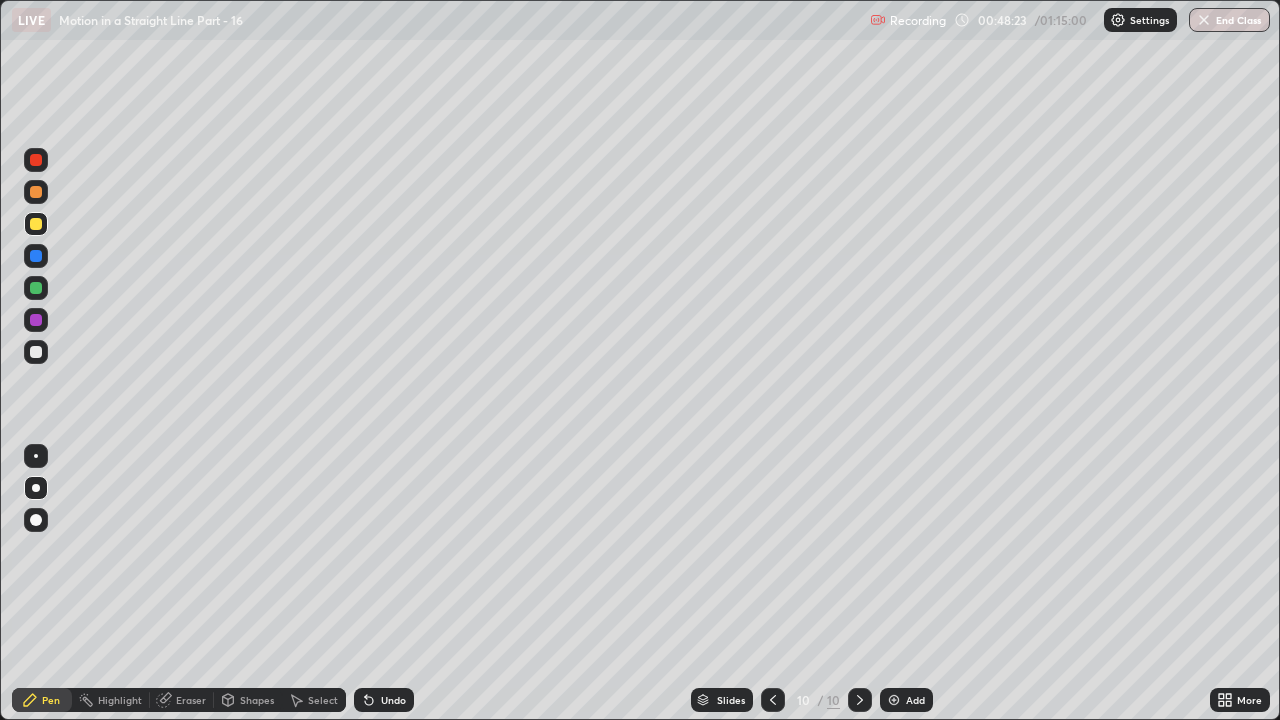 click on "Shapes" at bounding box center (257, 700) 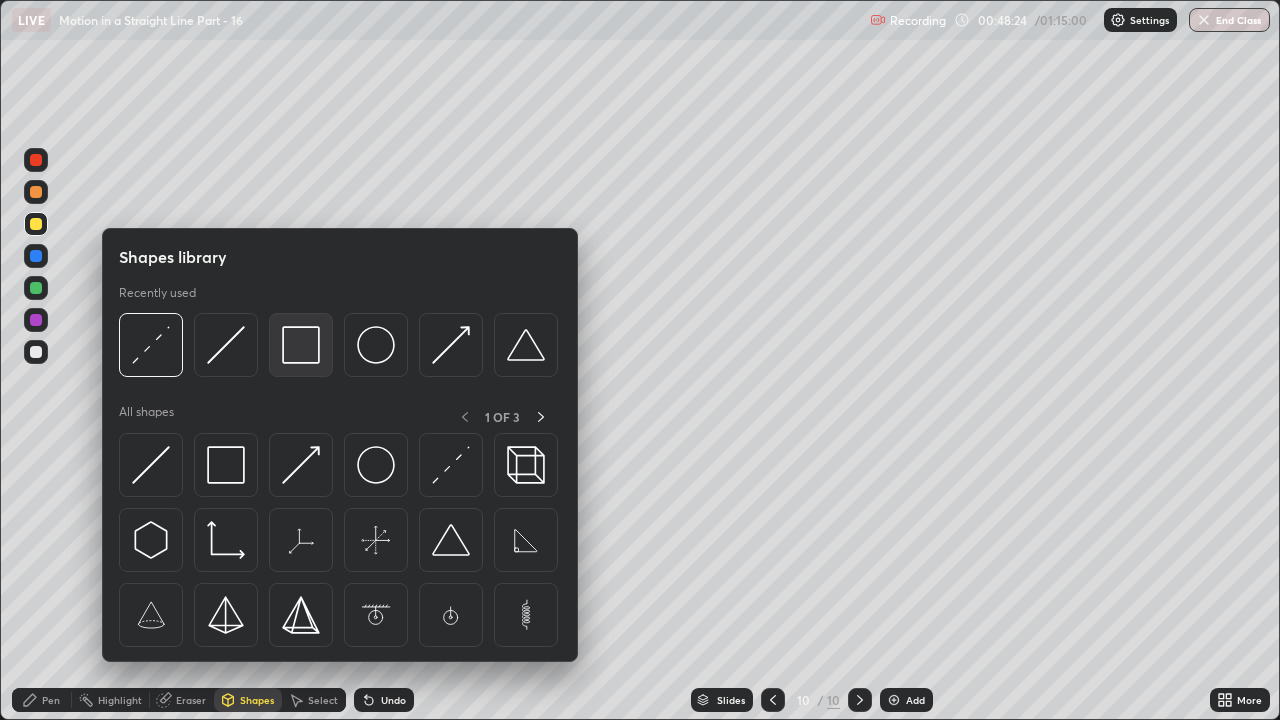 click at bounding box center (301, 345) 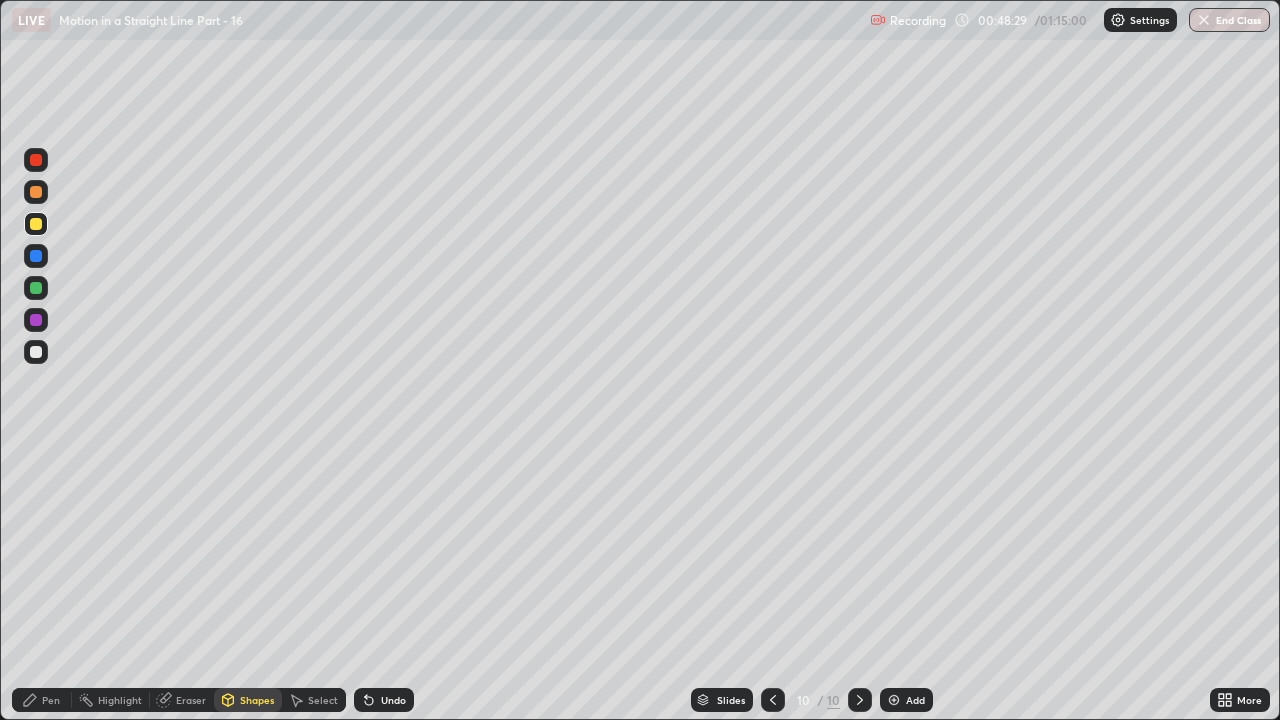 click on "Shapes" at bounding box center [257, 700] 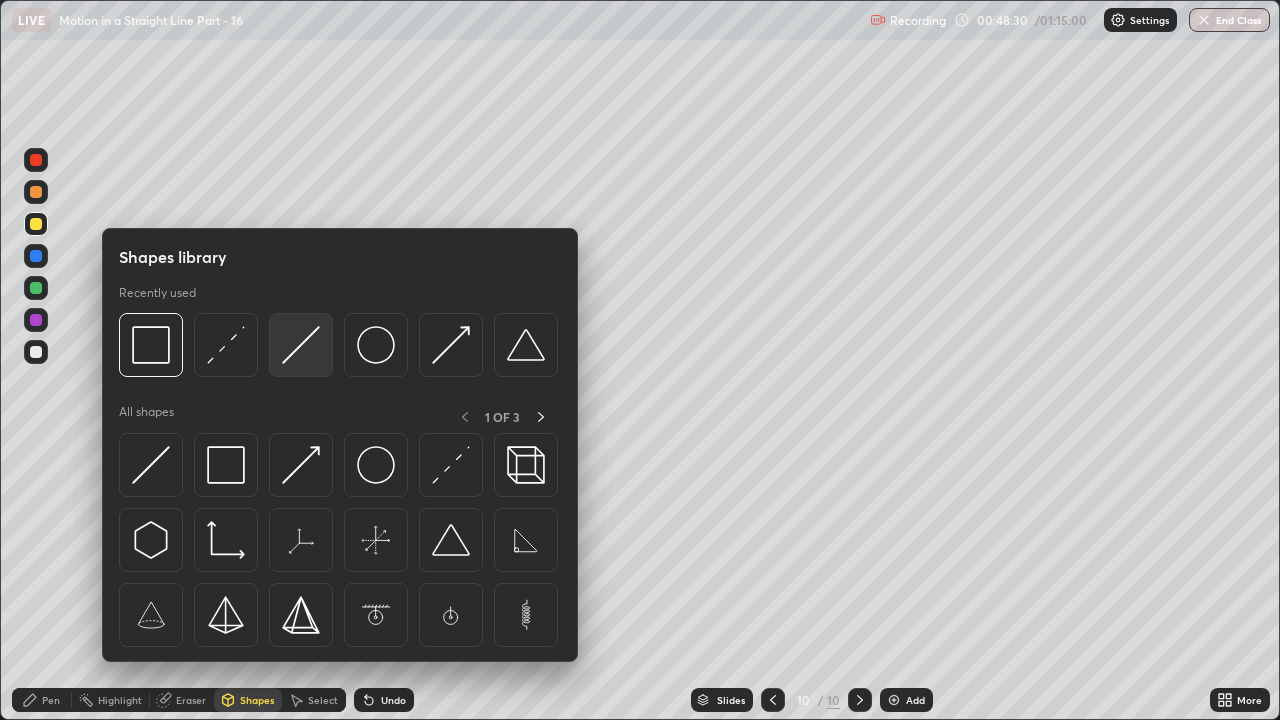 click at bounding box center (301, 345) 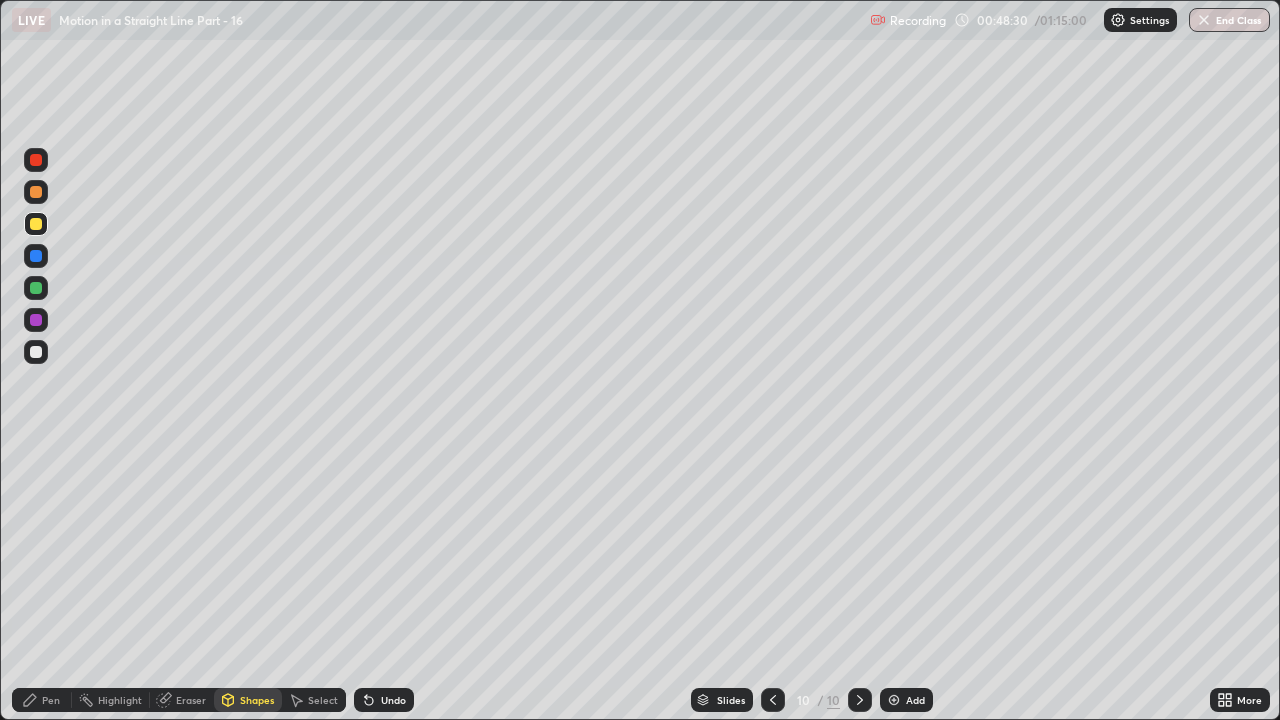 click at bounding box center [36, 288] 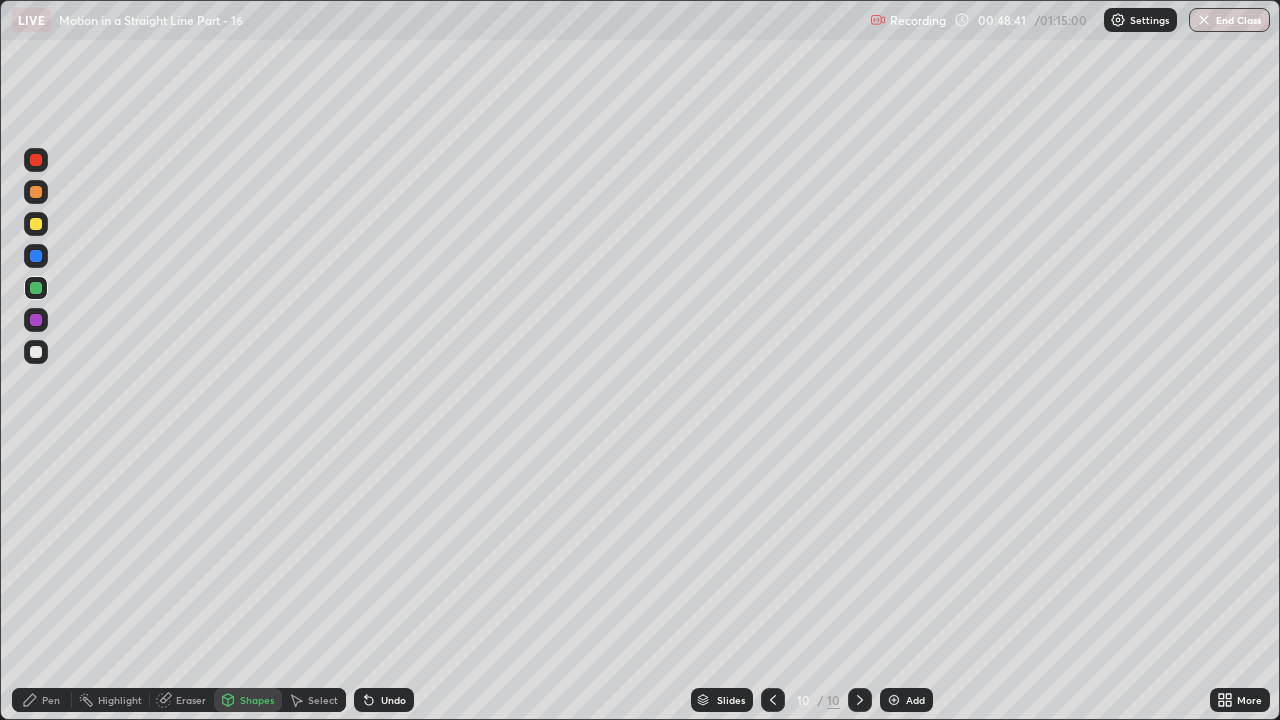 click at bounding box center [36, 320] 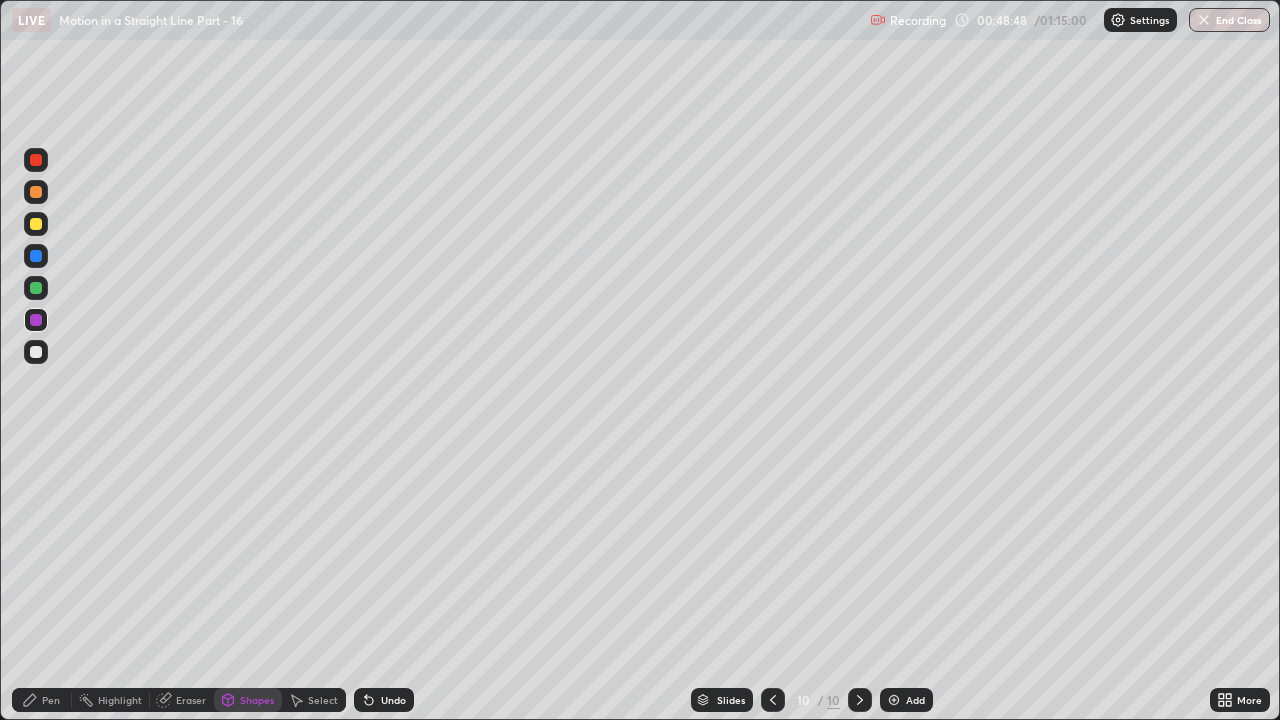 click at bounding box center (36, 256) 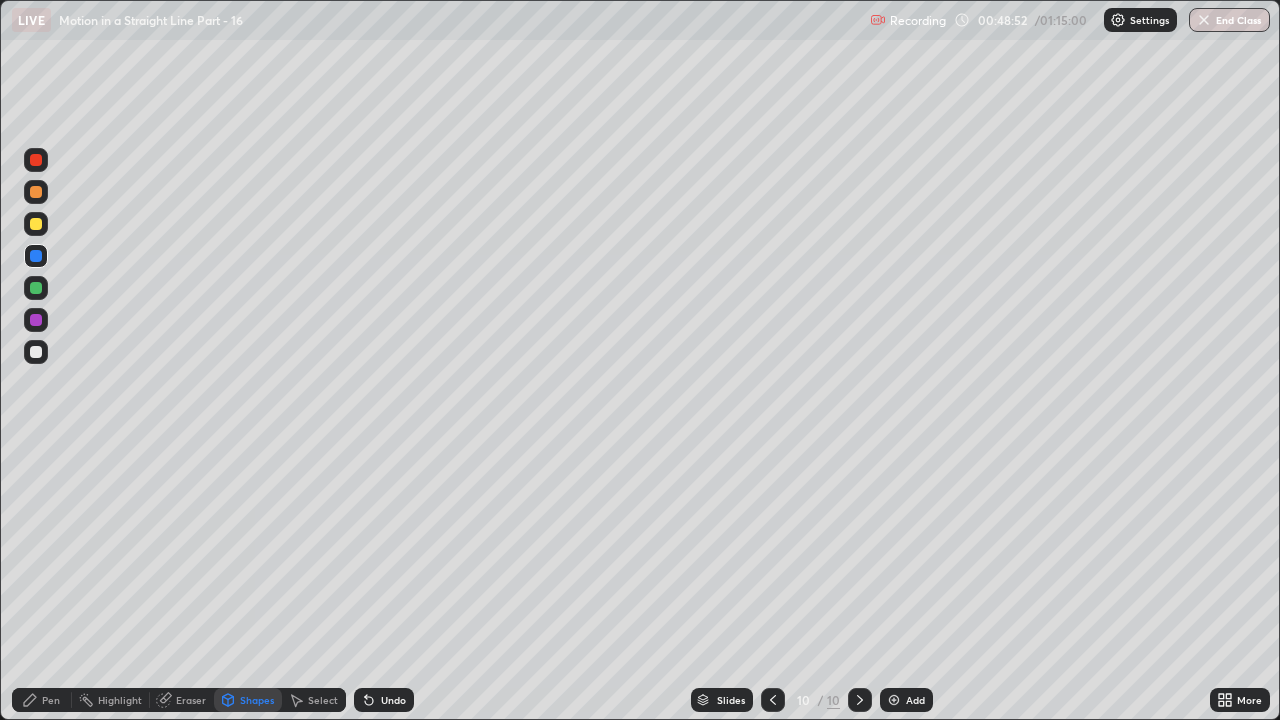 click on "Undo" at bounding box center (393, 700) 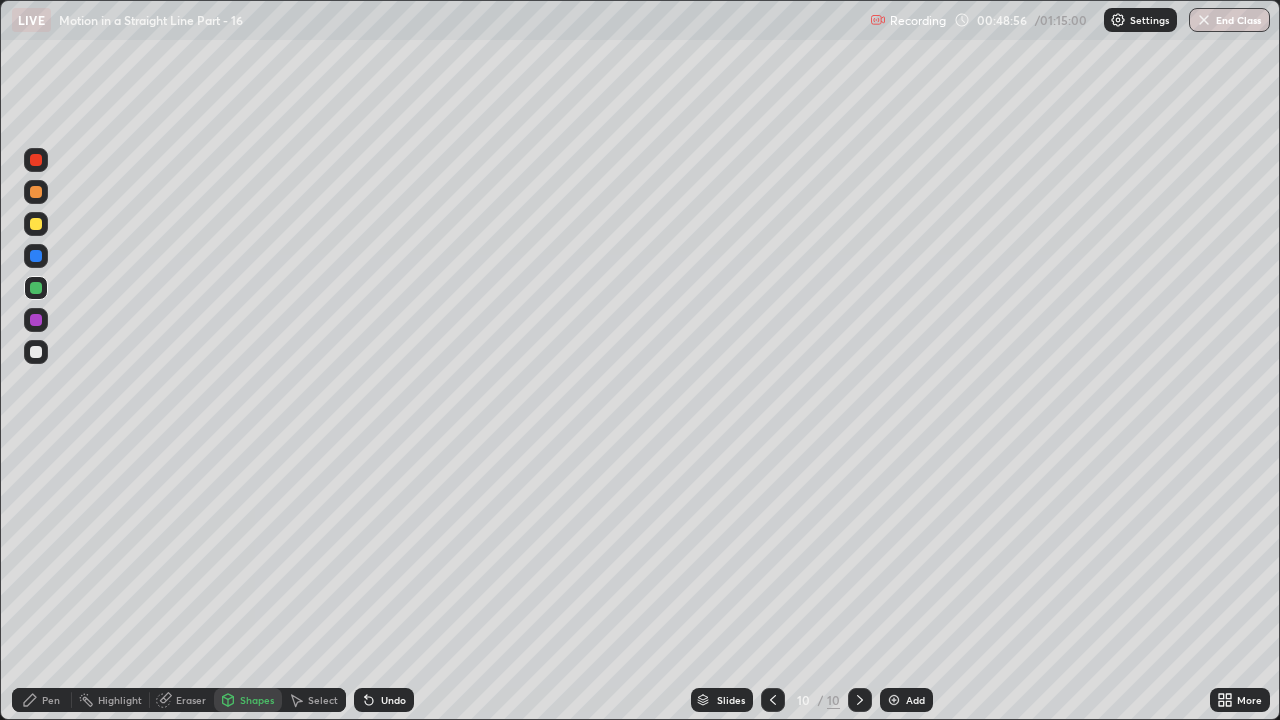 click at bounding box center [36, 352] 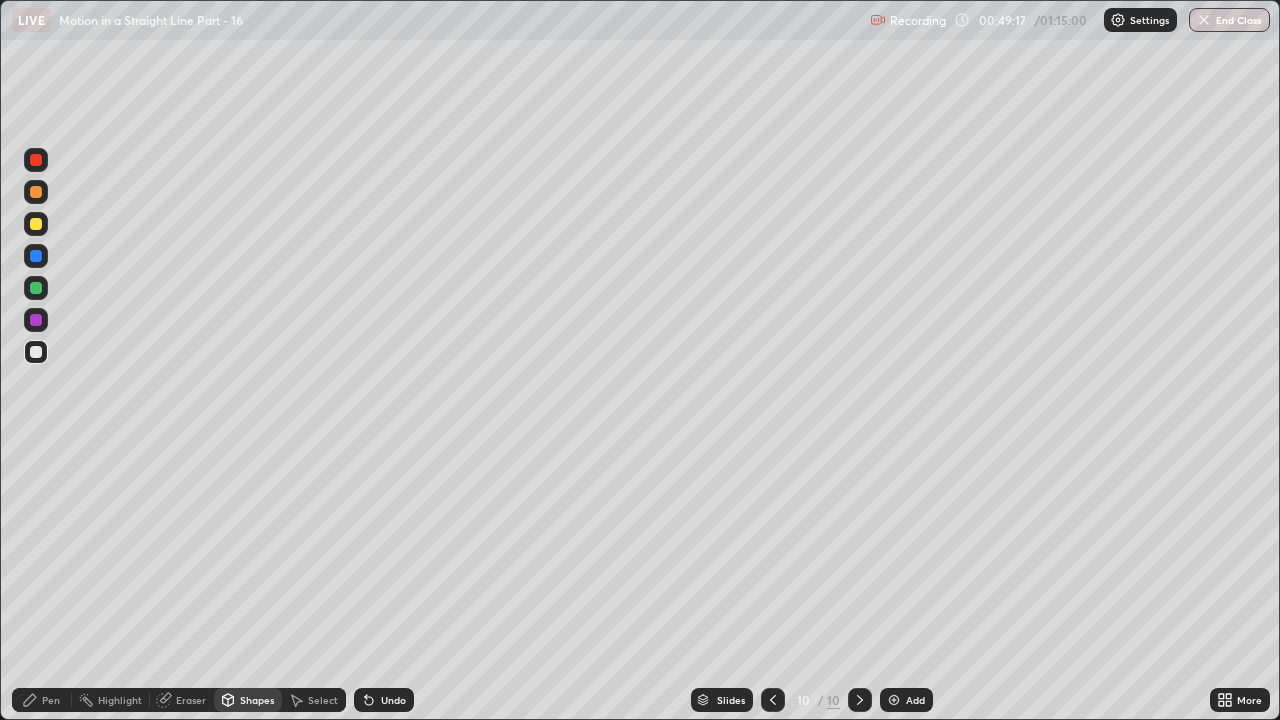 click on "Pen" at bounding box center (51, 700) 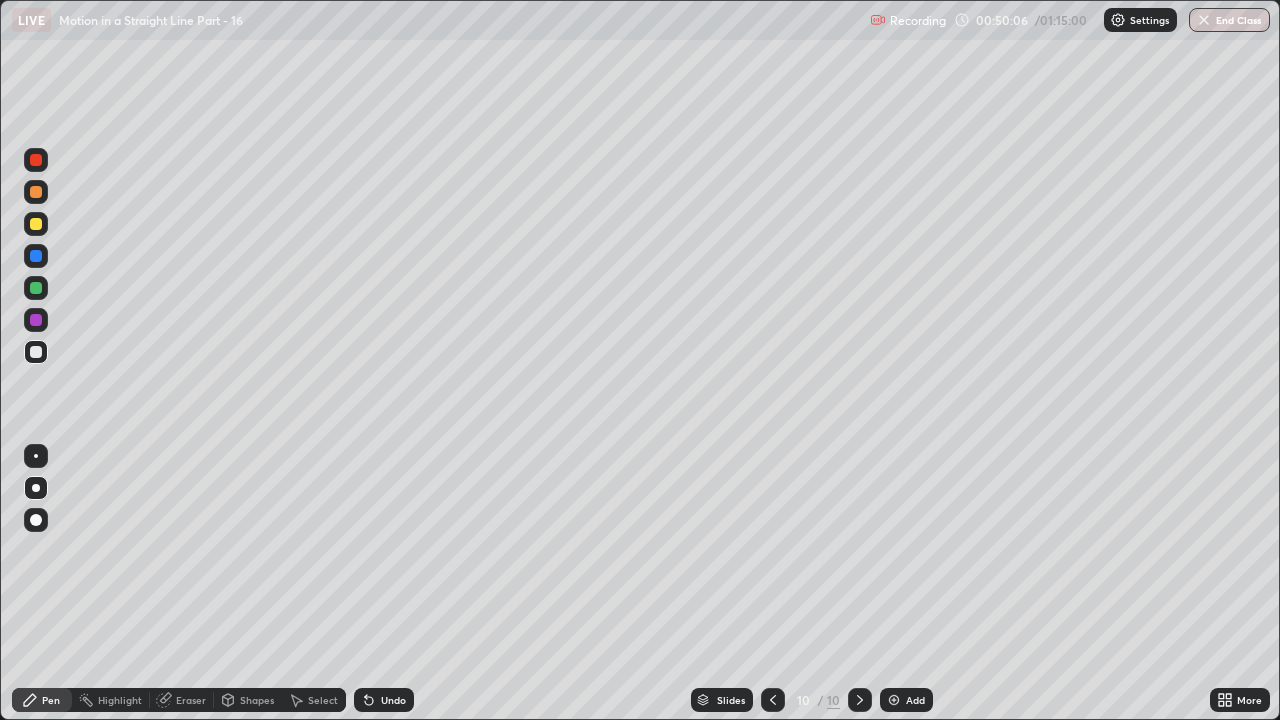 click on "Undo" at bounding box center [393, 700] 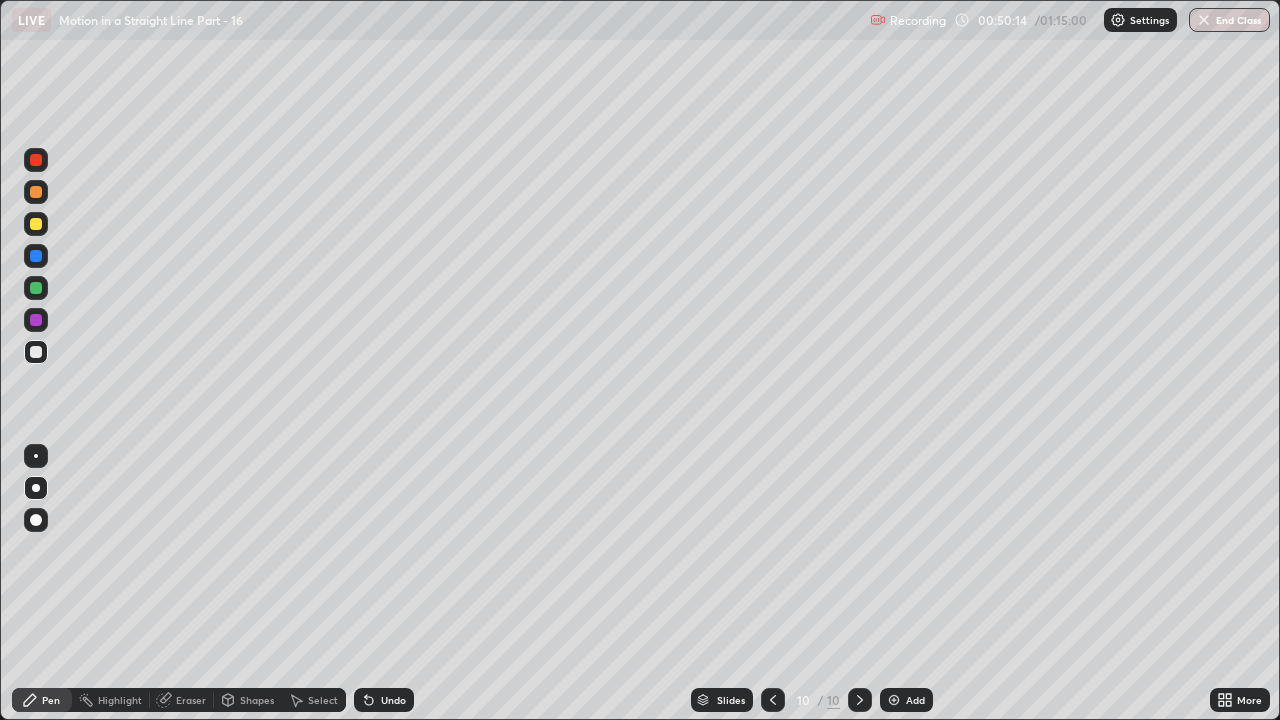 click on "Undo" at bounding box center (393, 700) 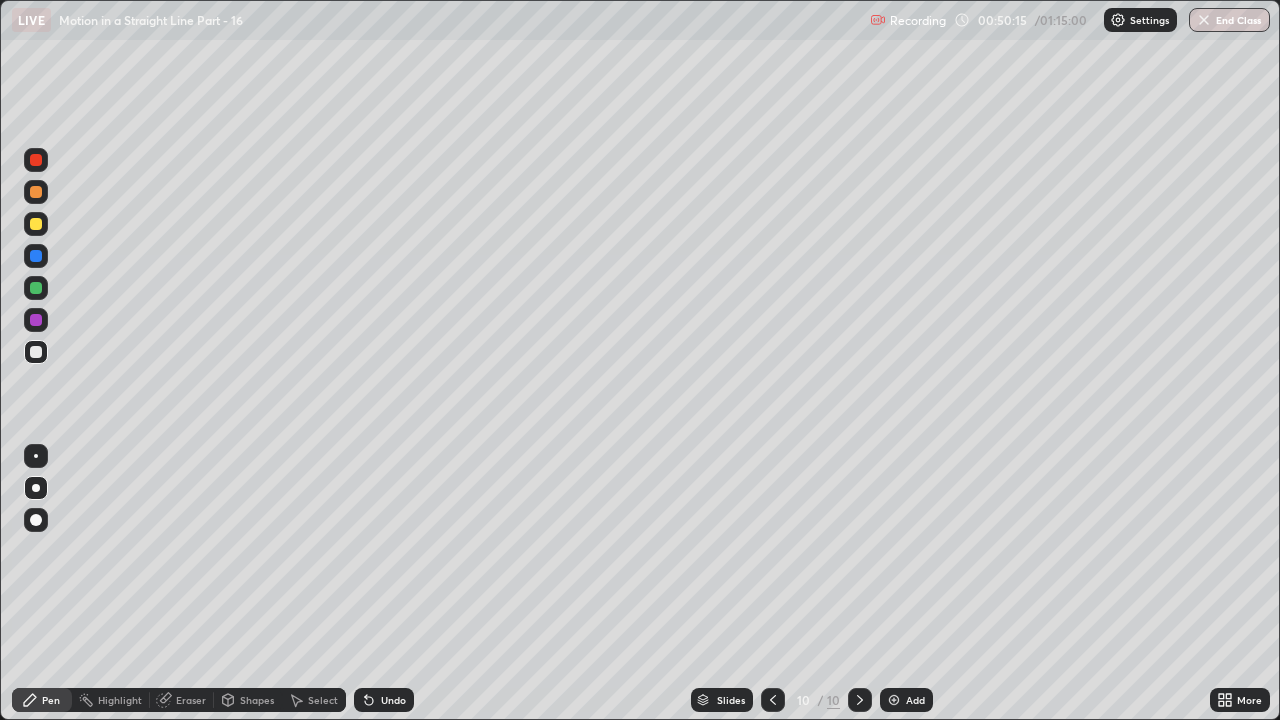 click on "Undo" at bounding box center (393, 700) 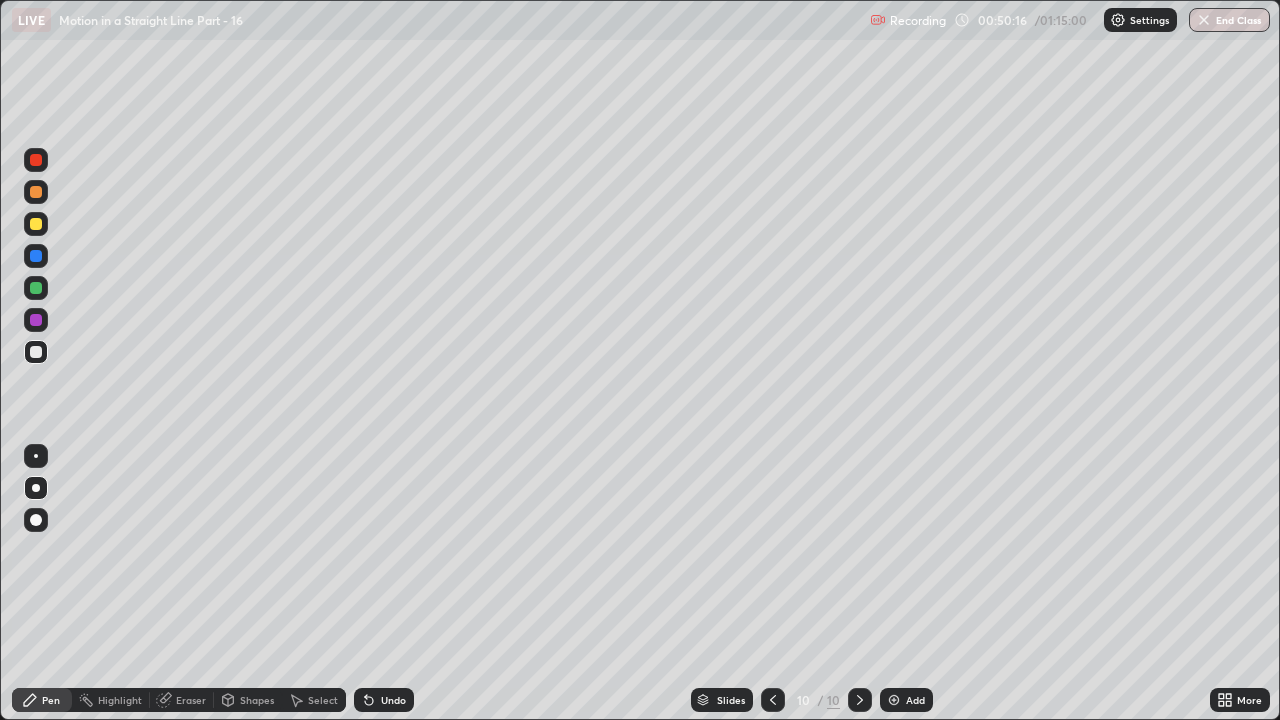click on "Undo" at bounding box center (393, 700) 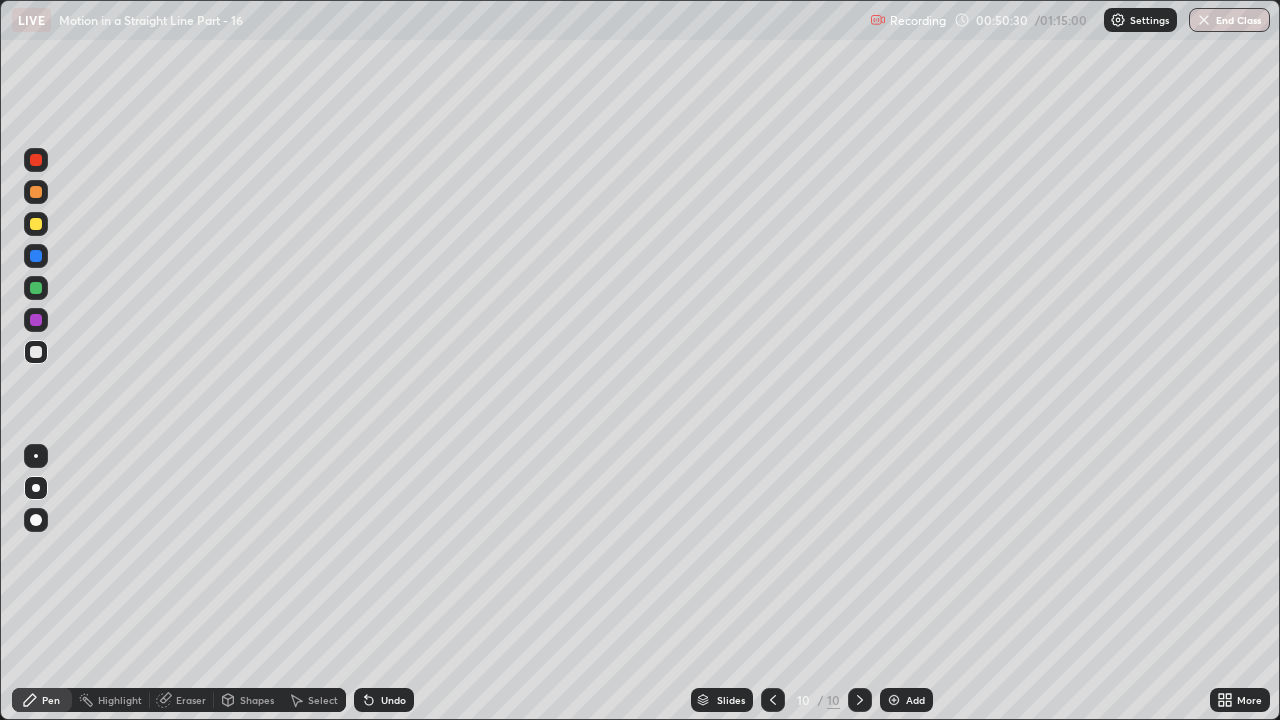 click at bounding box center [36, 224] 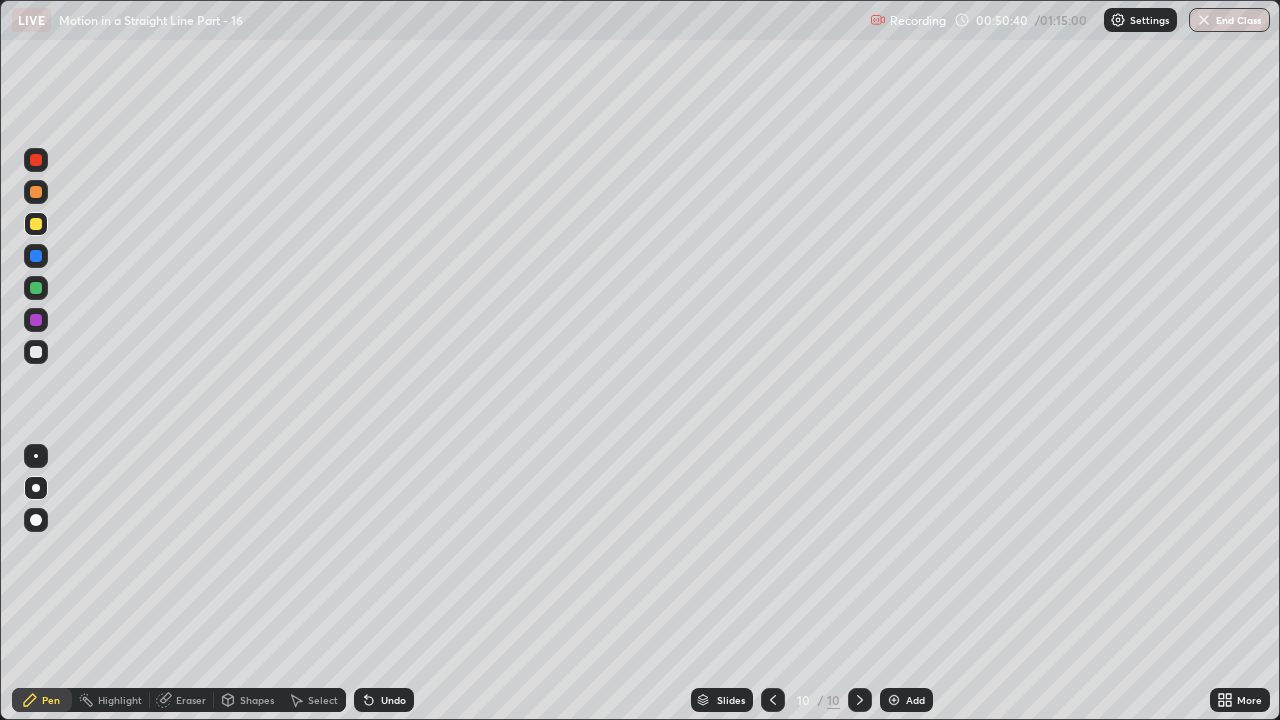 click at bounding box center [36, 352] 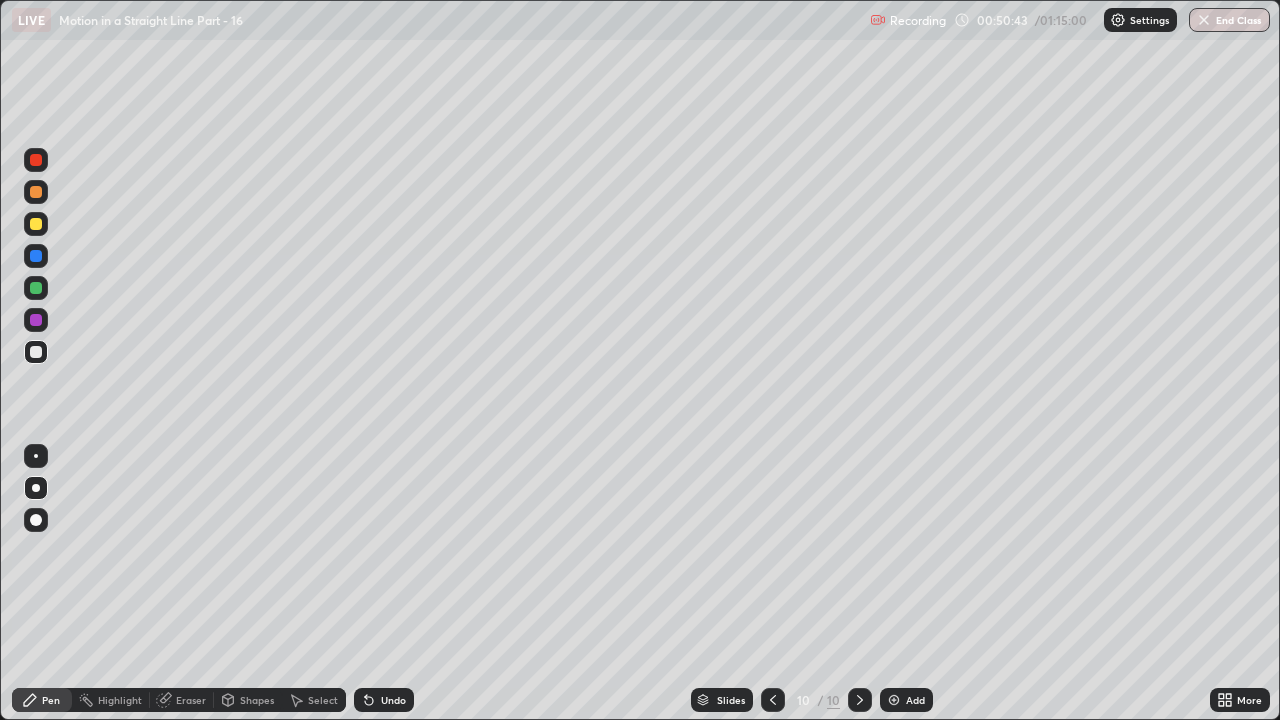 click at bounding box center [36, 320] 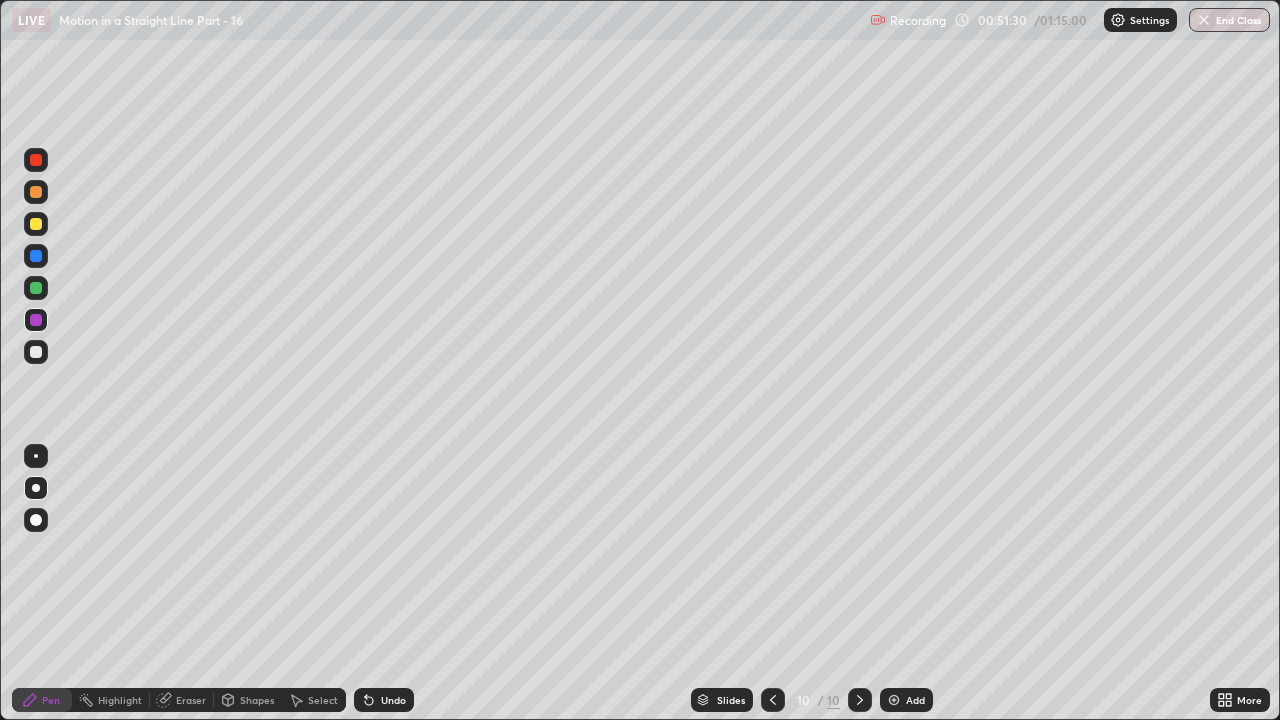 click on "Eraser" at bounding box center [182, 700] 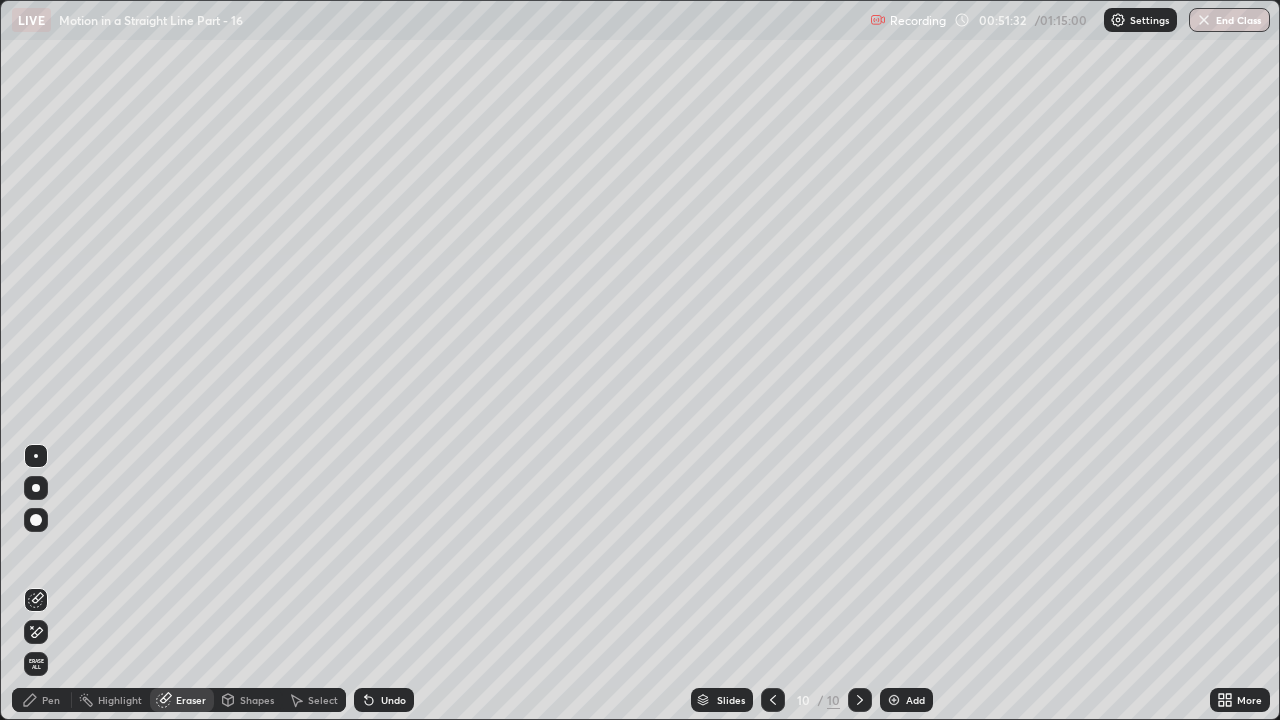 click 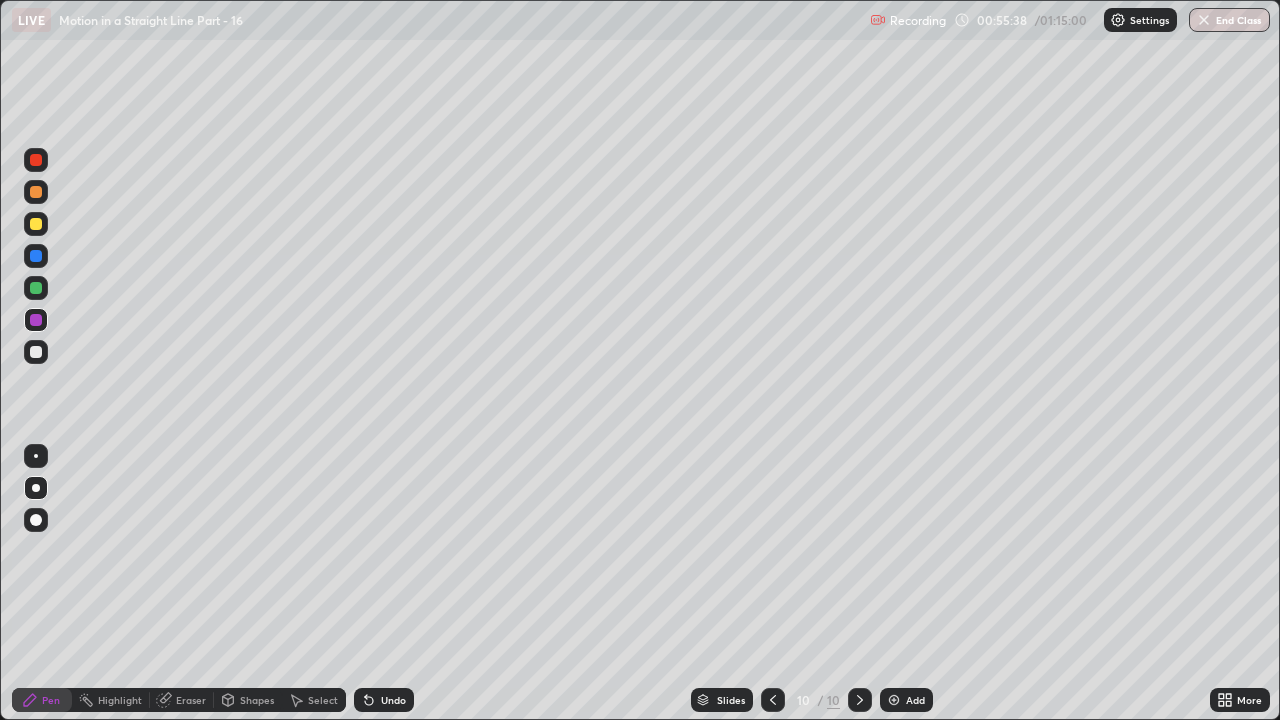 click on "Add" at bounding box center (915, 700) 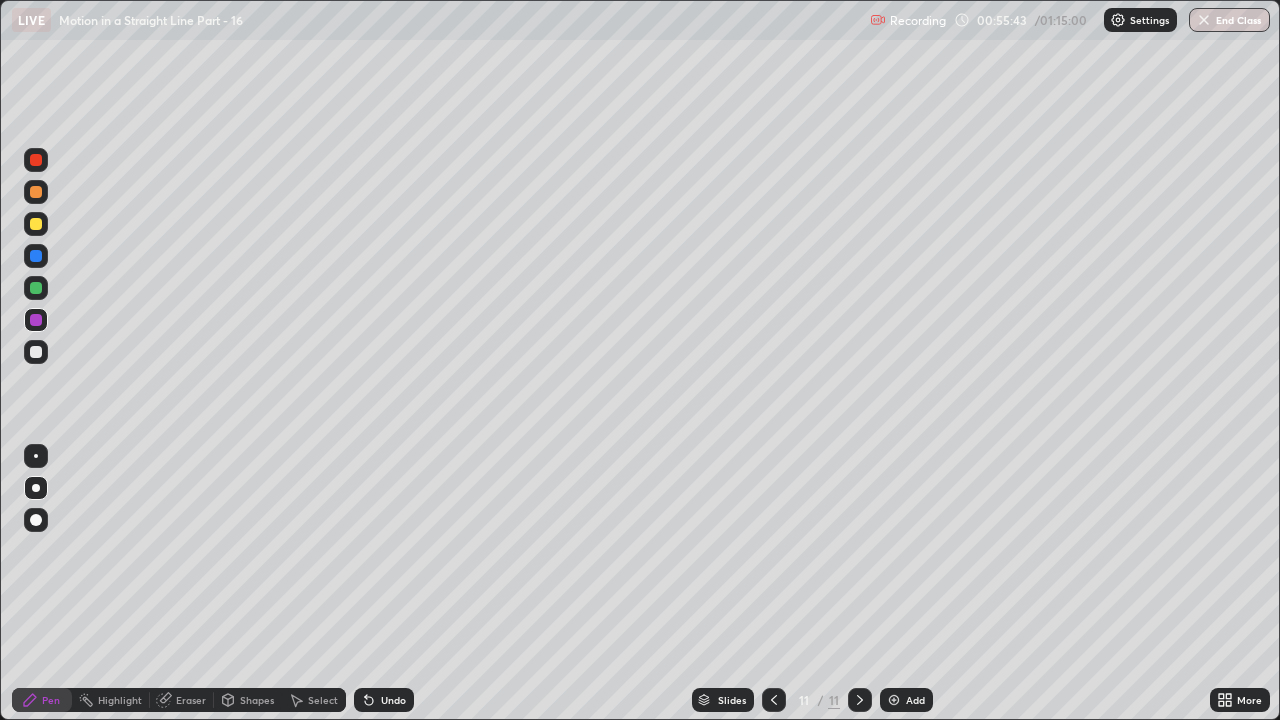 click at bounding box center (36, 224) 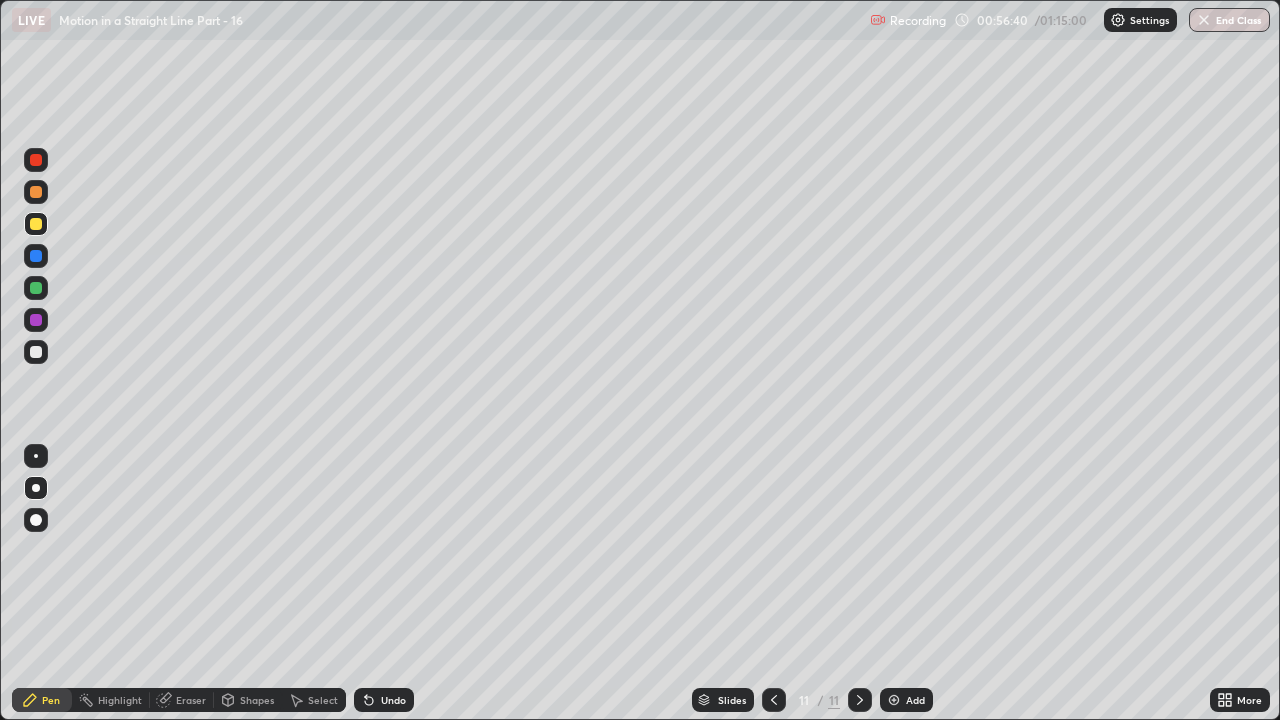 click 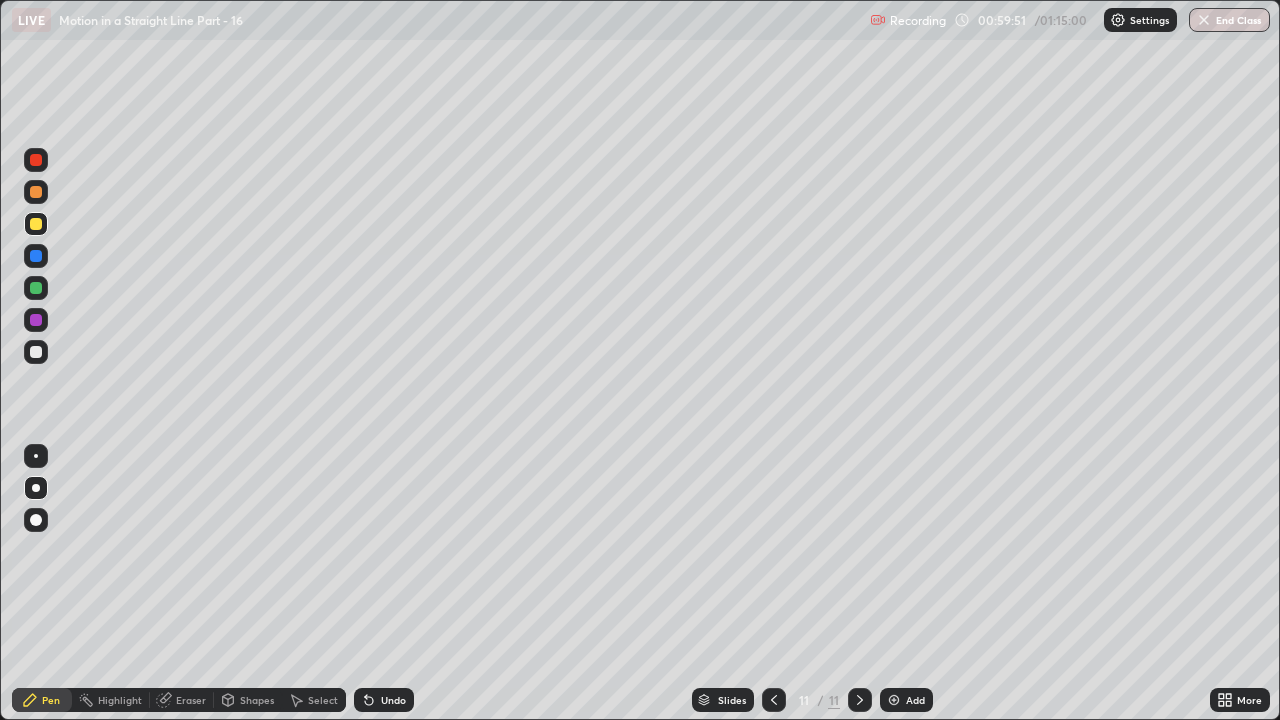 click at bounding box center [36, 352] 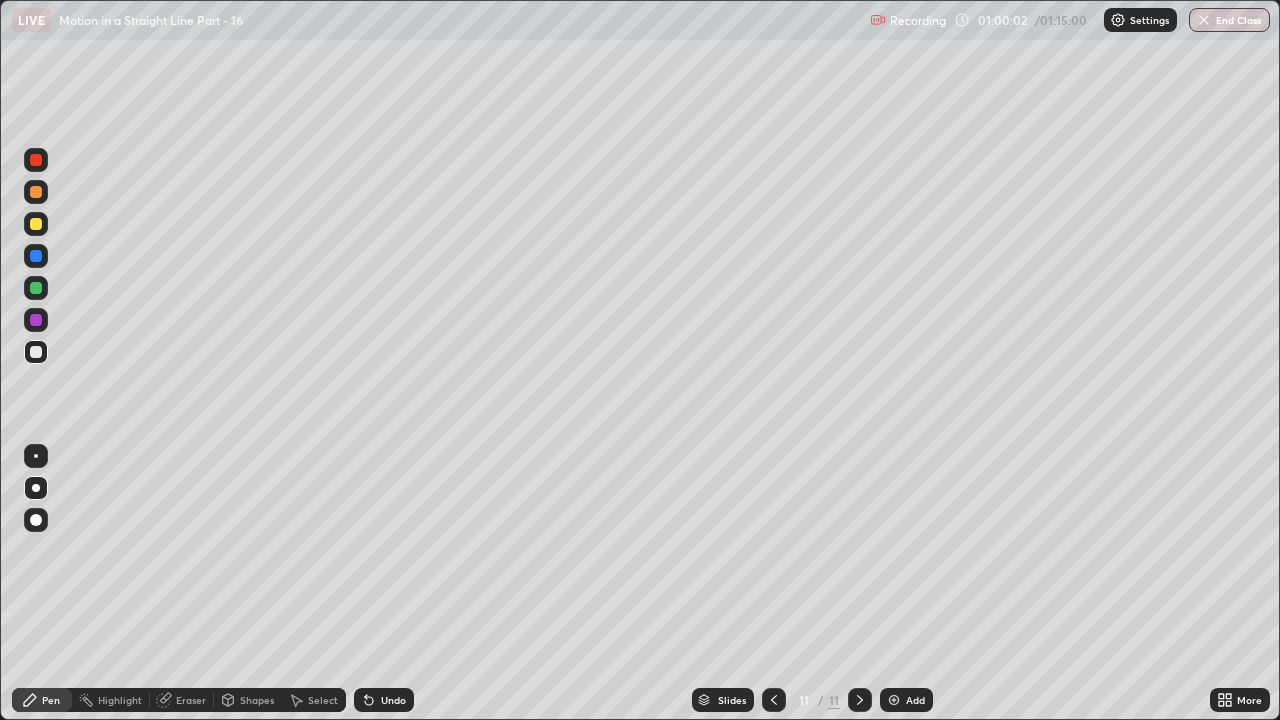 click on "Undo" at bounding box center (384, 700) 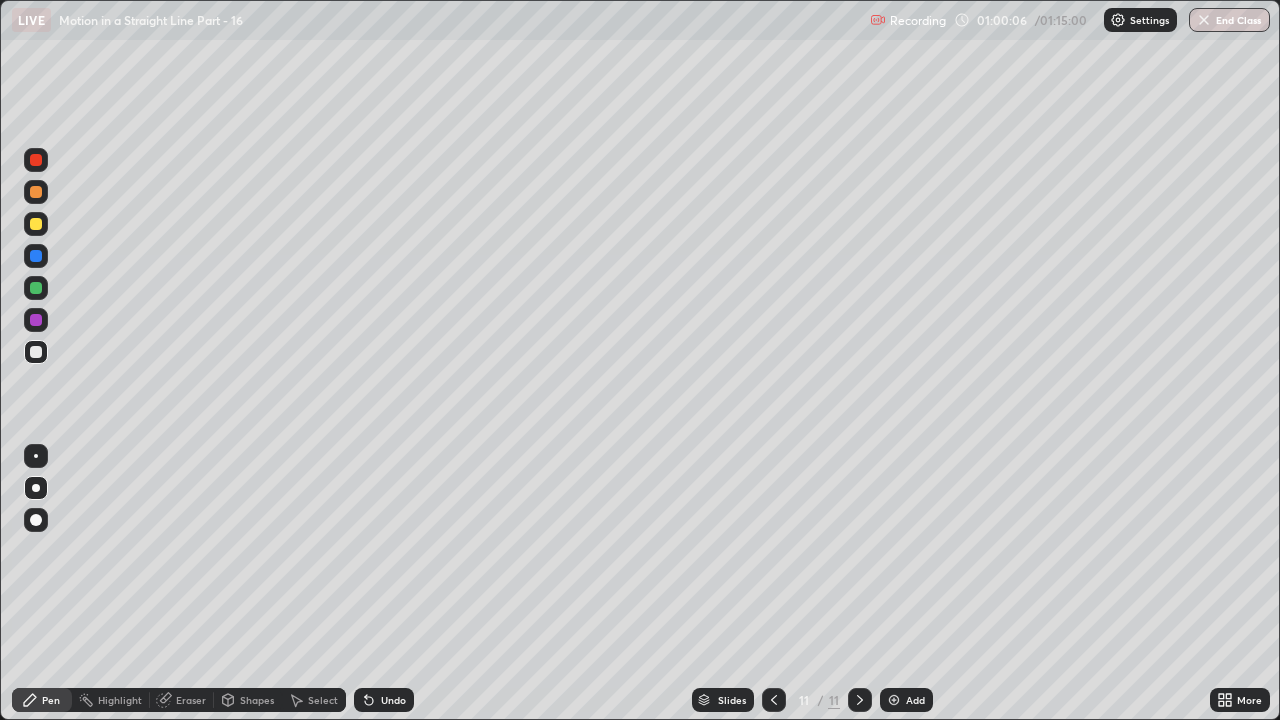 click on "Undo" at bounding box center [393, 700] 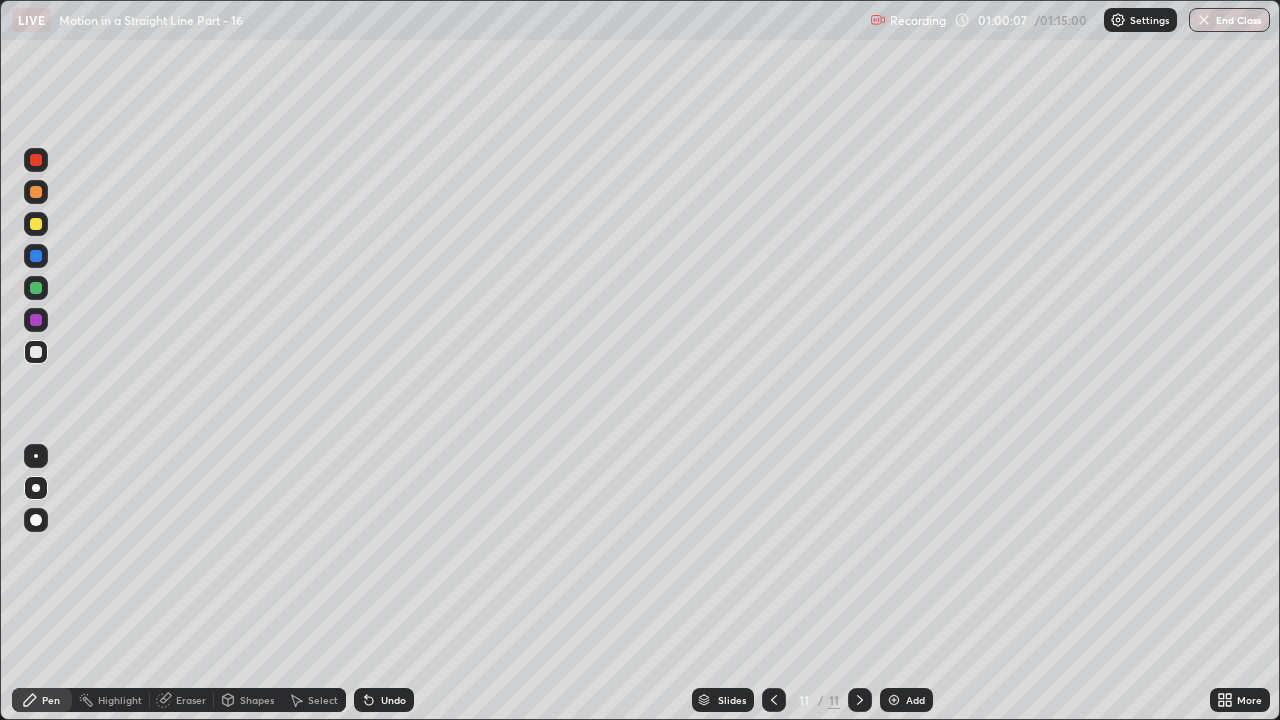 click on "Undo" at bounding box center (393, 700) 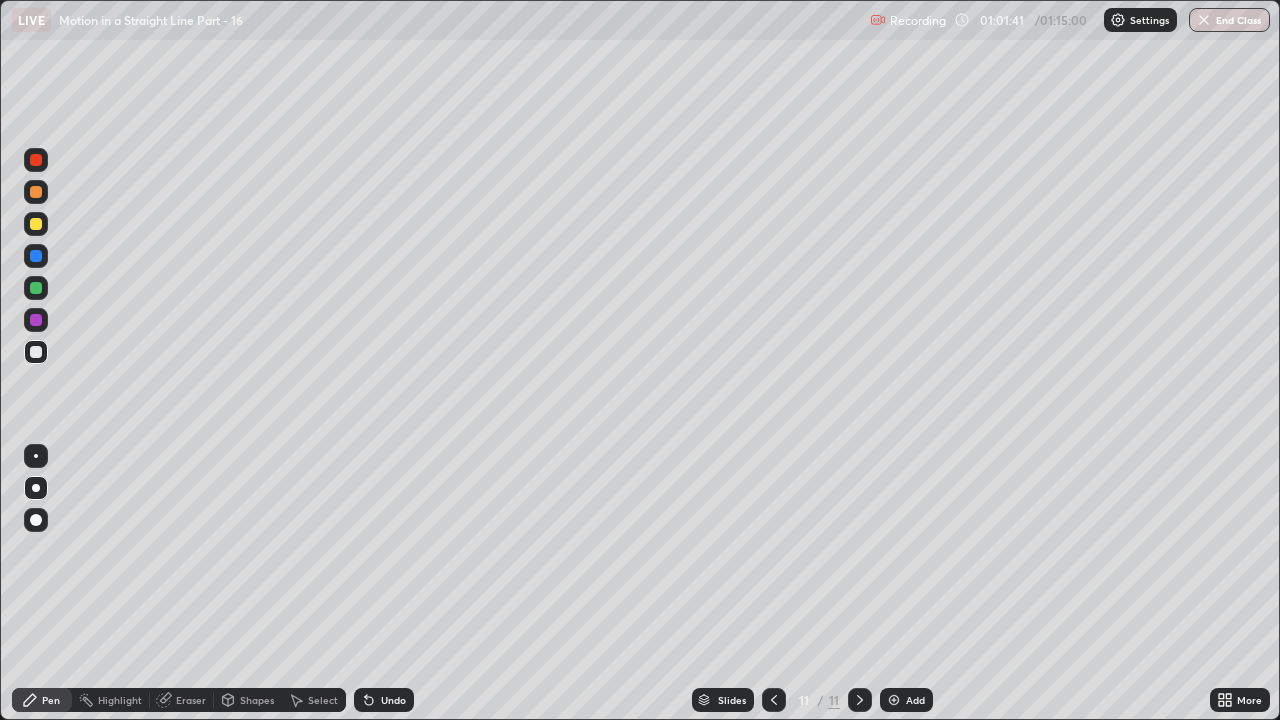 click at bounding box center [36, 320] 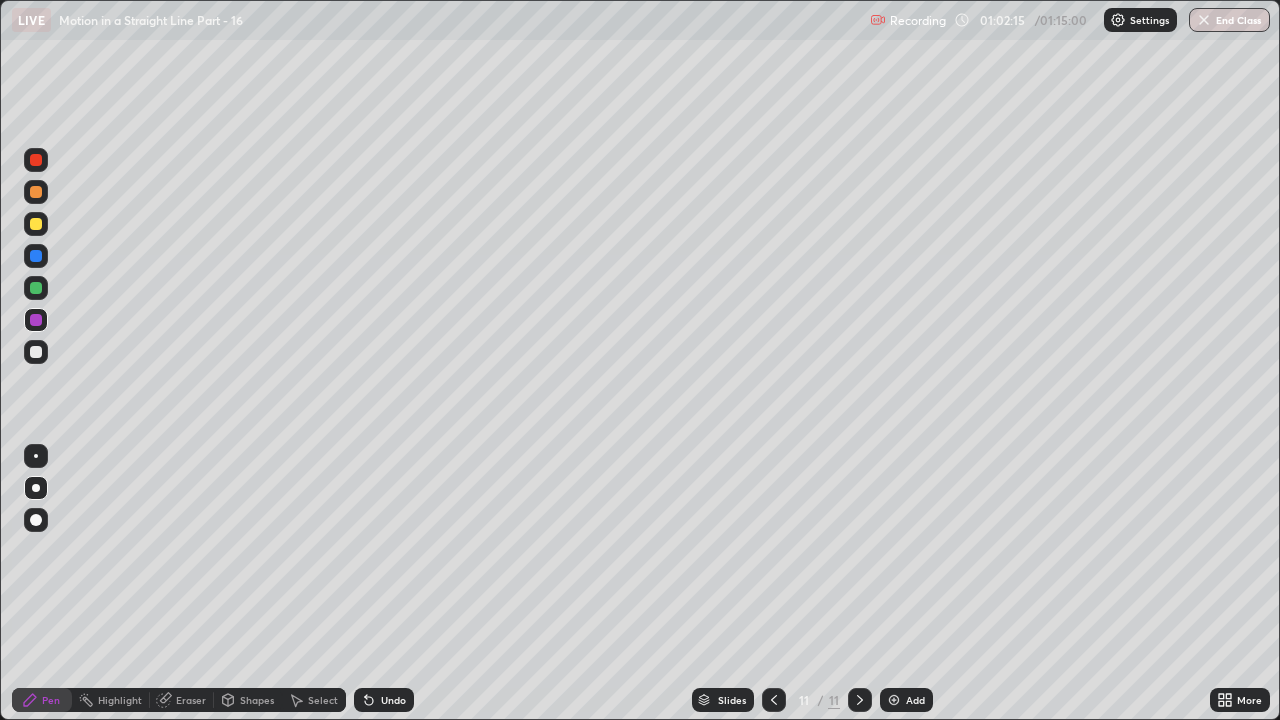 click at bounding box center (36, 288) 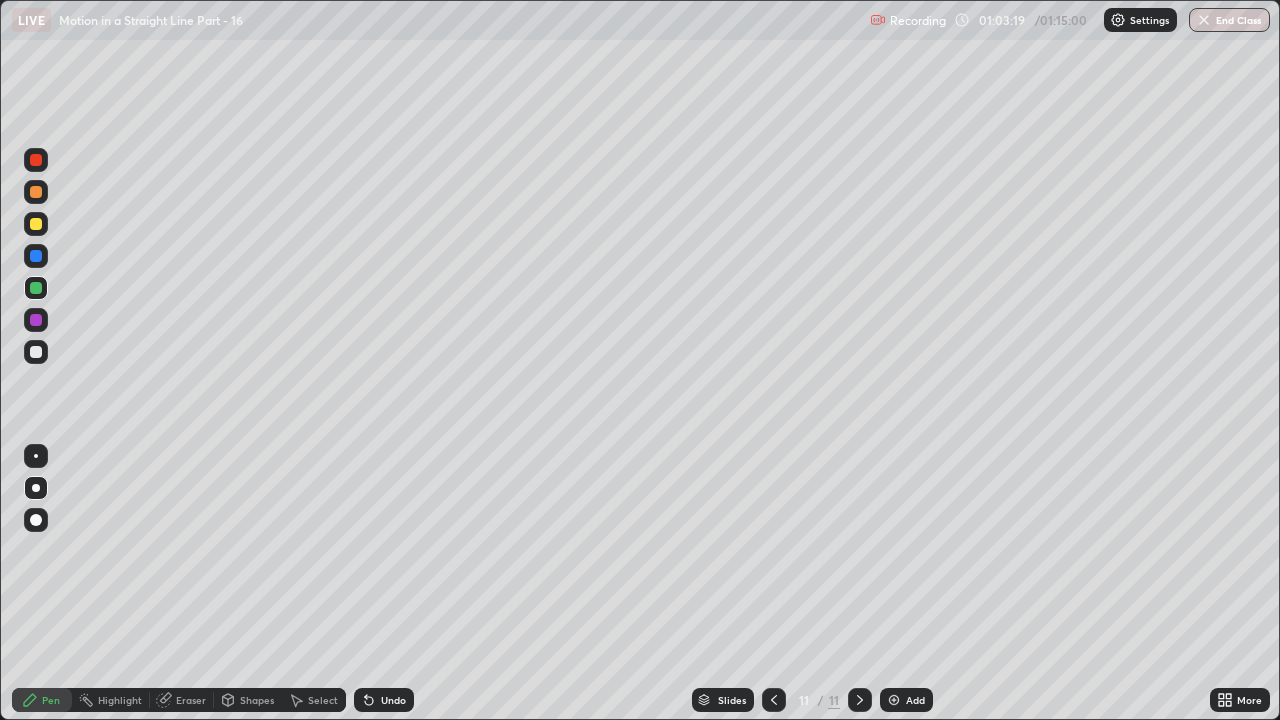 click on "Undo" at bounding box center [393, 700] 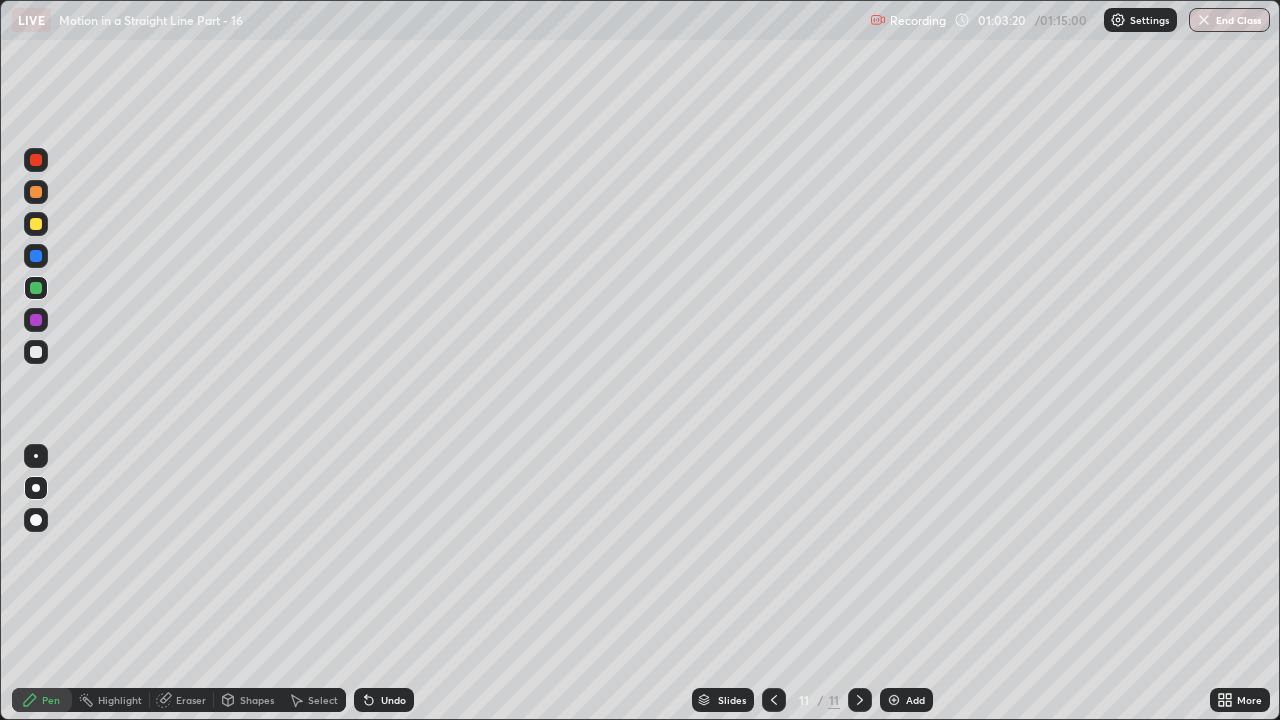 click 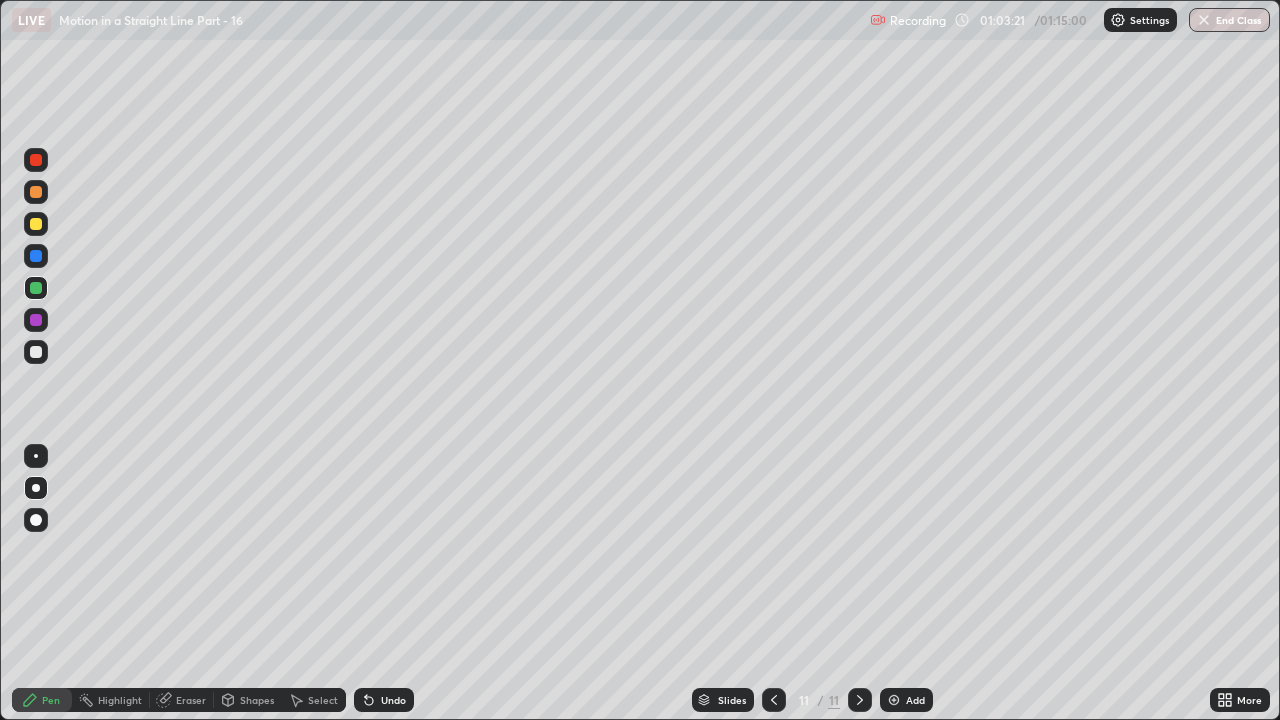 click on "Undo" at bounding box center (384, 700) 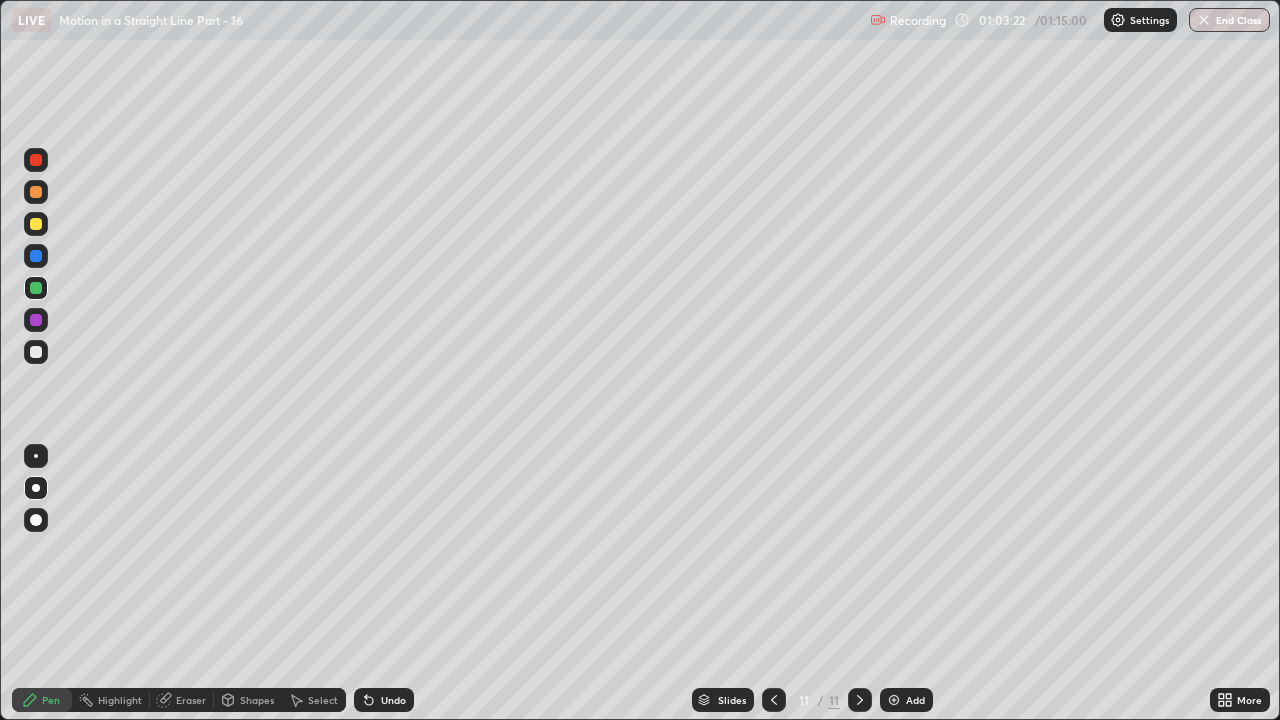 click 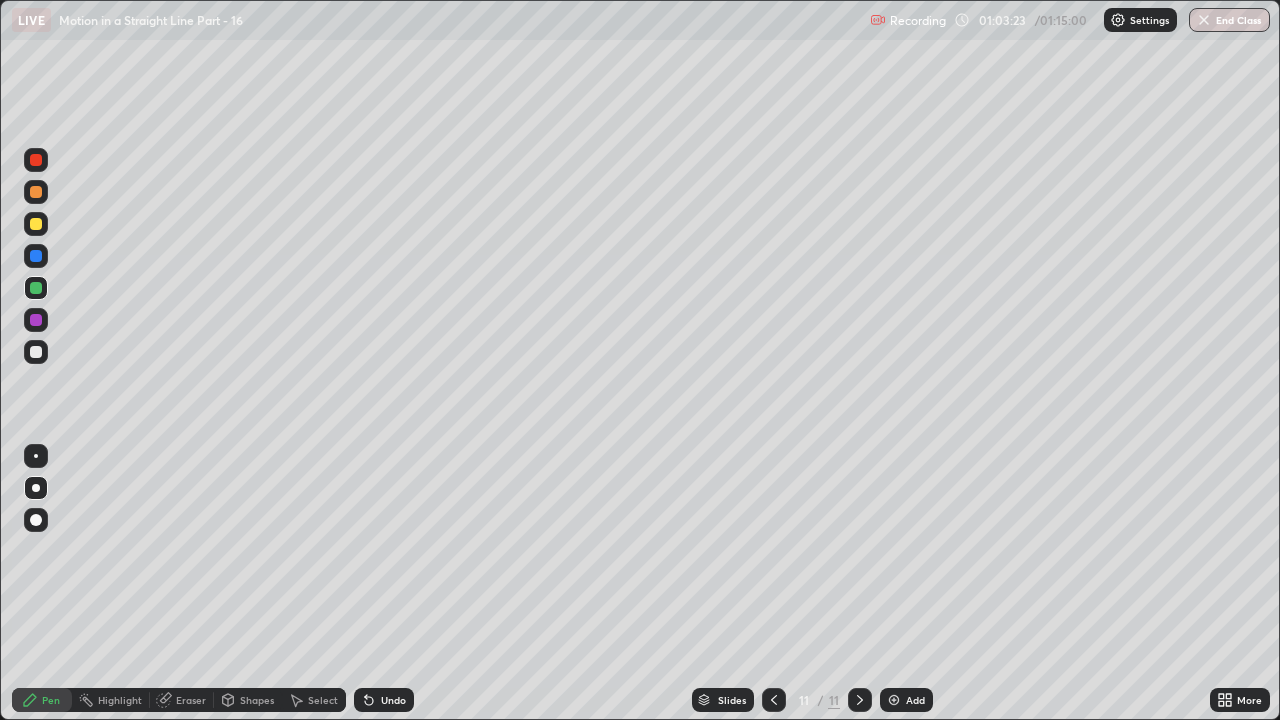 click 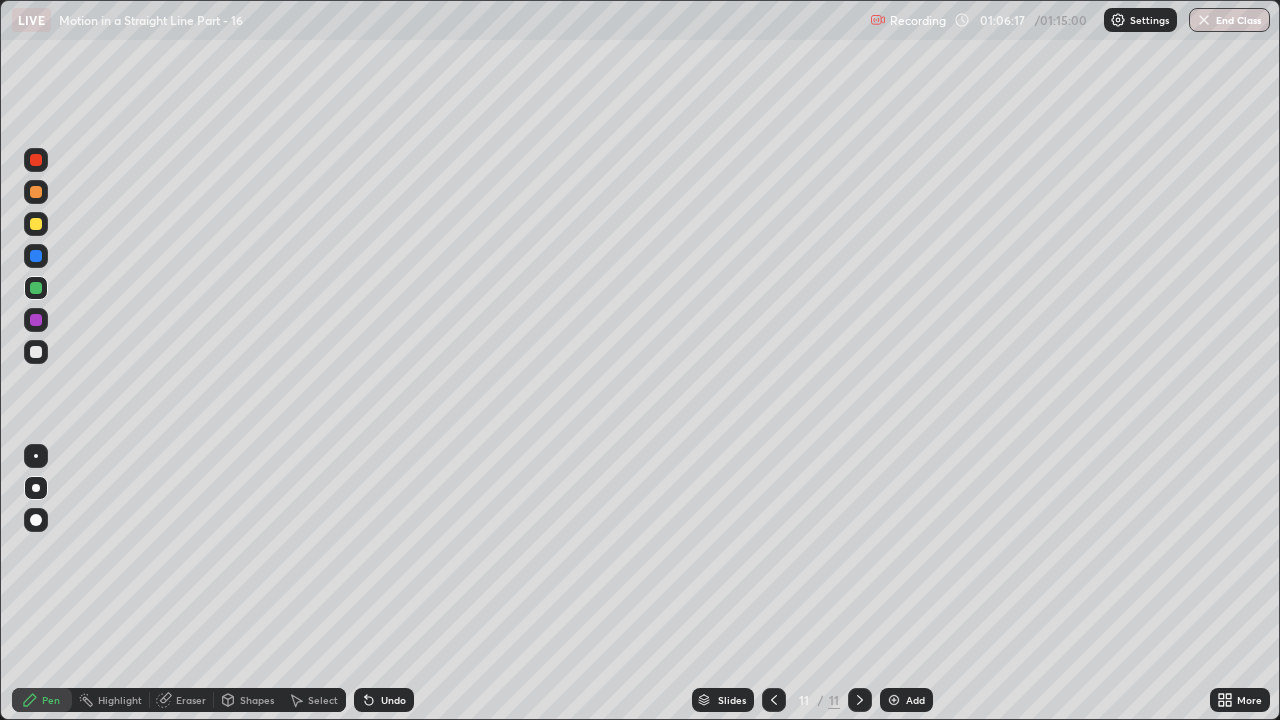click on "Add" at bounding box center (915, 700) 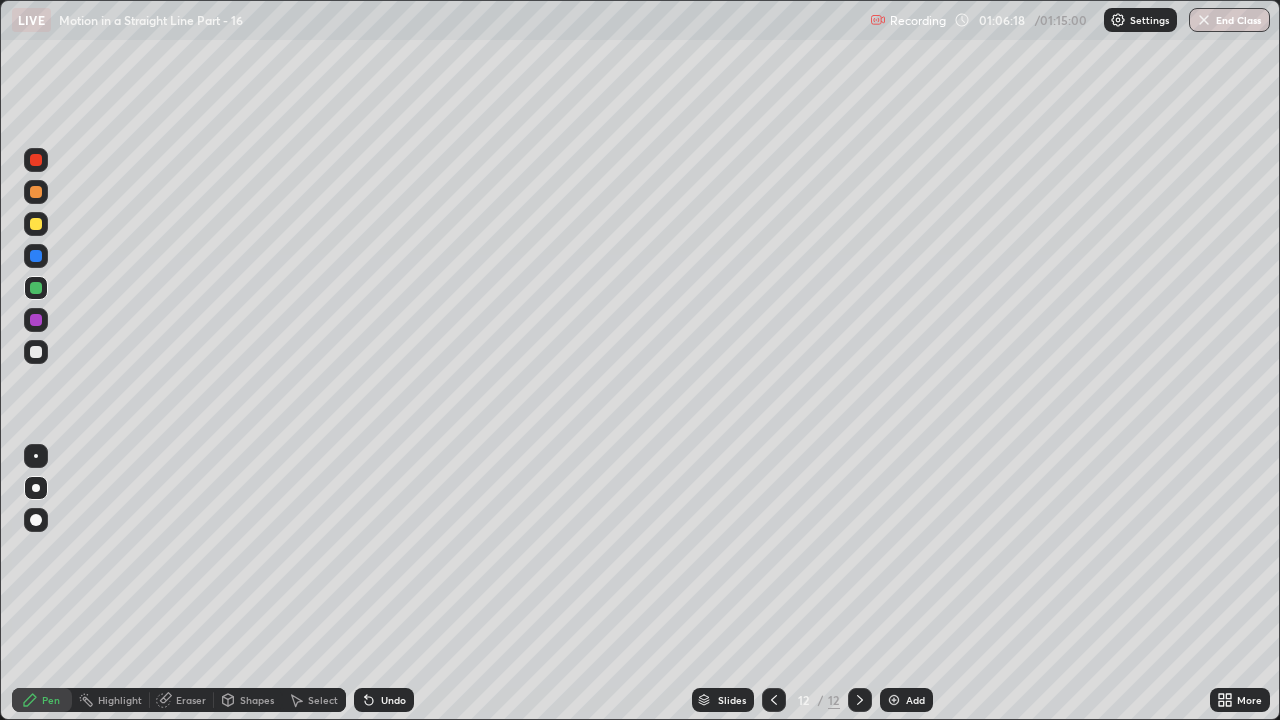 click at bounding box center [36, 224] 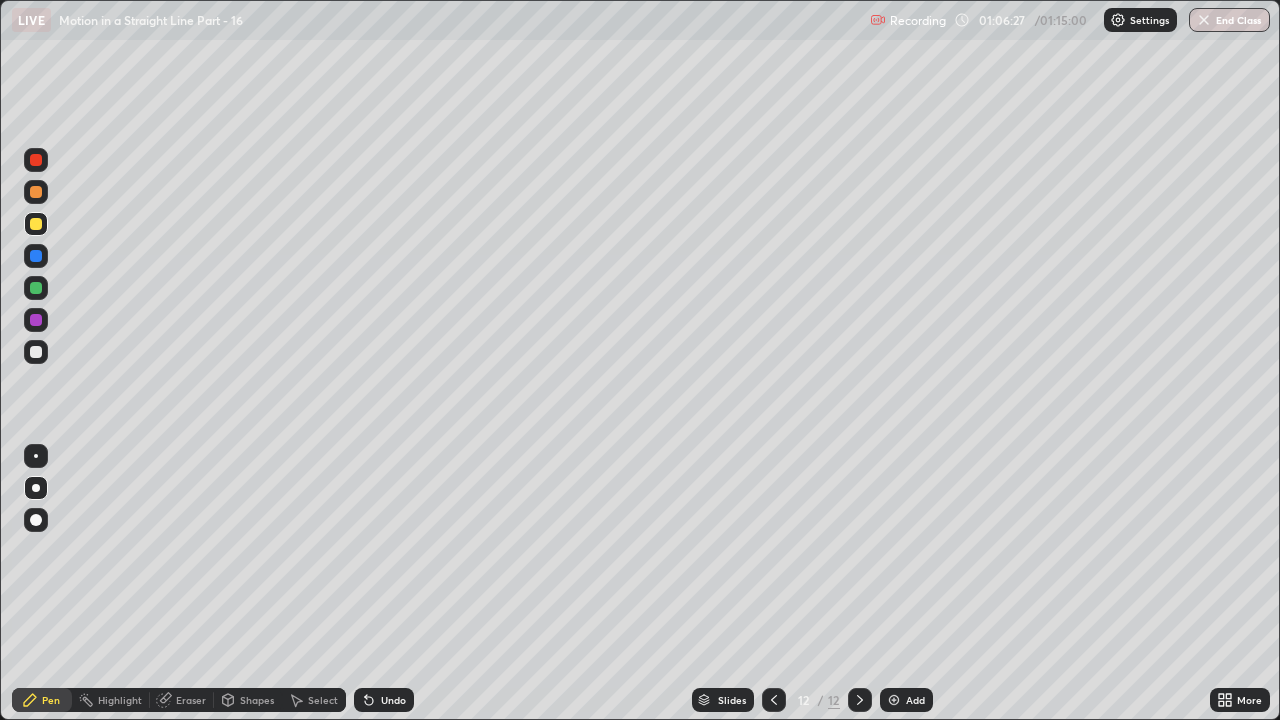 click on "Undo" at bounding box center (393, 700) 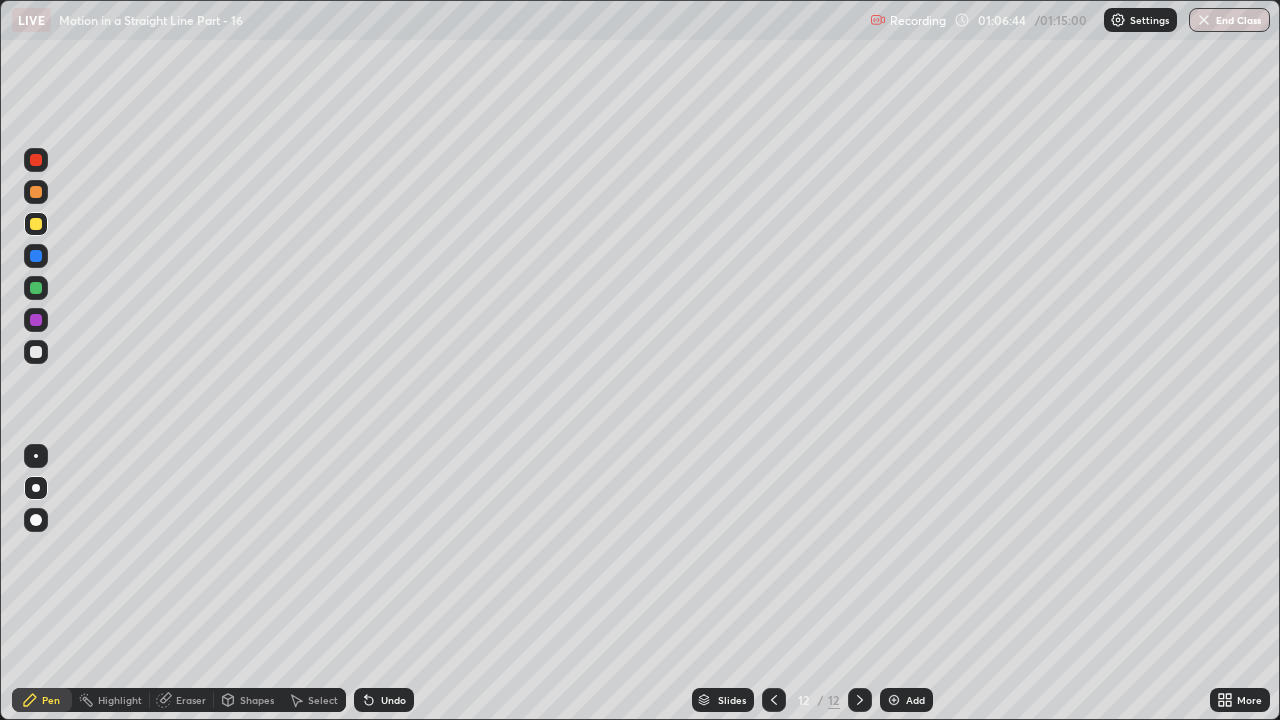 click on "Undo" at bounding box center (384, 700) 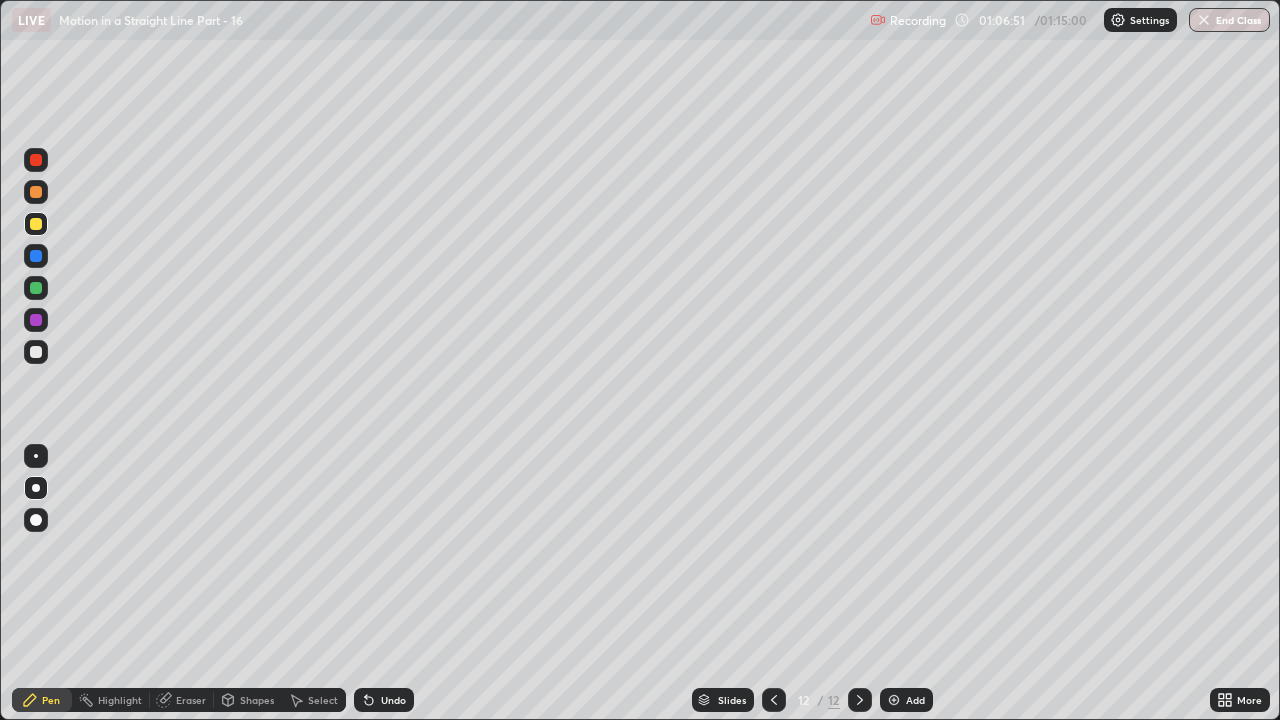 click on "Undo" at bounding box center (393, 700) 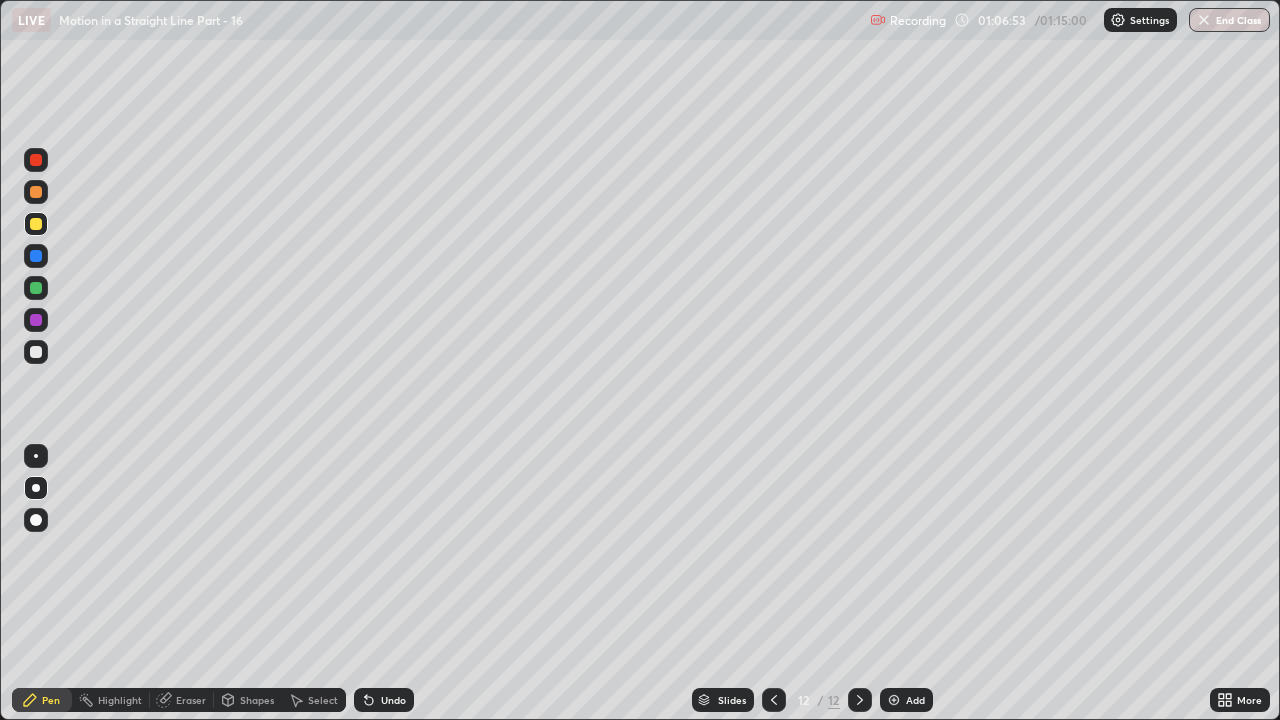 click on "Undo" at bounding box center [393, 700] 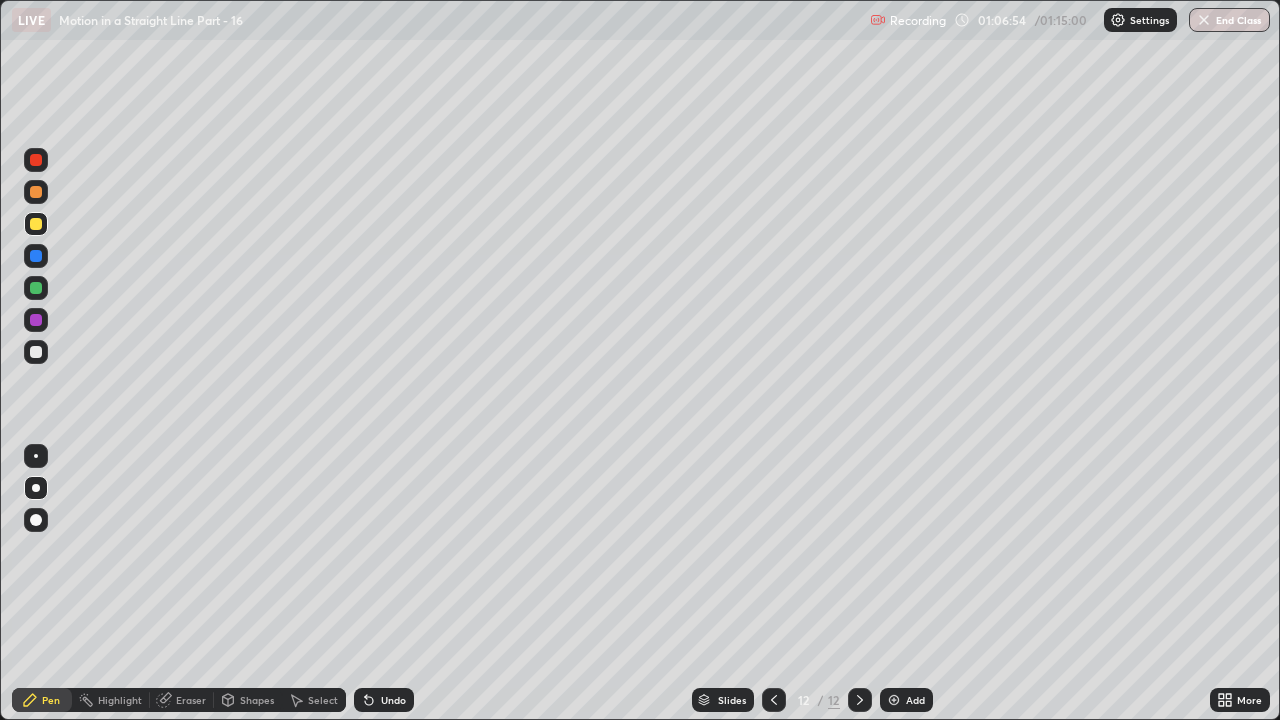 click on "Undo" at bounding box center (393, 700) 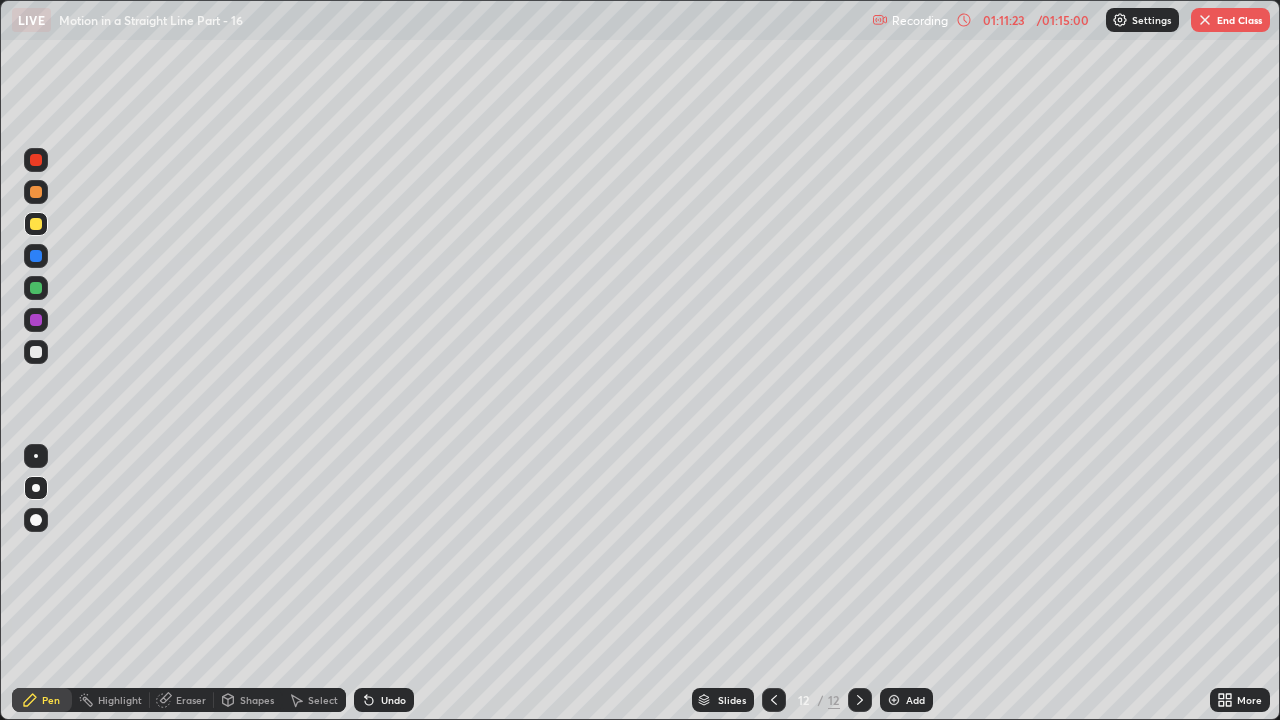 click at bounding box center (36, 288) 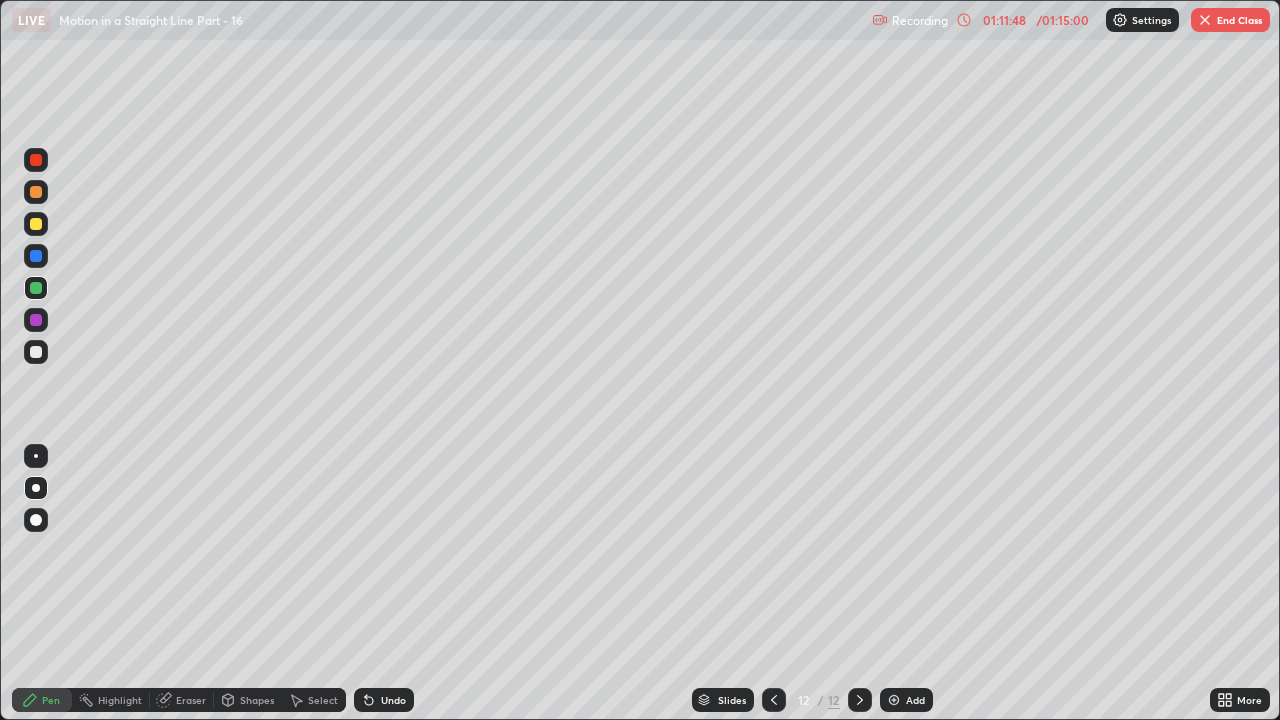 click at bounding box center (36, 192) 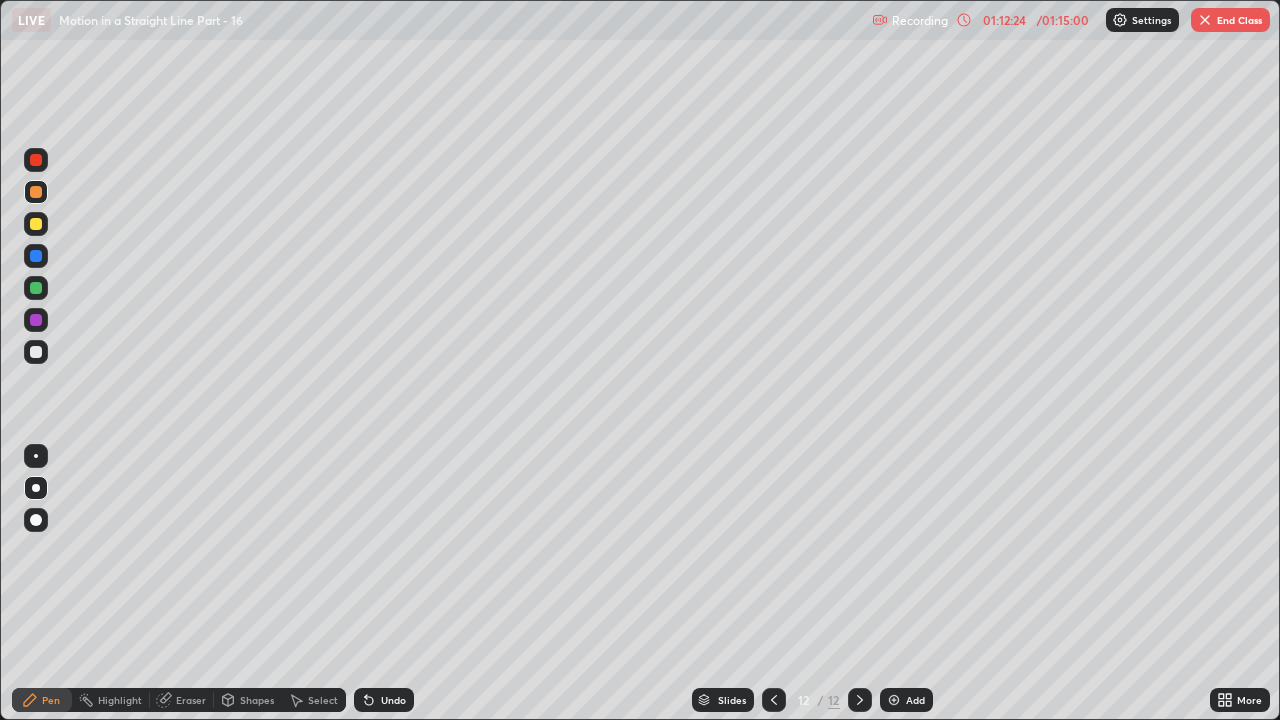 click at bounding box center [36, 224] 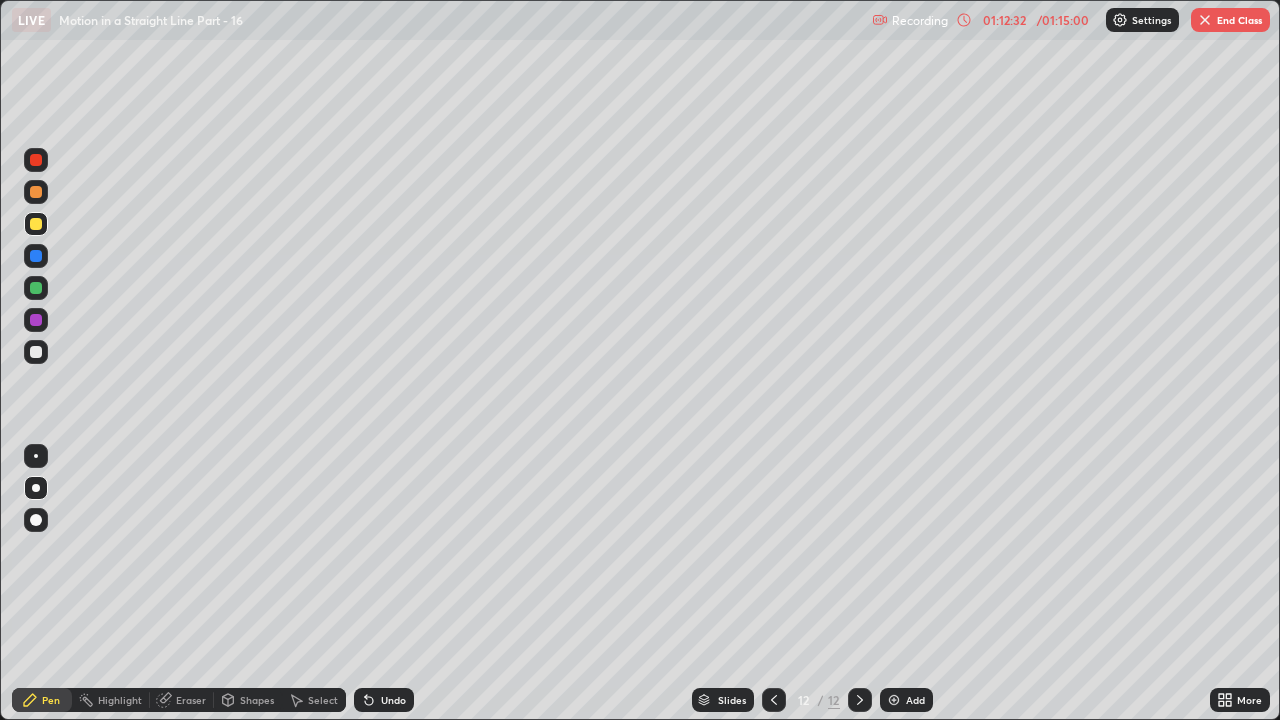 click at bounding box center (36, 352) 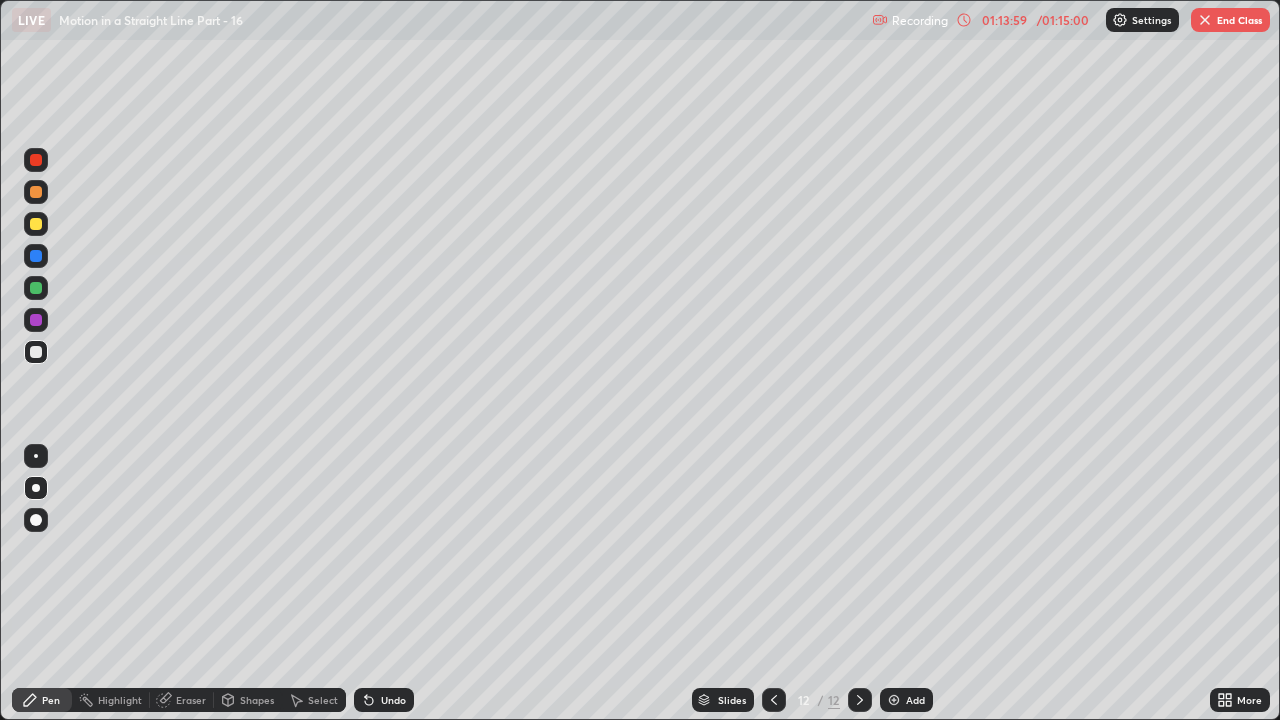 click on "Undo" at bounding box center [393, 700] 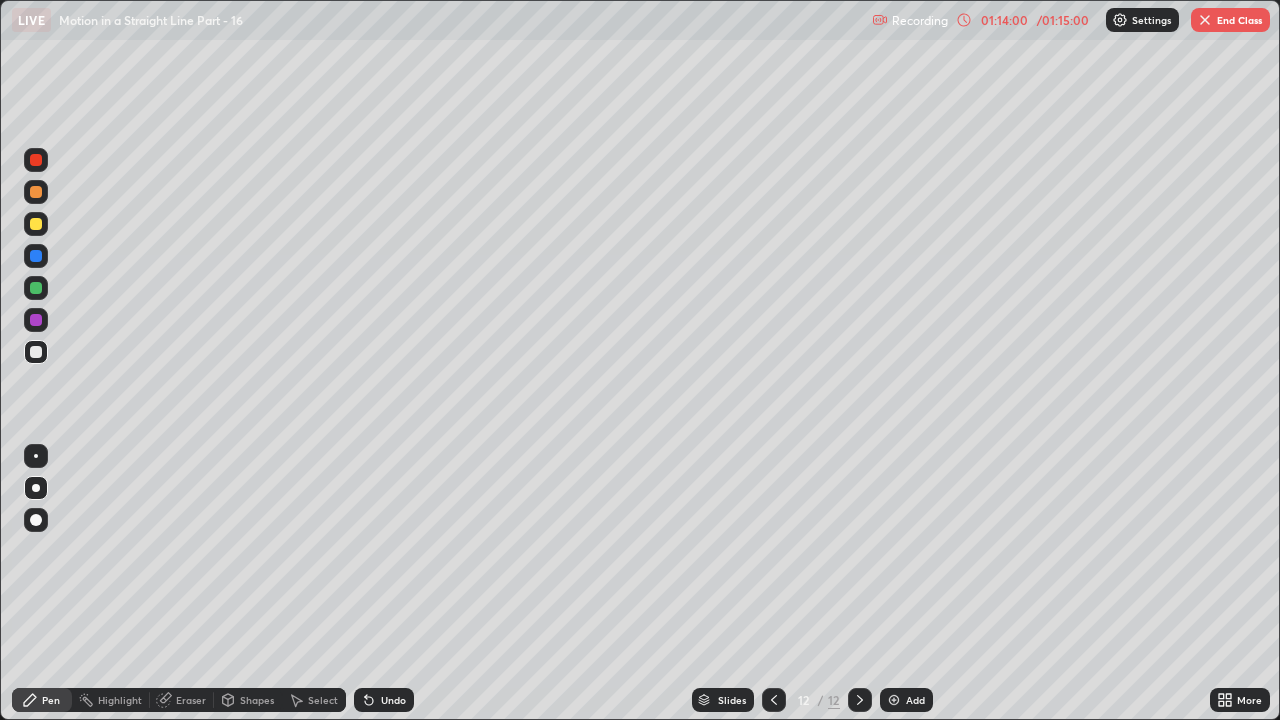 click on "Undo" at bounding box center (393, 700) 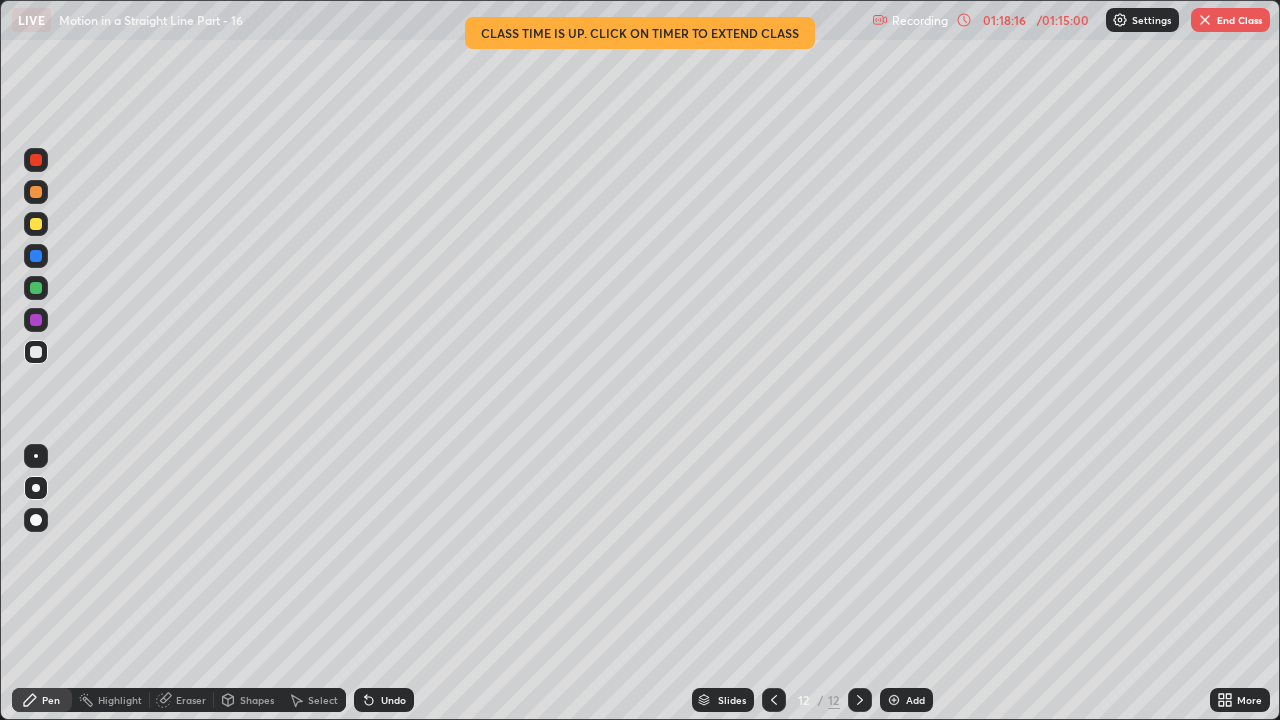 click on "Add" at bounding box center (915, 700) 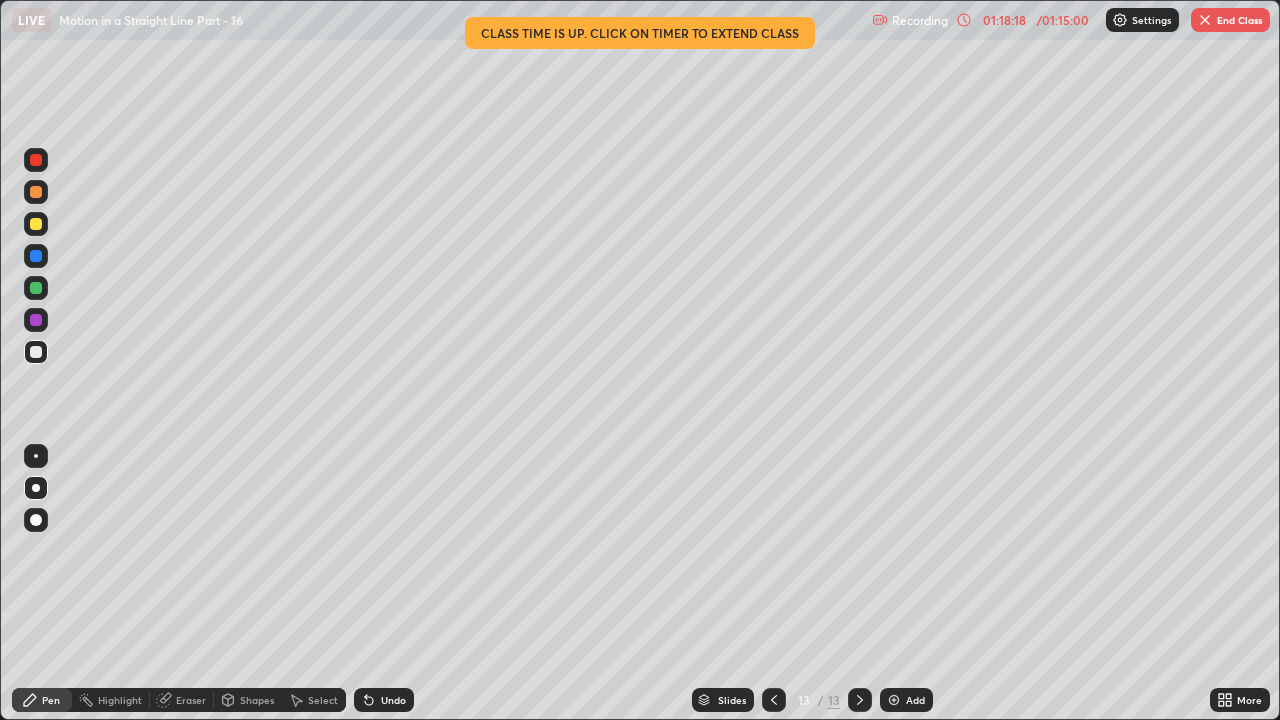 click at bounding box center (36, 224) 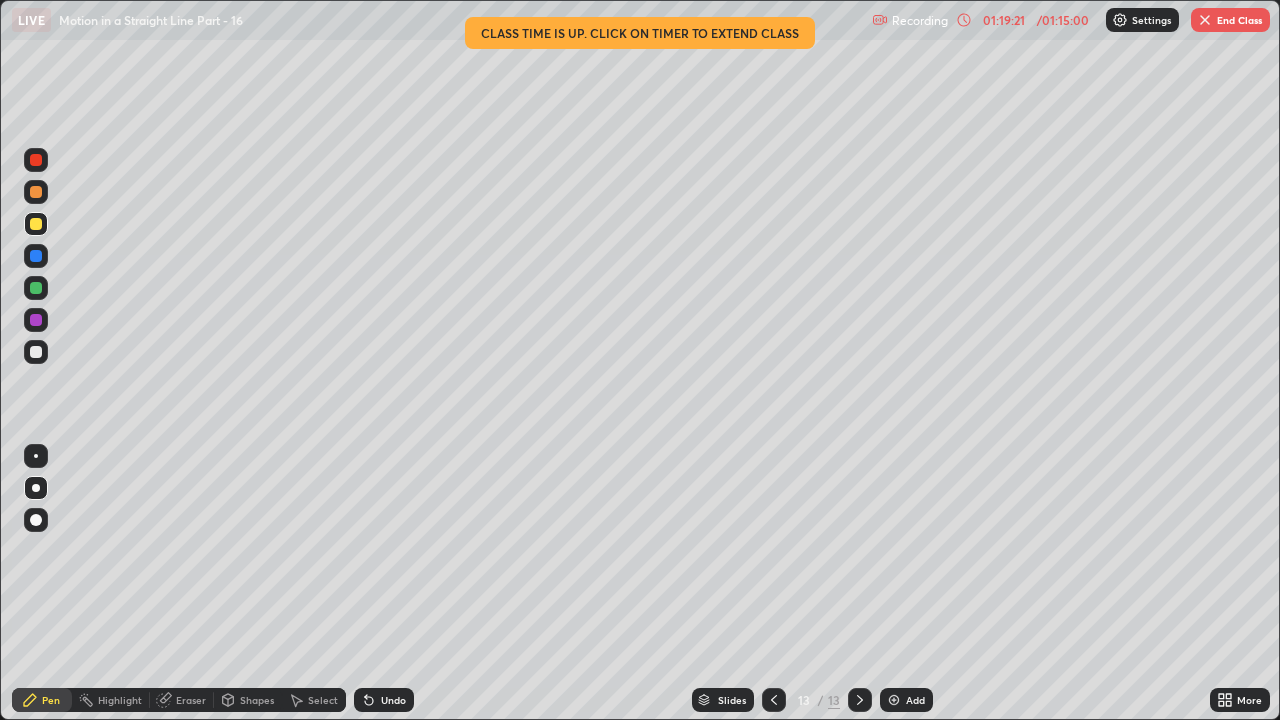 click on "End Class" at bounding box center [1230, 20] 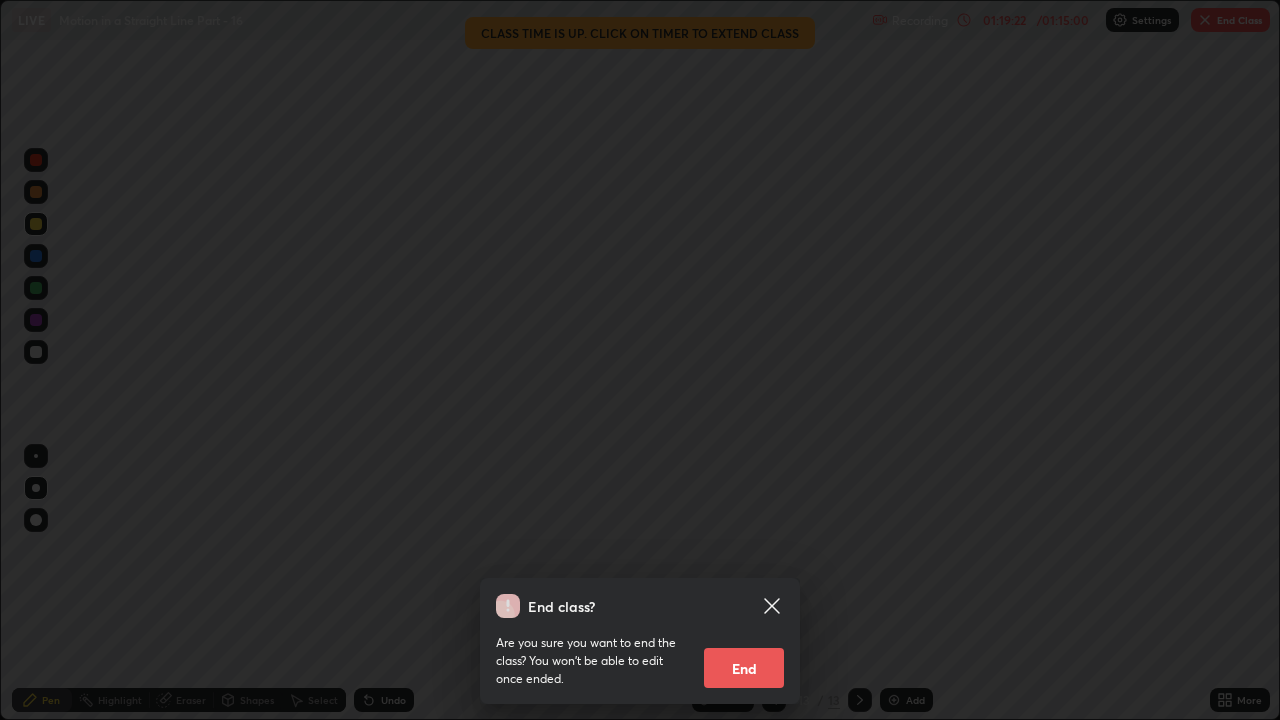 click on "End" at bounding box center (744, 668) 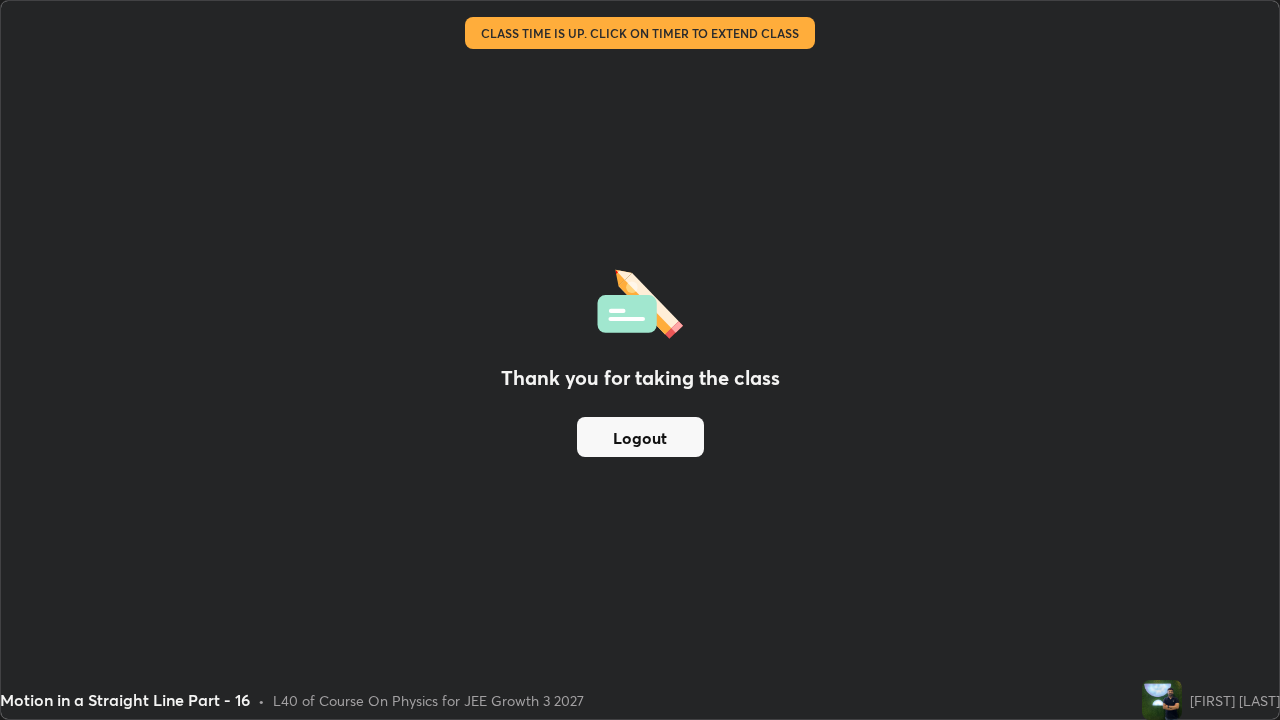 click on "Logout" at bounding box center [640, 437] 